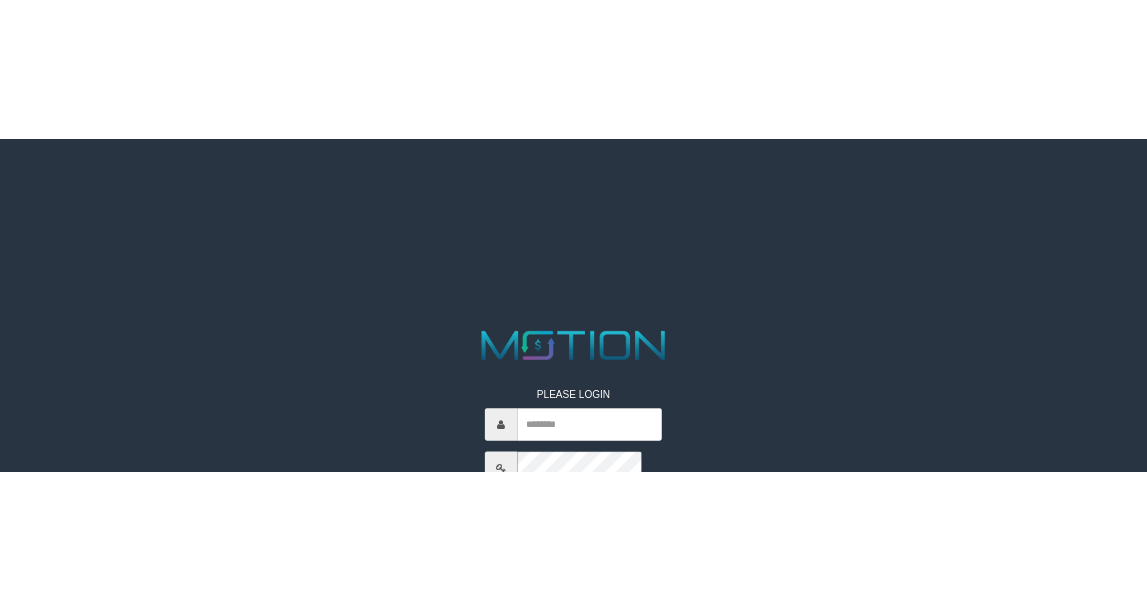 scroll, scrollTop: 0, scrollLeft: 0, axis: both 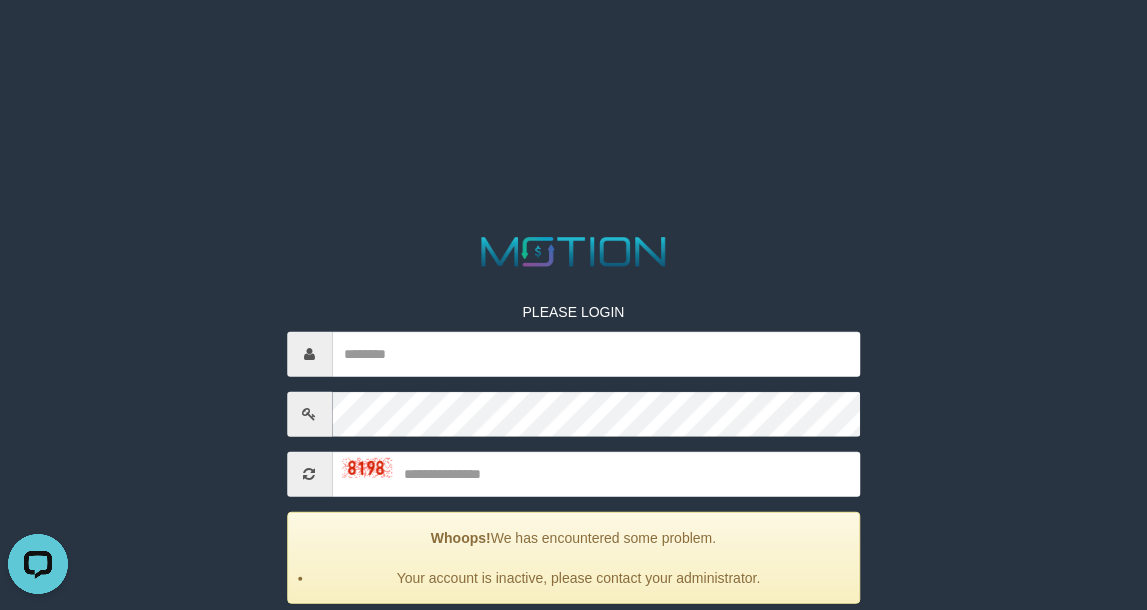 drag, startPoint x: 1025, startPoint y: 548, endPoint x: 907, endPoint y: 450, distance: 153.3884 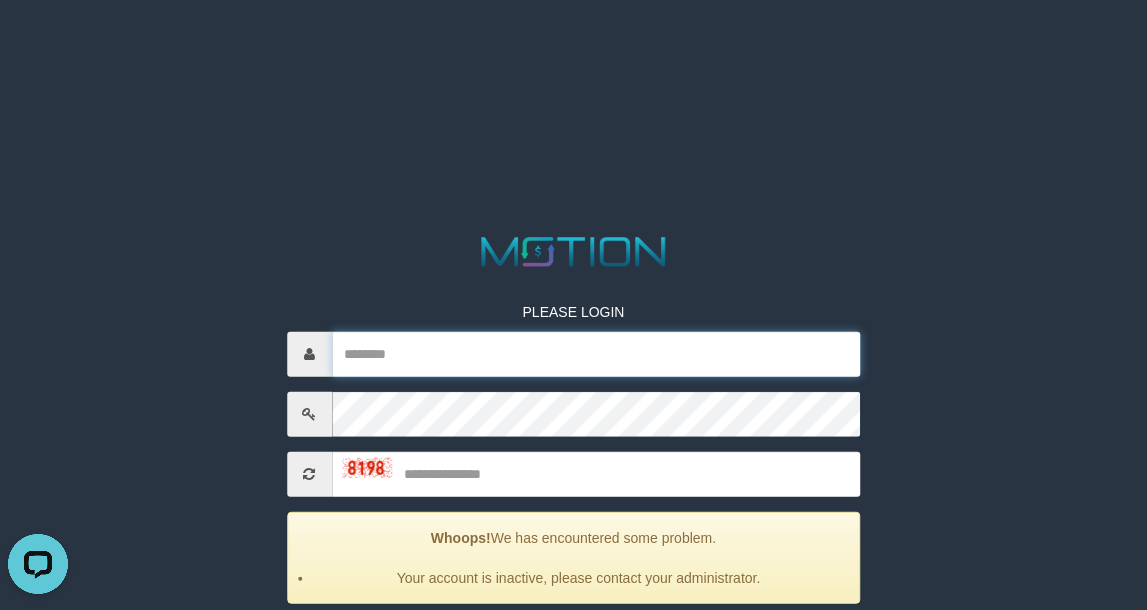 drag, startPoint x: 373, startPoint y: 346, endPoint x: 381, endPoint y: 358, distance: 14.422205 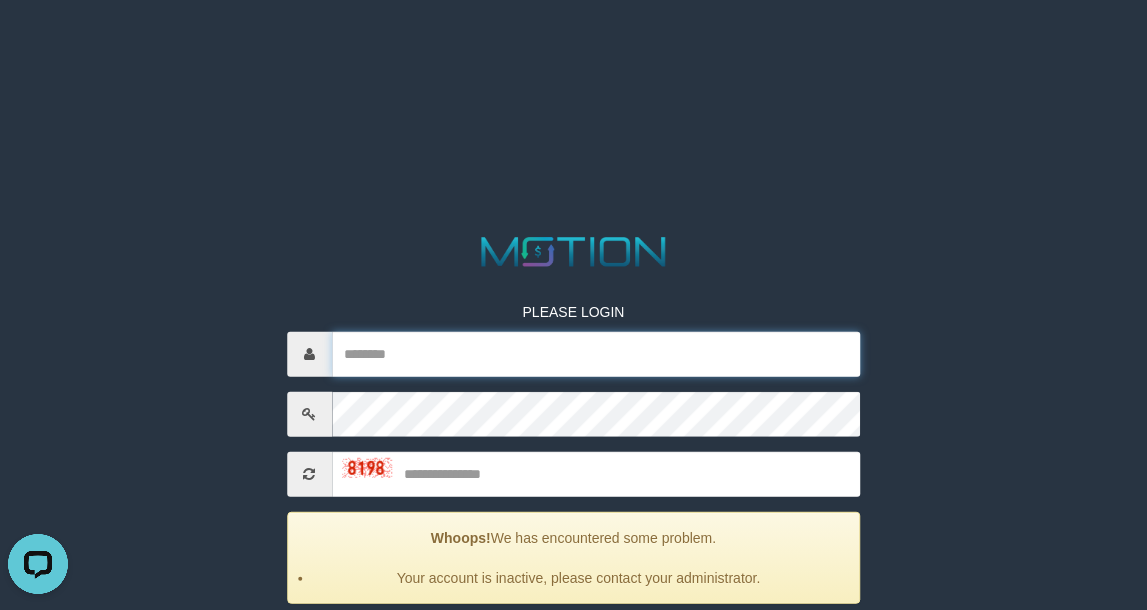 click at bounding box center [596, 353] 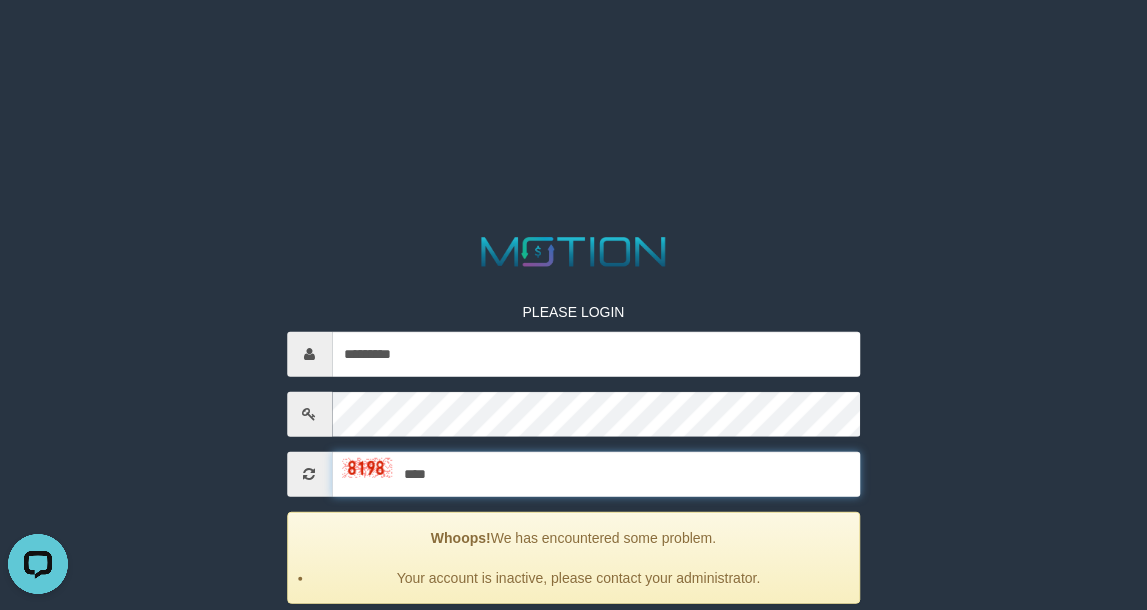 type on "****" 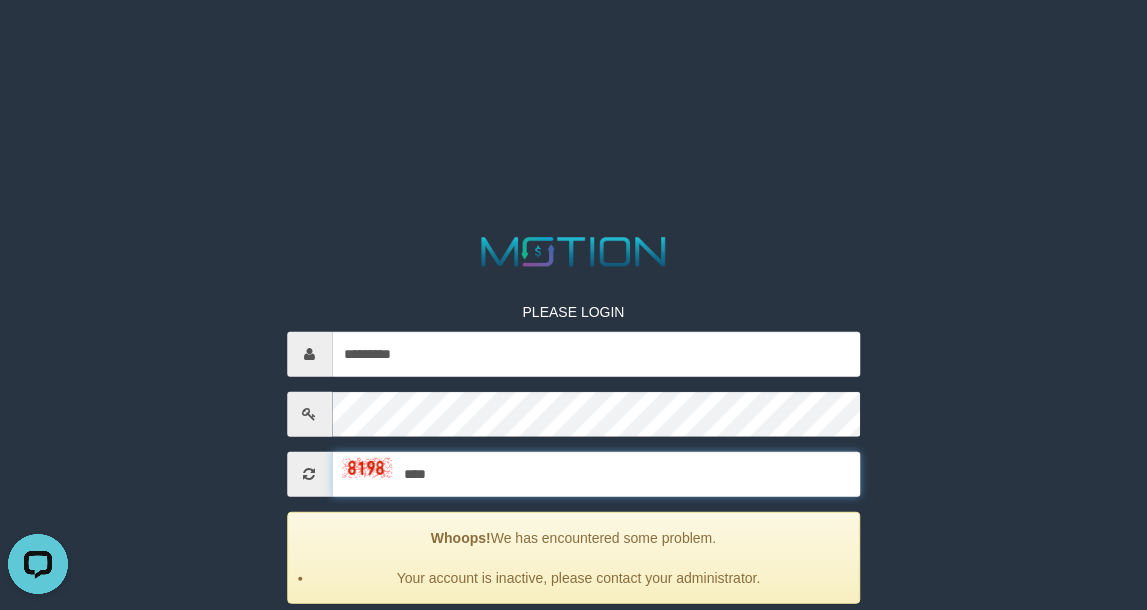 click on "*****" at bounding box center (574, 644) 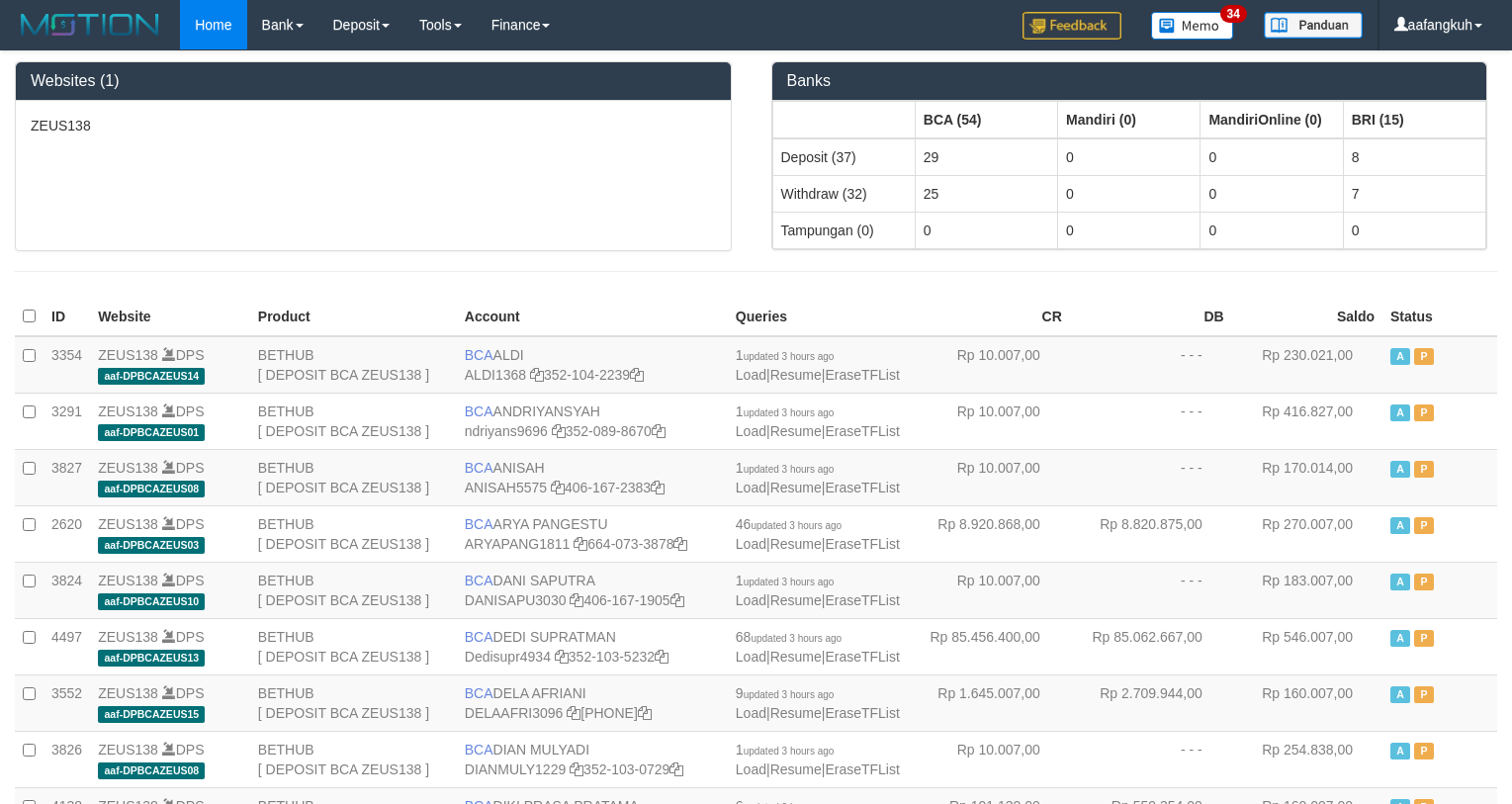 scroll, scrollTop: 0, scrollLeft: 0, axis: both 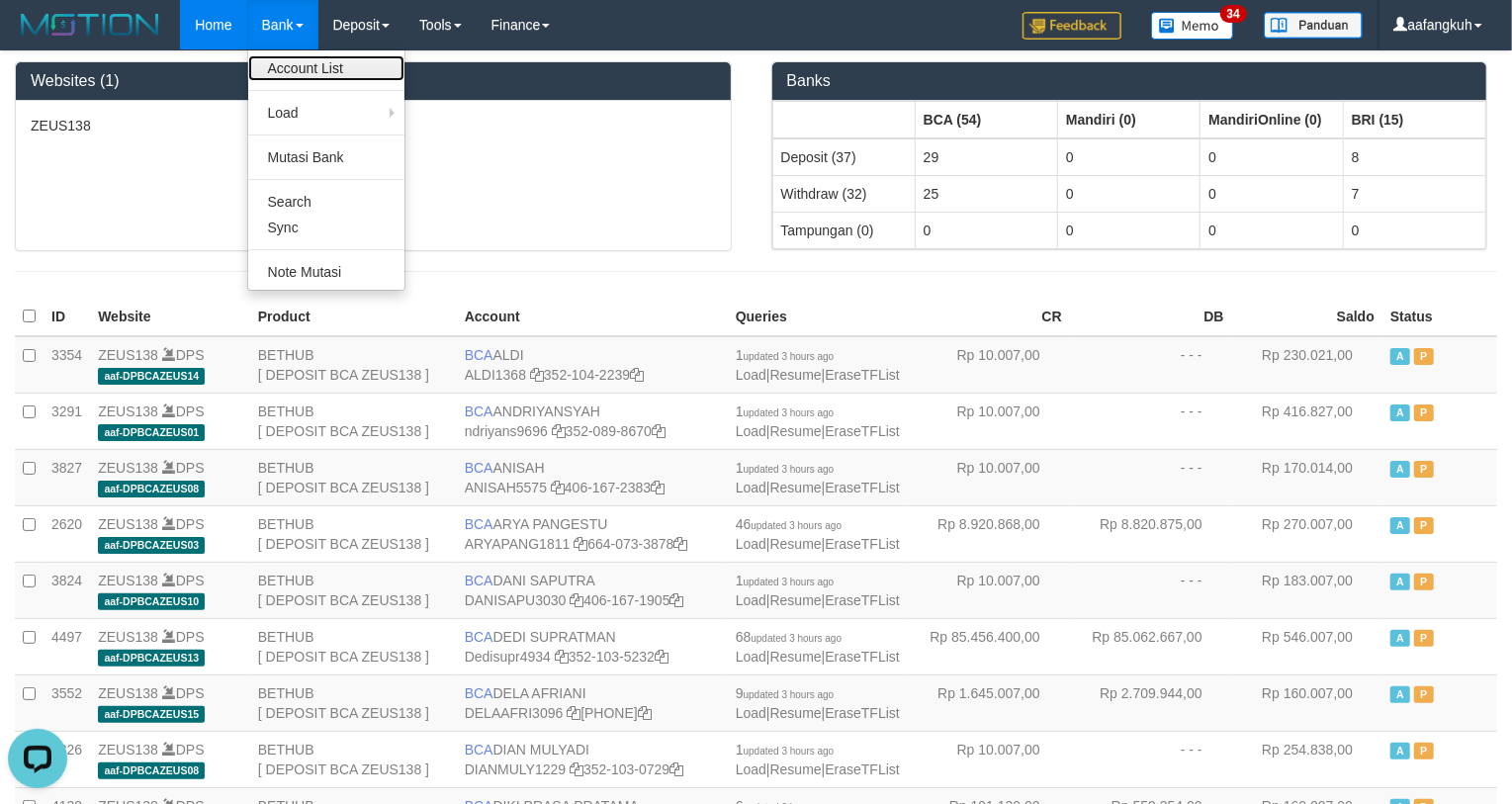 drag, startPoint x: 291, startPoint y: 73, endPoint x: 303, endPoint y: 81, distance: 14.422205 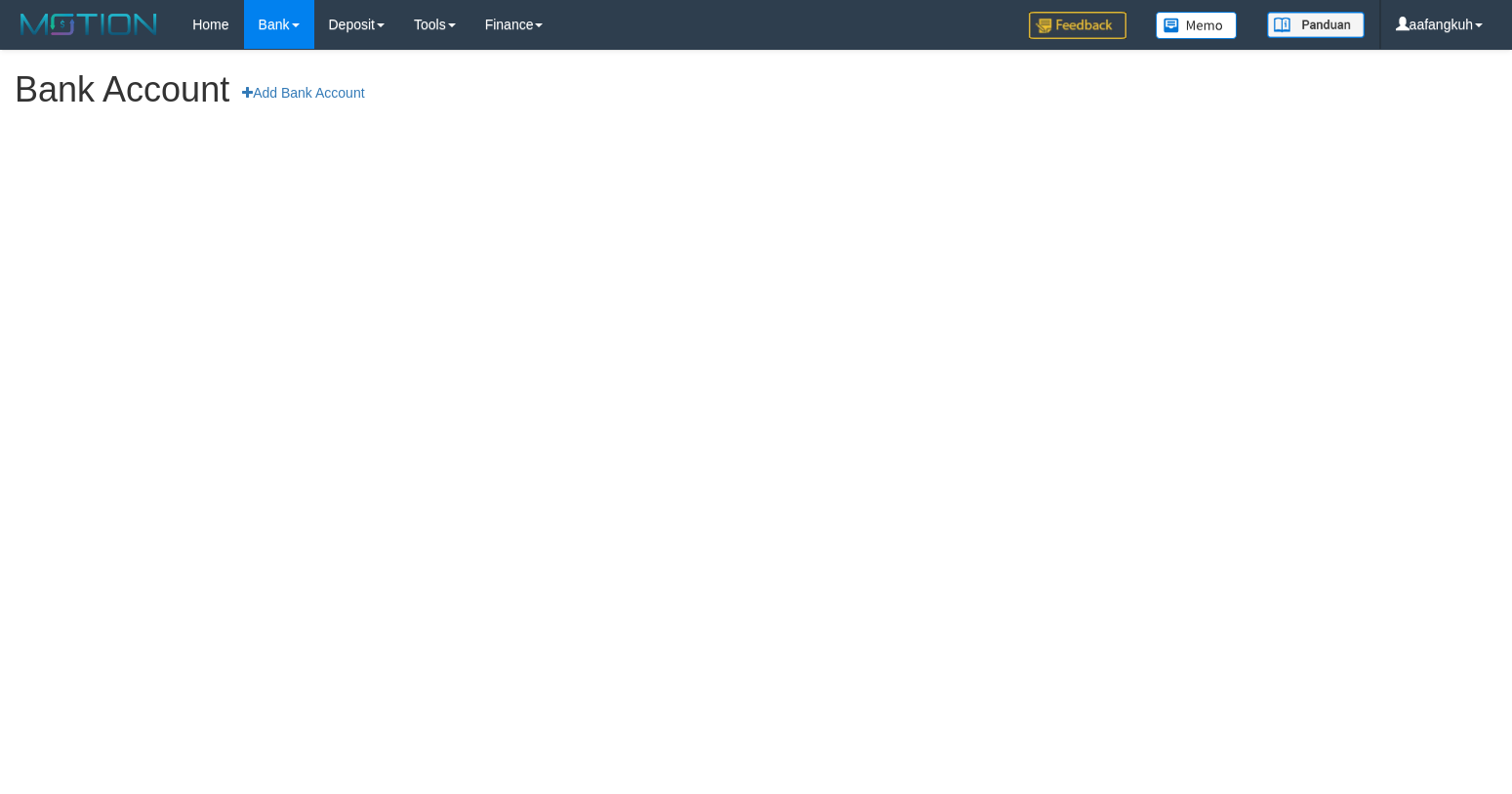 scroll, scrollTop: 0, scrollLeft: 0, axis: both 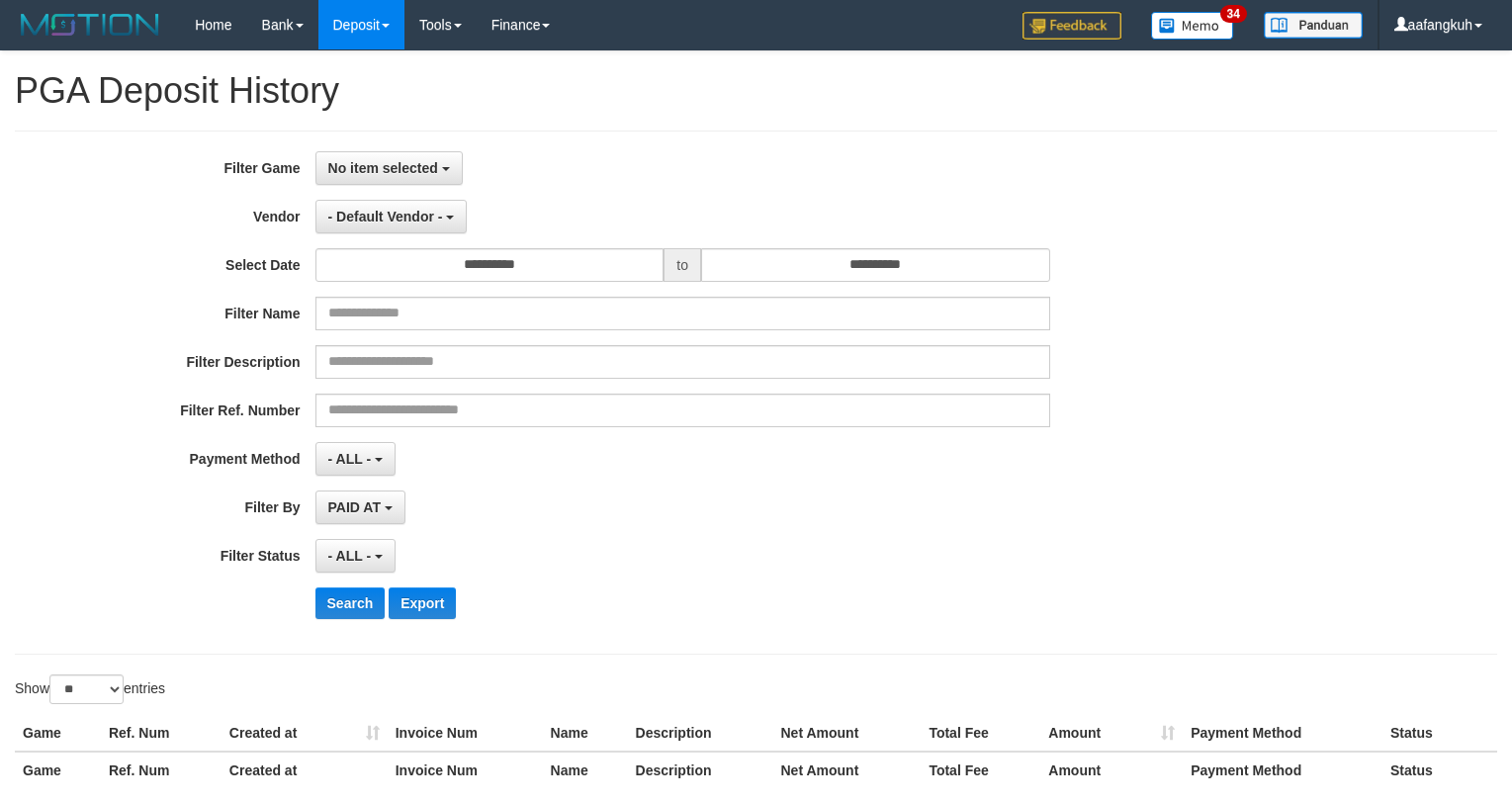 select 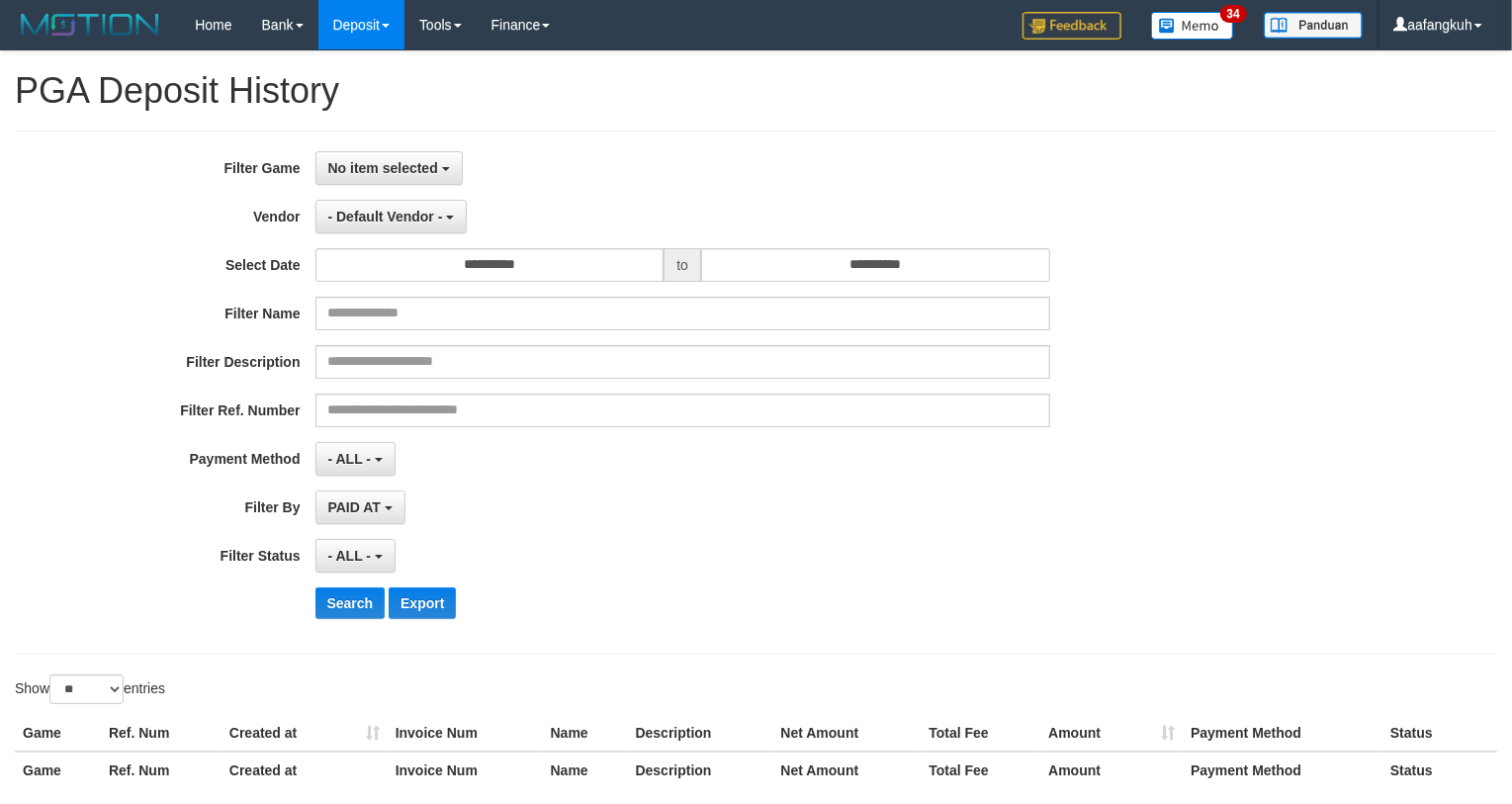 drag, startPoint x: 570, startPoint y: 166, endPoint x: 560, endPoint y: 172, distance: 11.661904 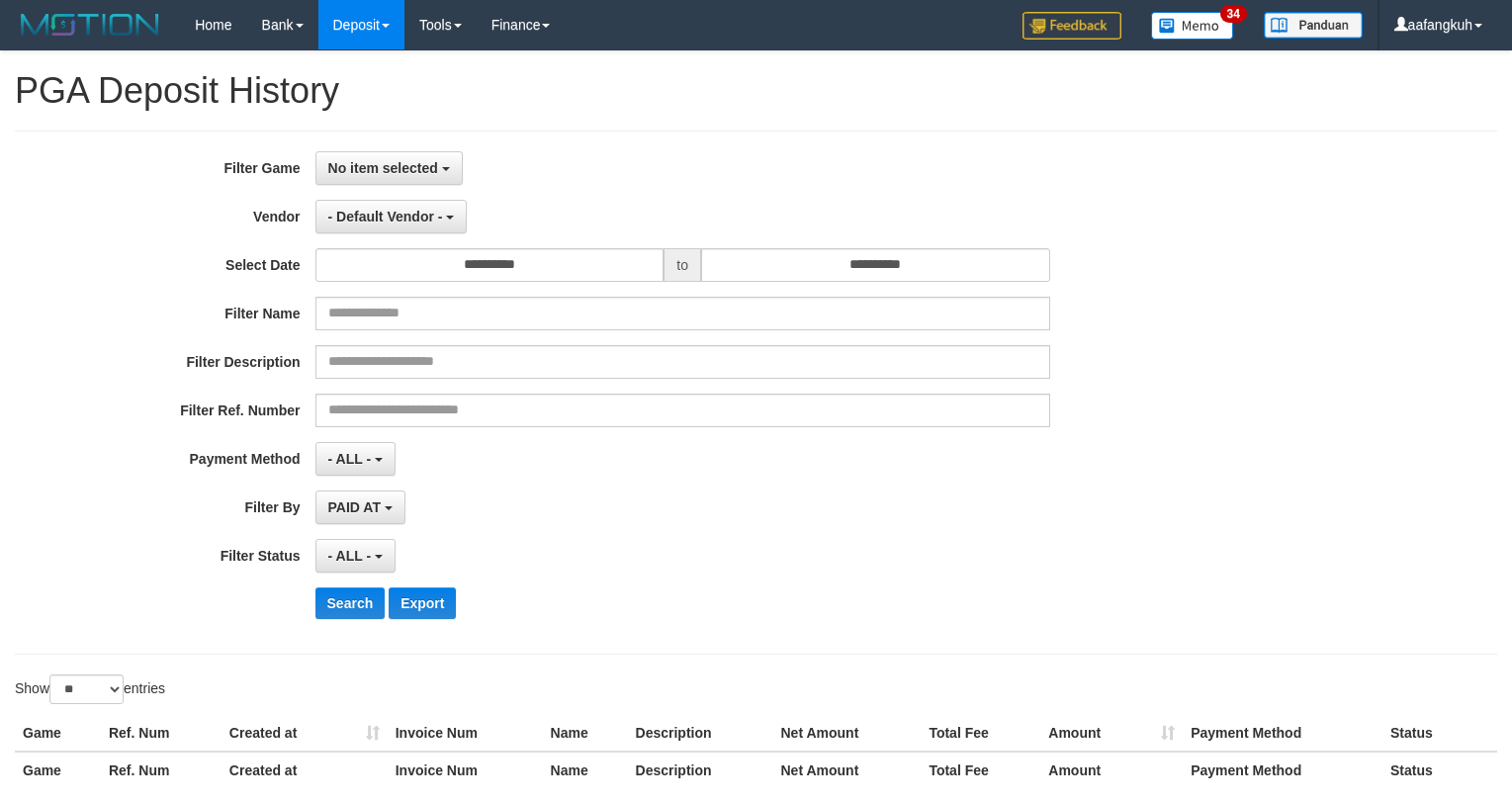 select 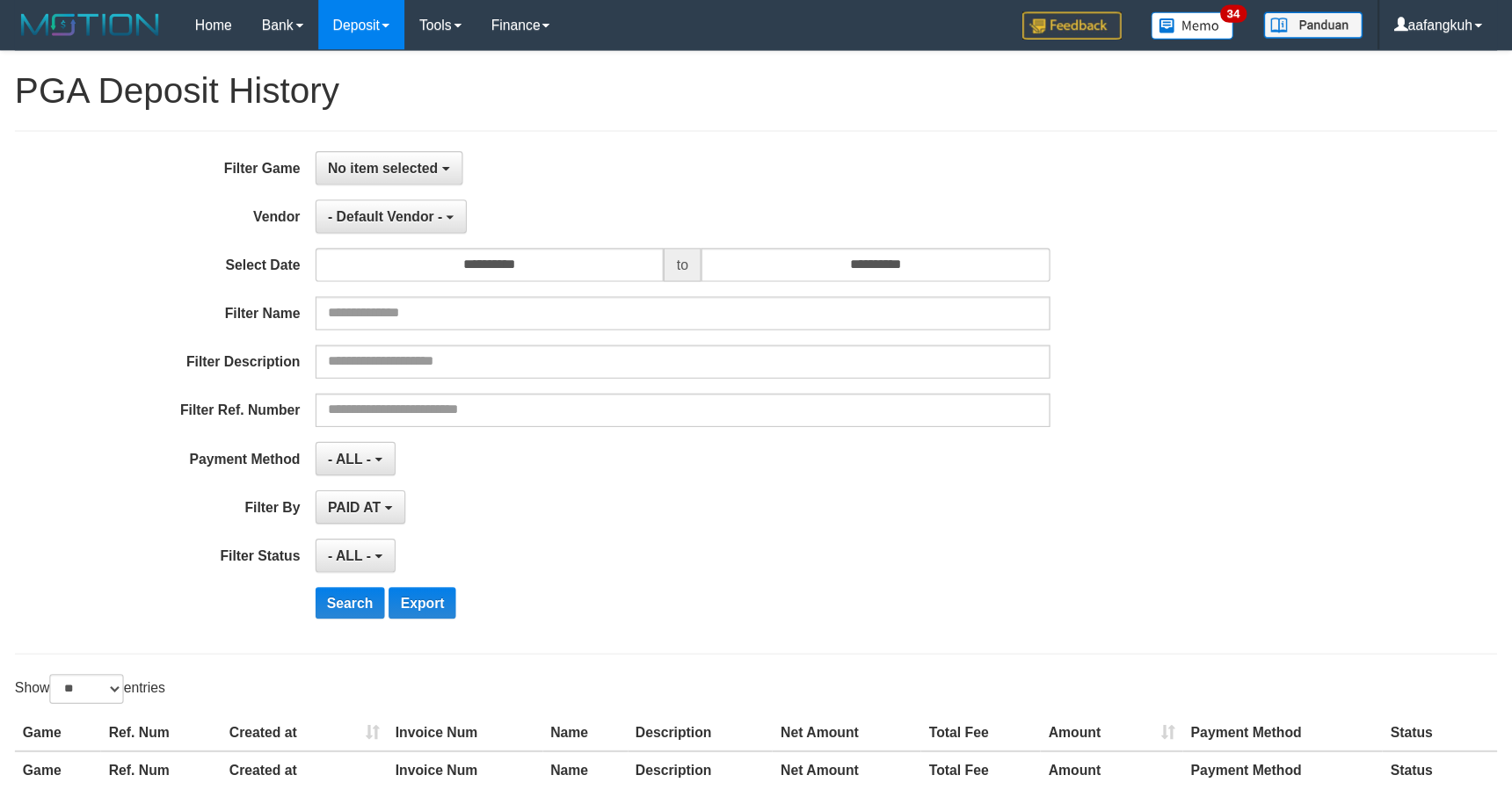 scroll, scrollTop: 0, scrollLeft: 0, axis: both 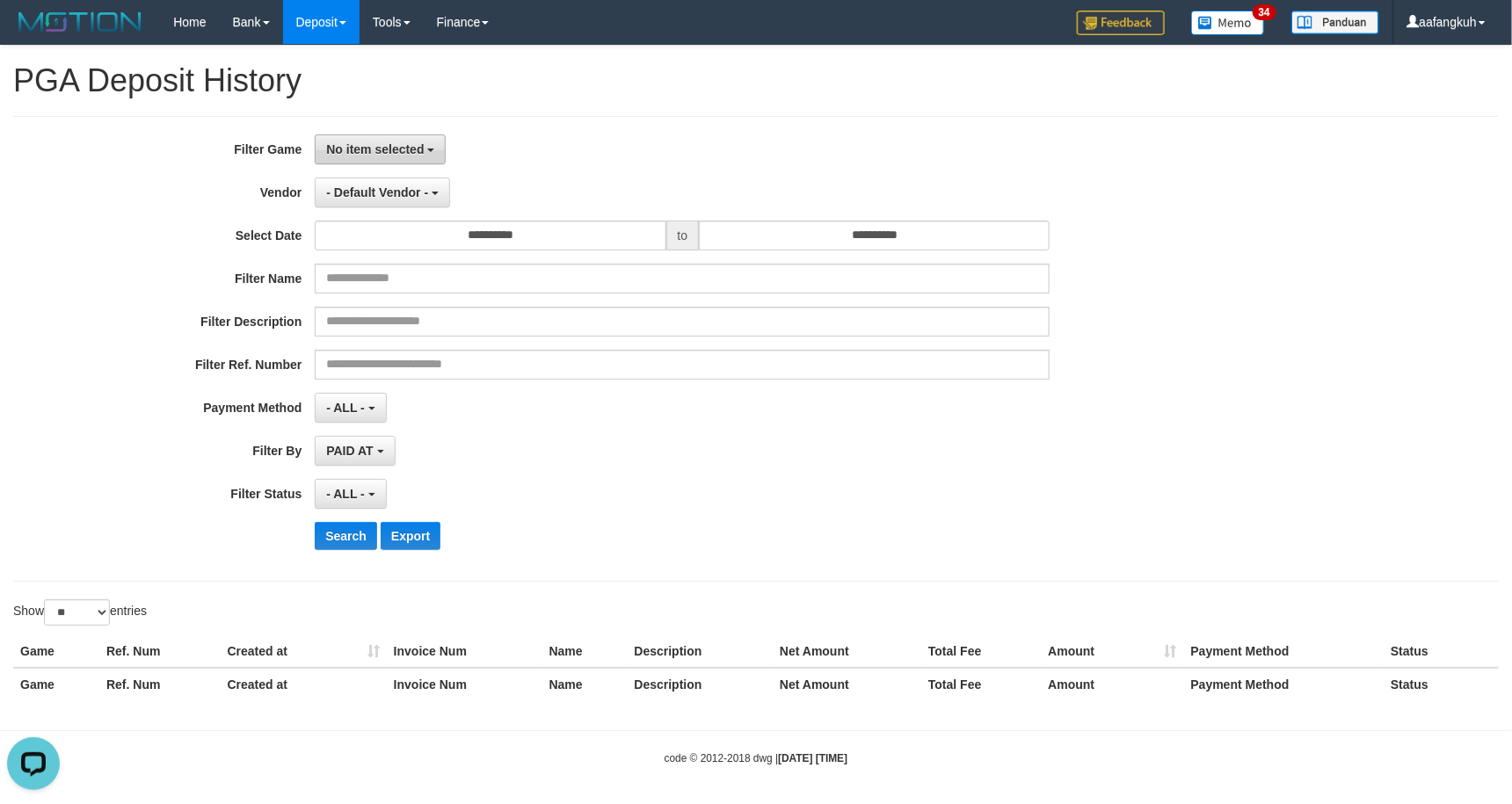 click on "No item selected" at bounding box center [380, 149] 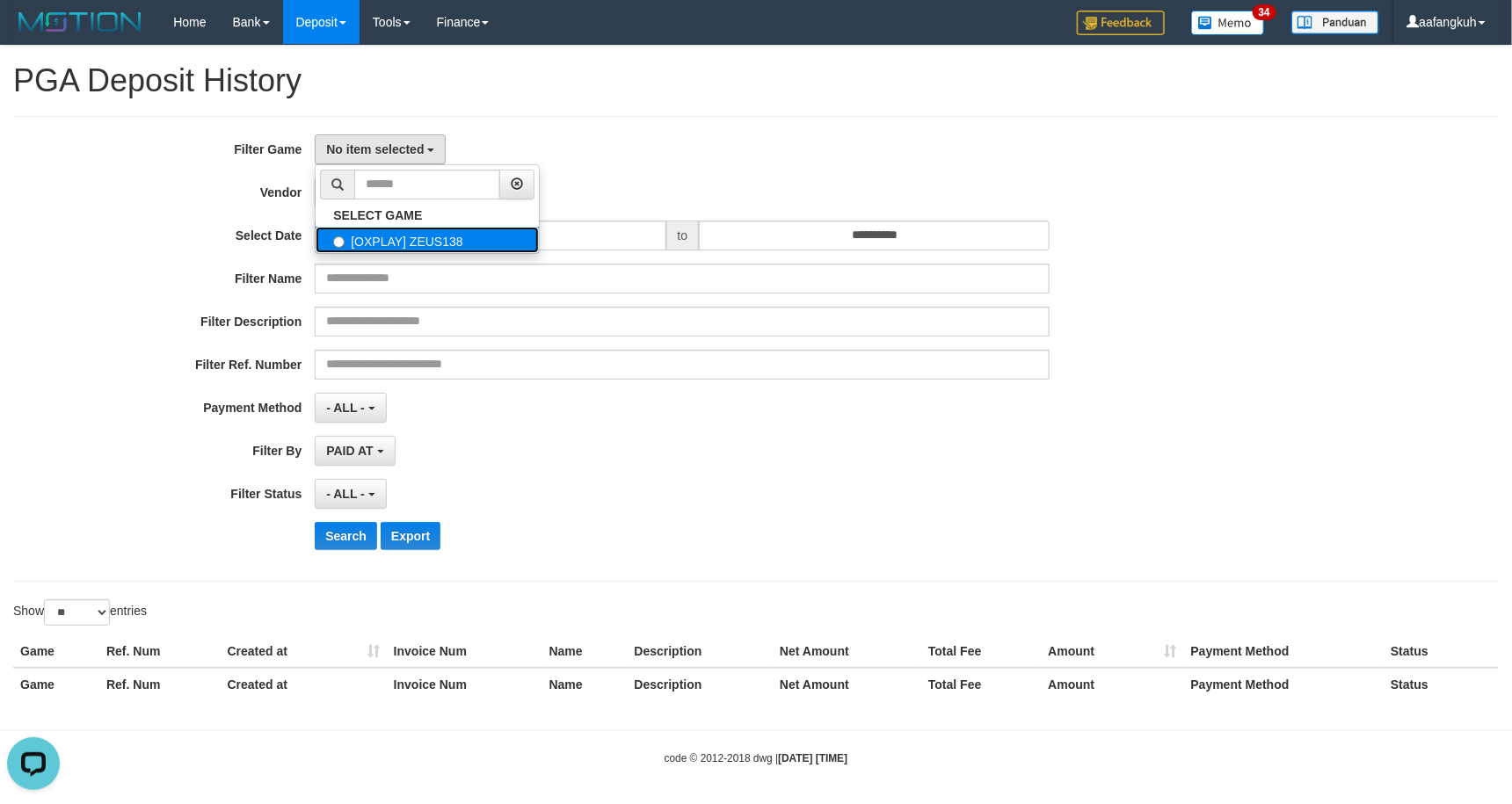 click on "[OXPLAY] ZEUS138" at bounding box center [427, 240] 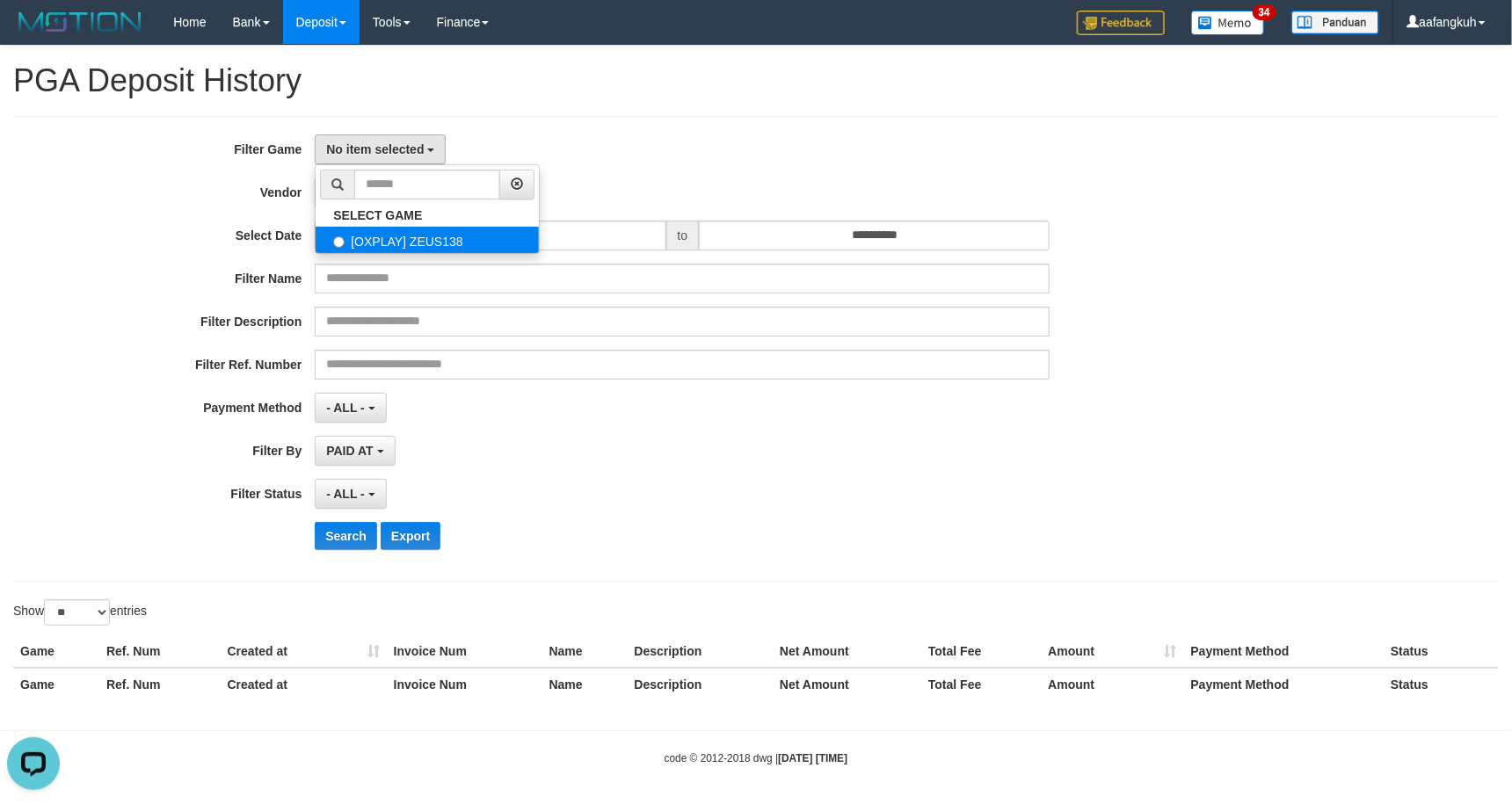 select on "***" 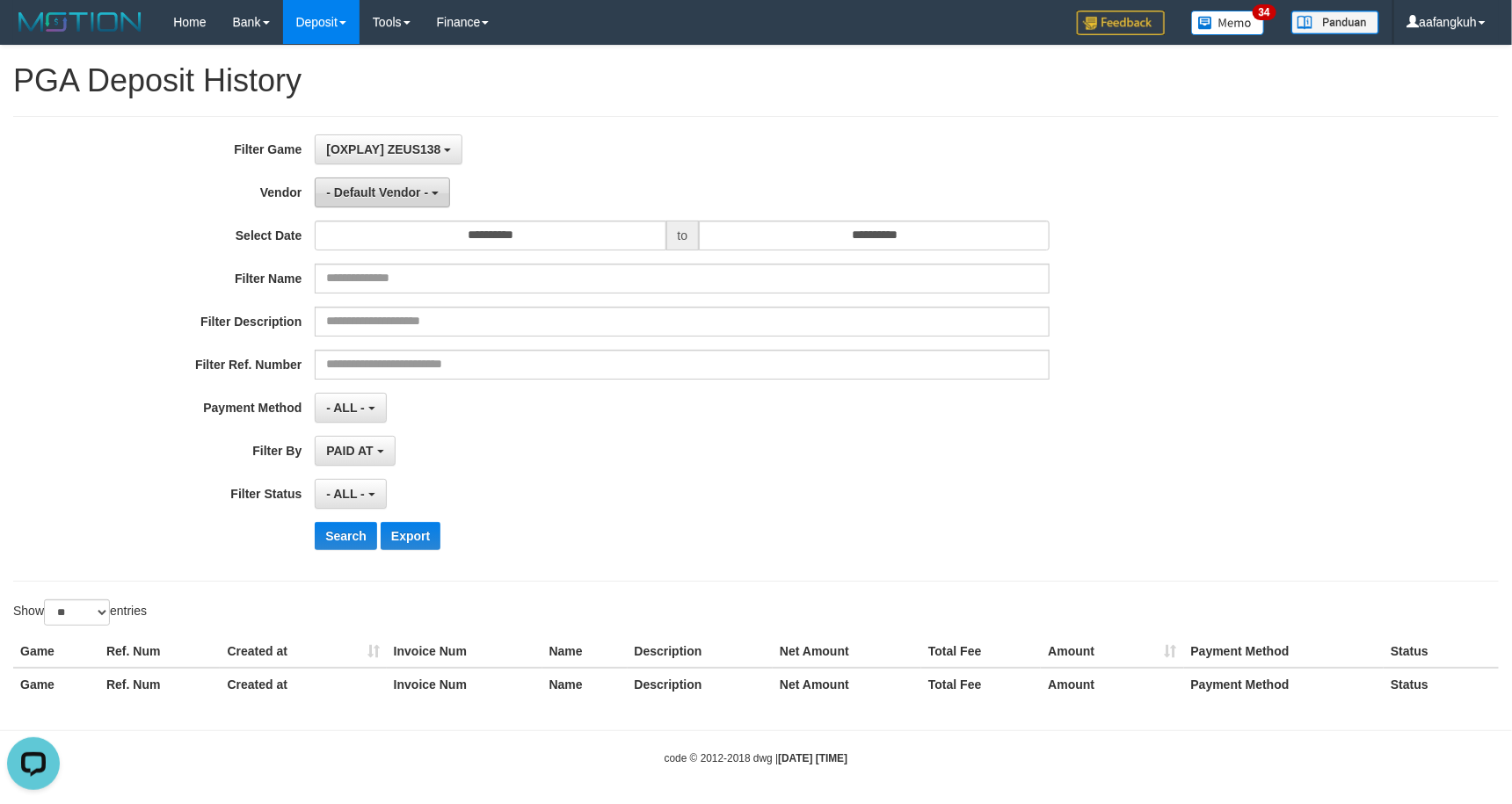 scroll, scrollTop: 16, scrollLeft: 0, axis: vertical 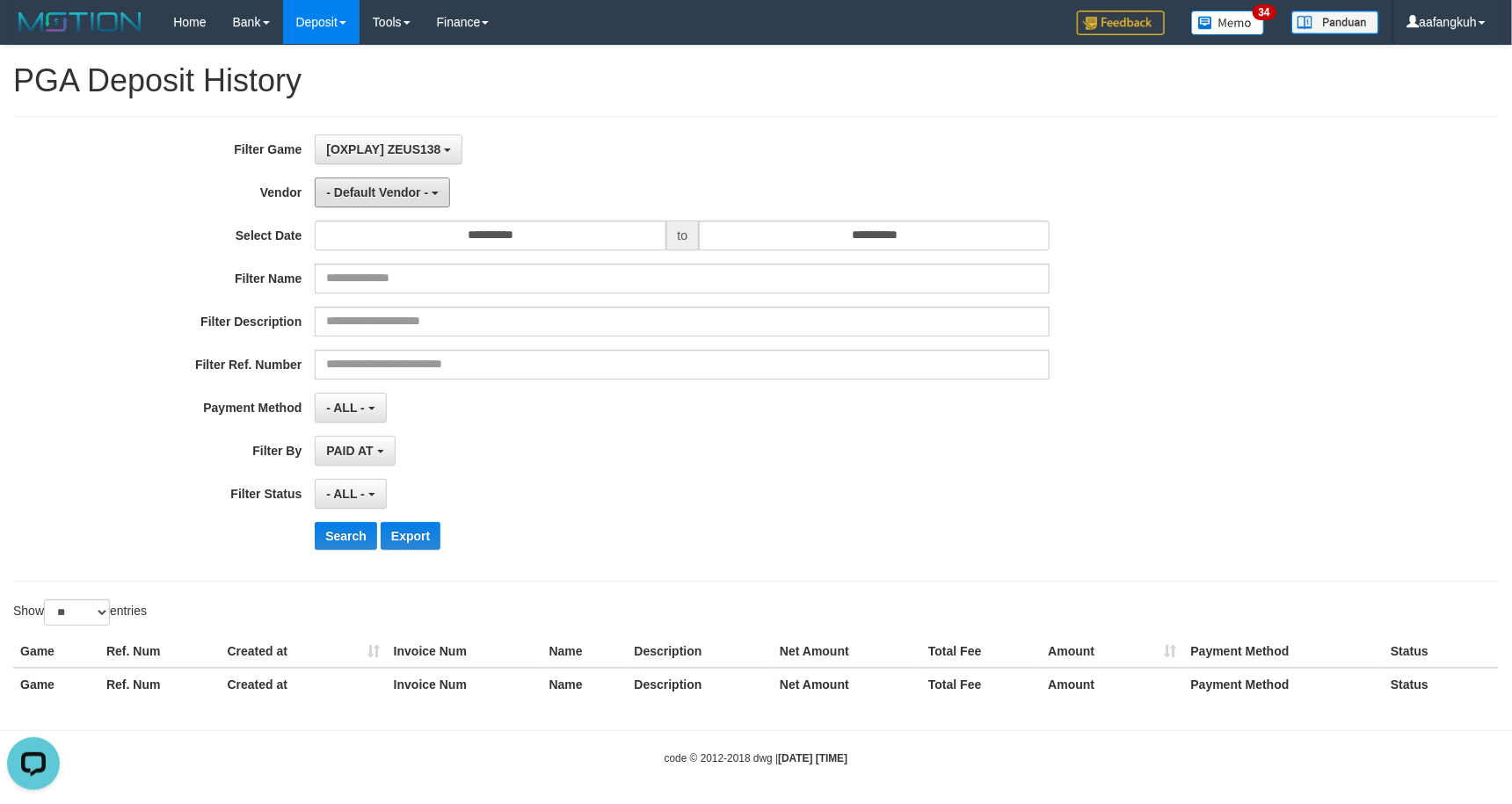 drag, startPoint x: 425, startPoint y: 188, endPoint x: 412, endPoint y: 285, distance: 97.86726 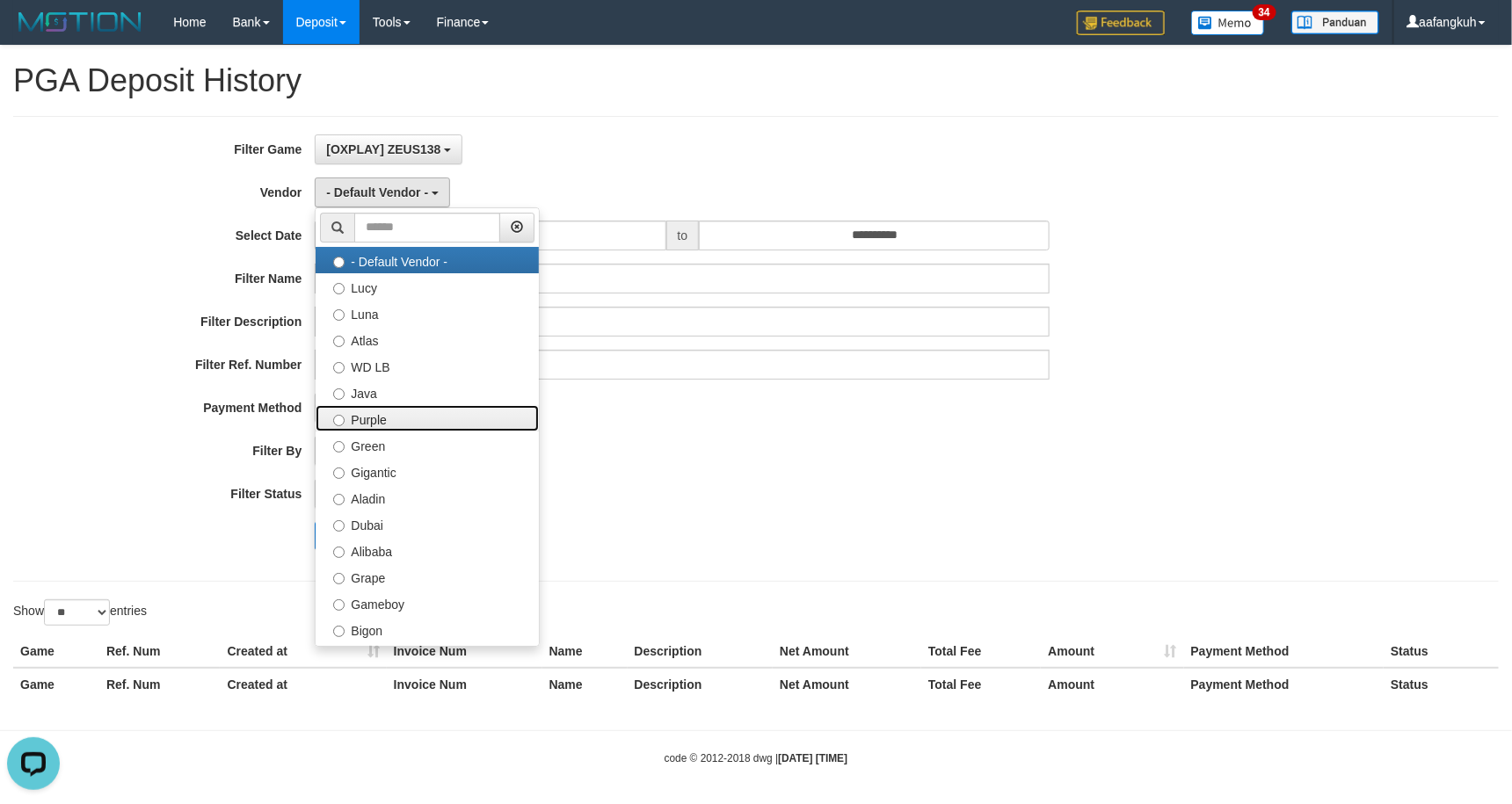 drag, startPoint x: 412, startPoint y: 422, endPoint x: 538, endPoint y: 478, distance: 137.88401 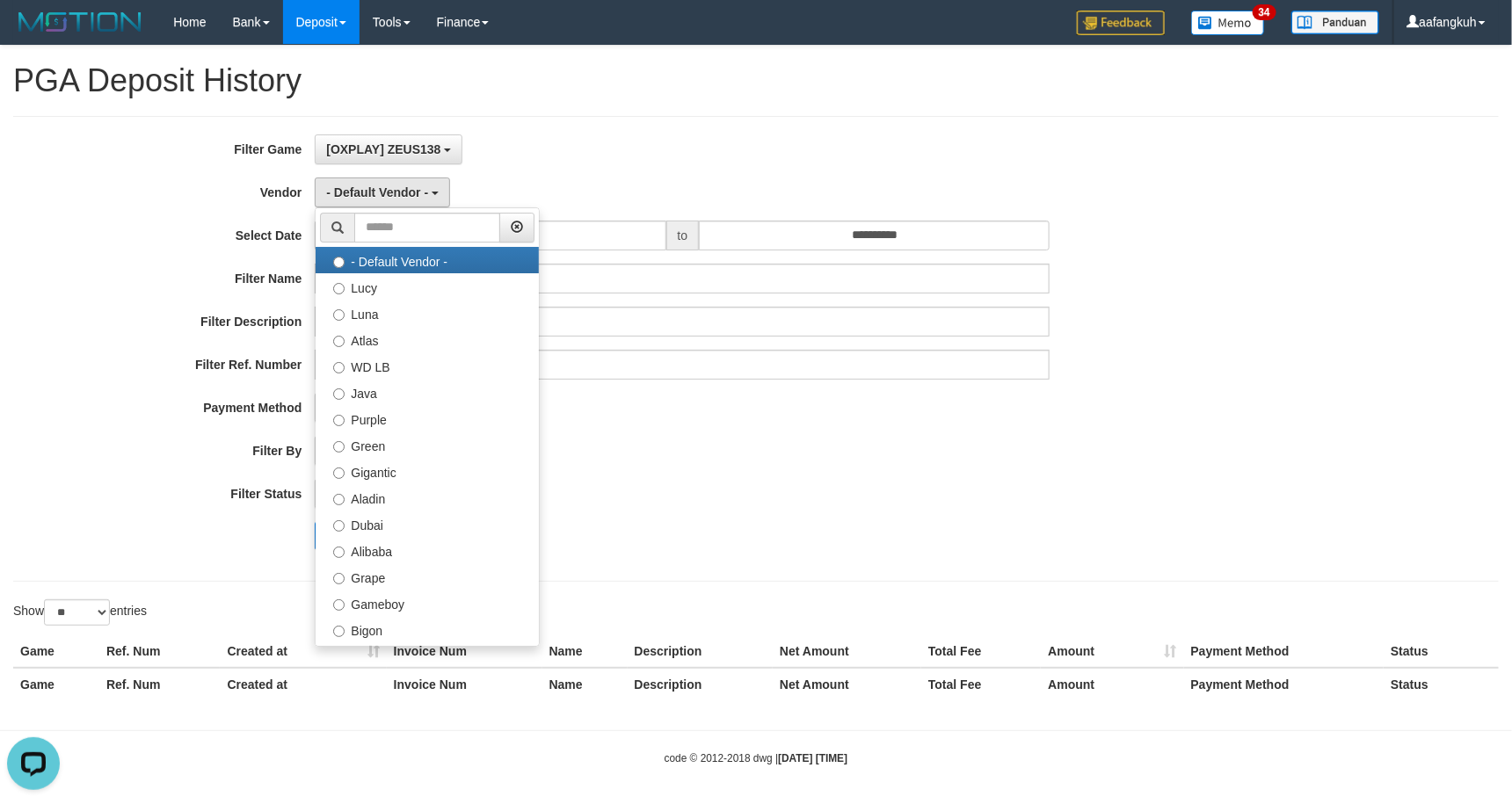 select on "**********" 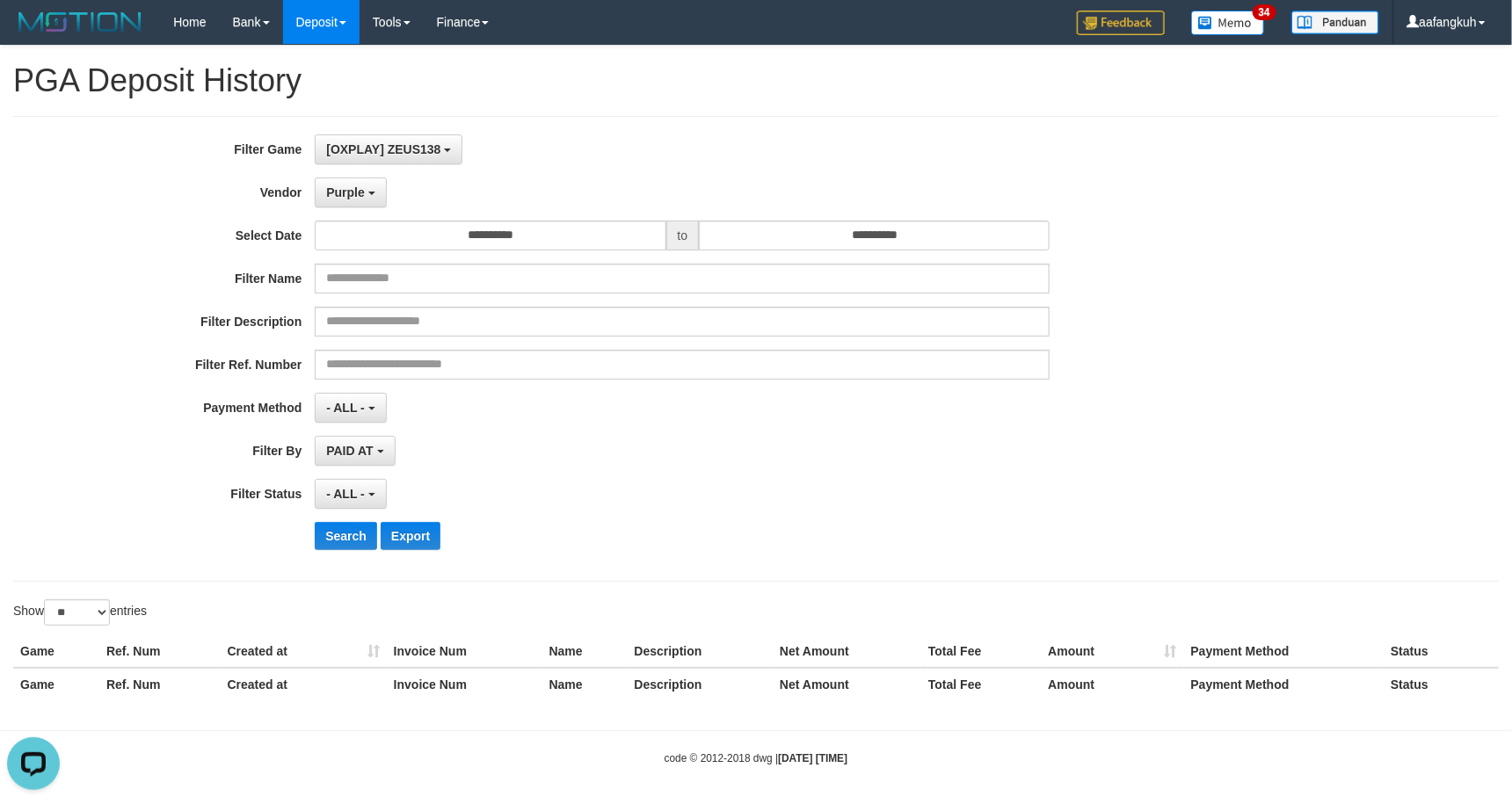 click on "- ALL -    SELECT ALL  - ALL -  SELECT STATUS
PENDING/UNPAID
PAID
CANCELED
EXPIRED" at bounding box center [682, 494] 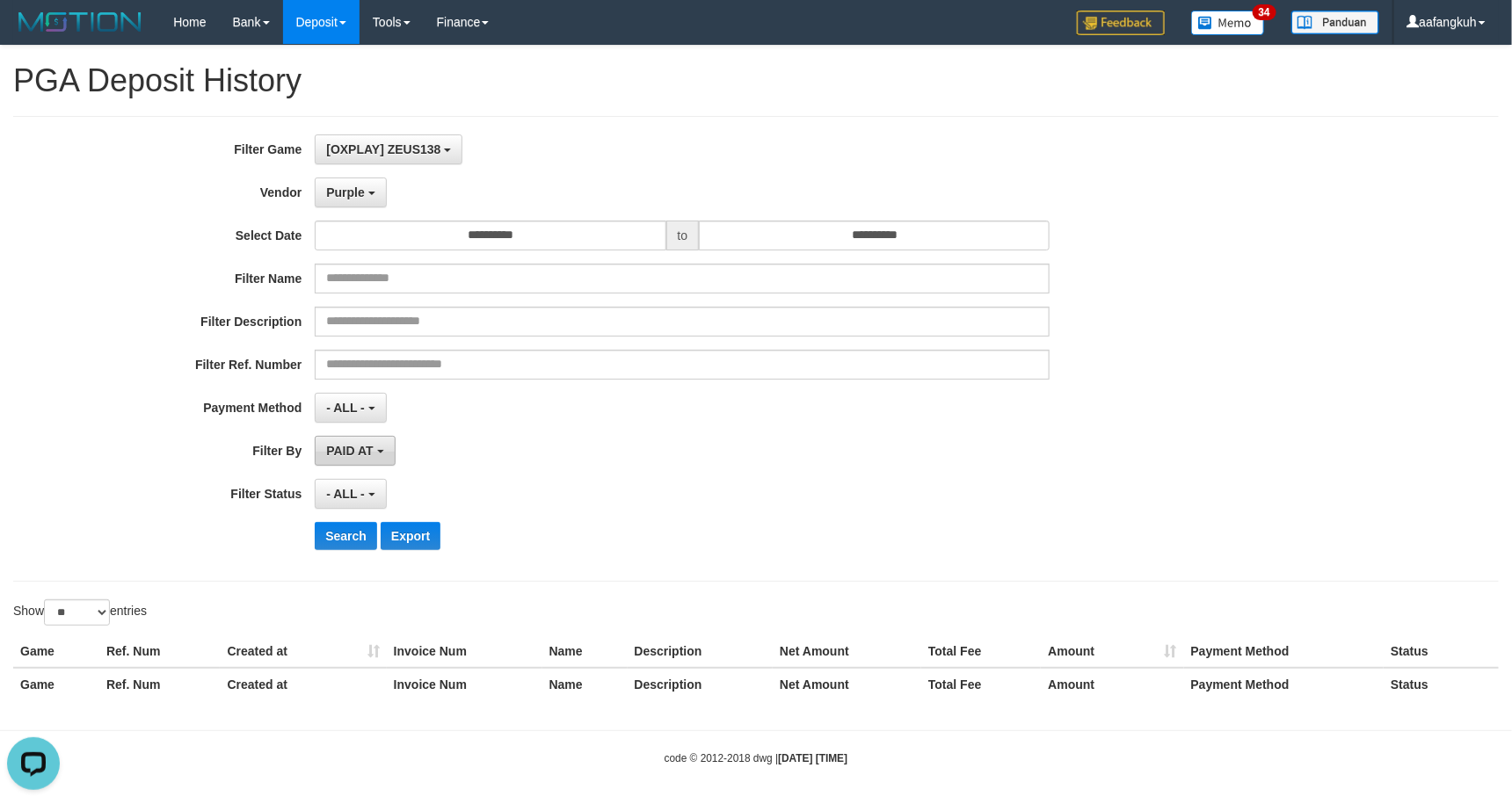click on "PAID AT" at bounding box center (354, 451) 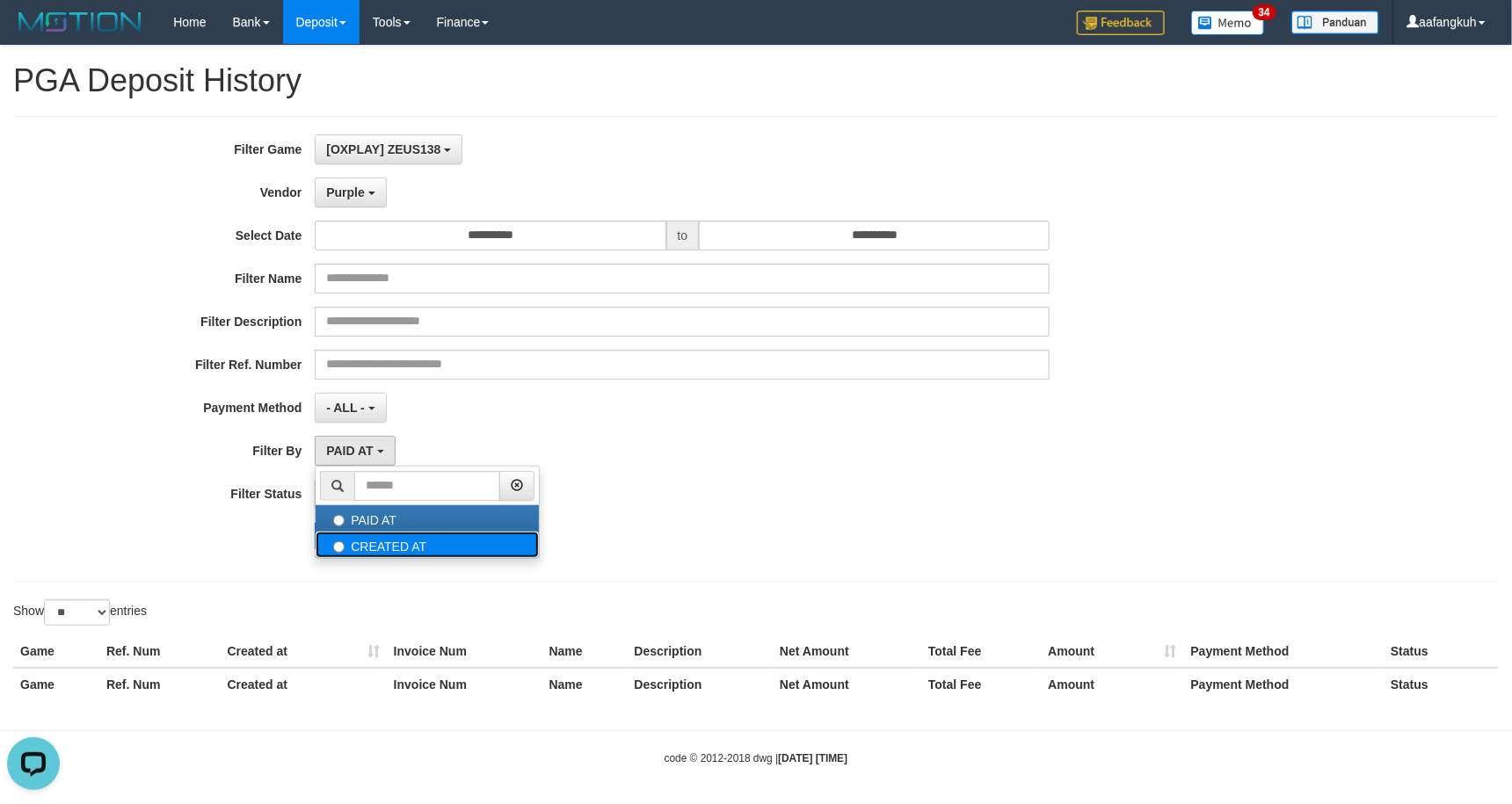 click on "CREATED AT" at bounding box center (427, 545) 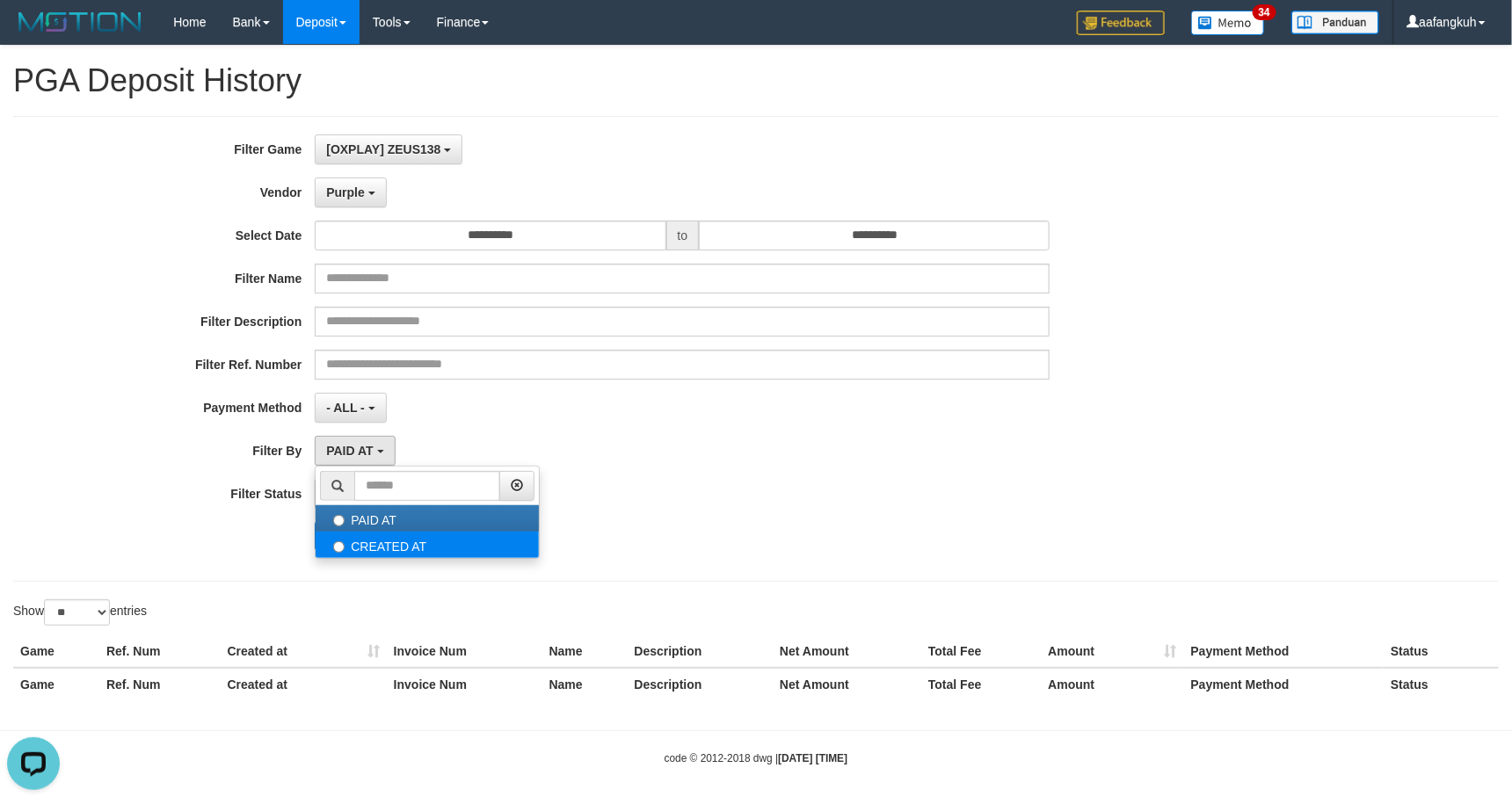select on "*" 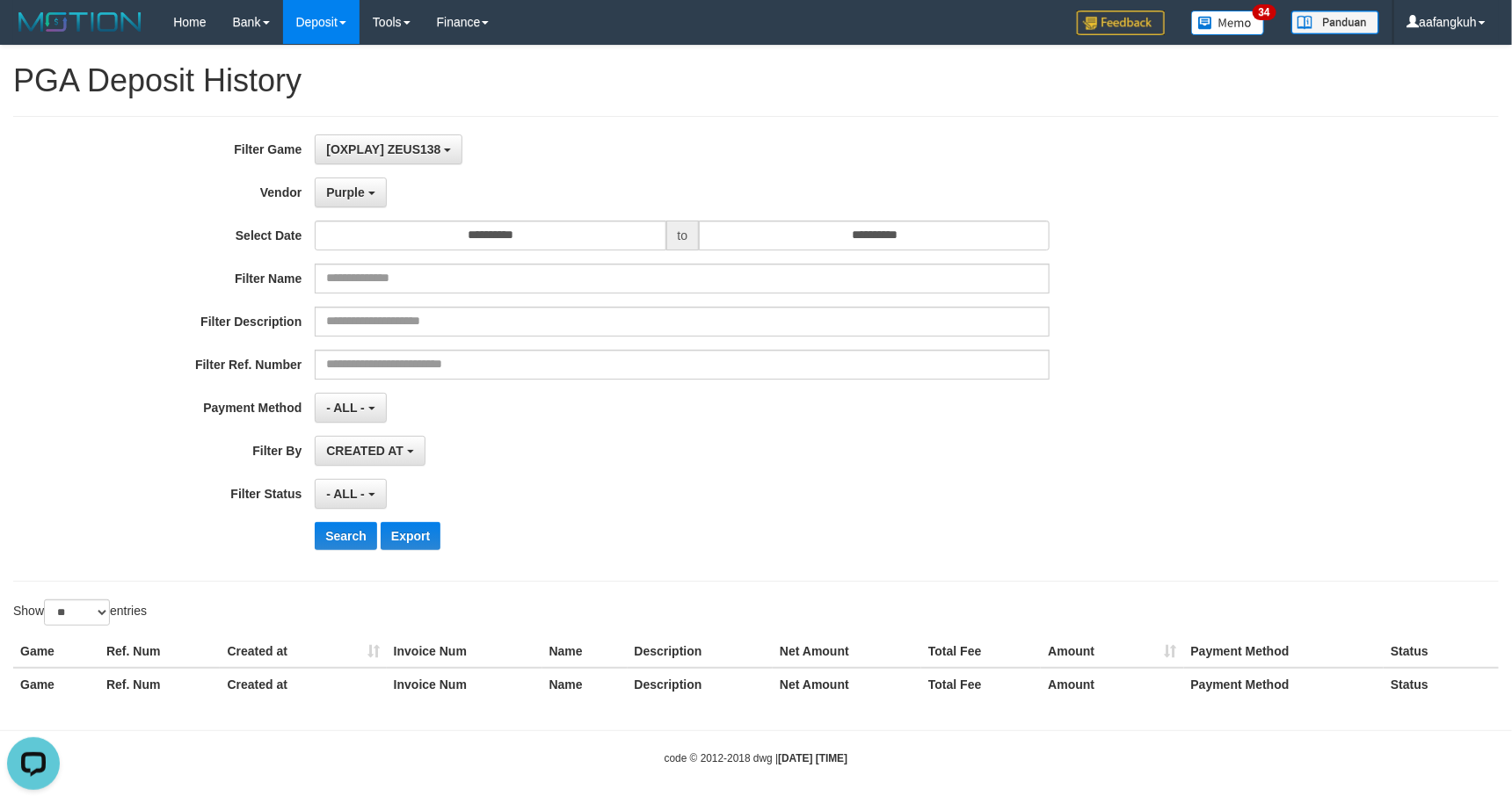 click on "**********" at bounding box center (629, 349) 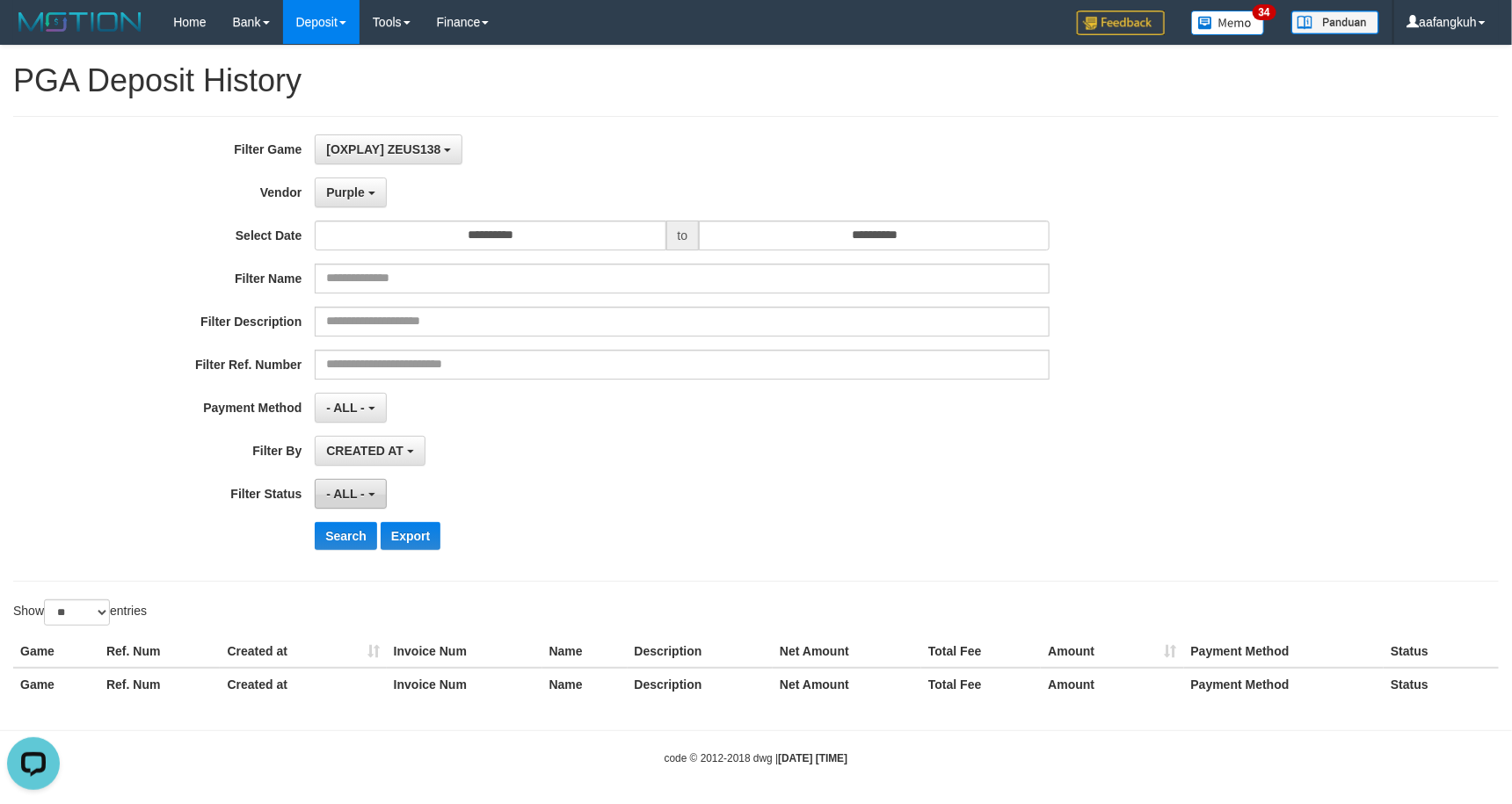 click on "- ALL -" at bounding box center [345, 494] 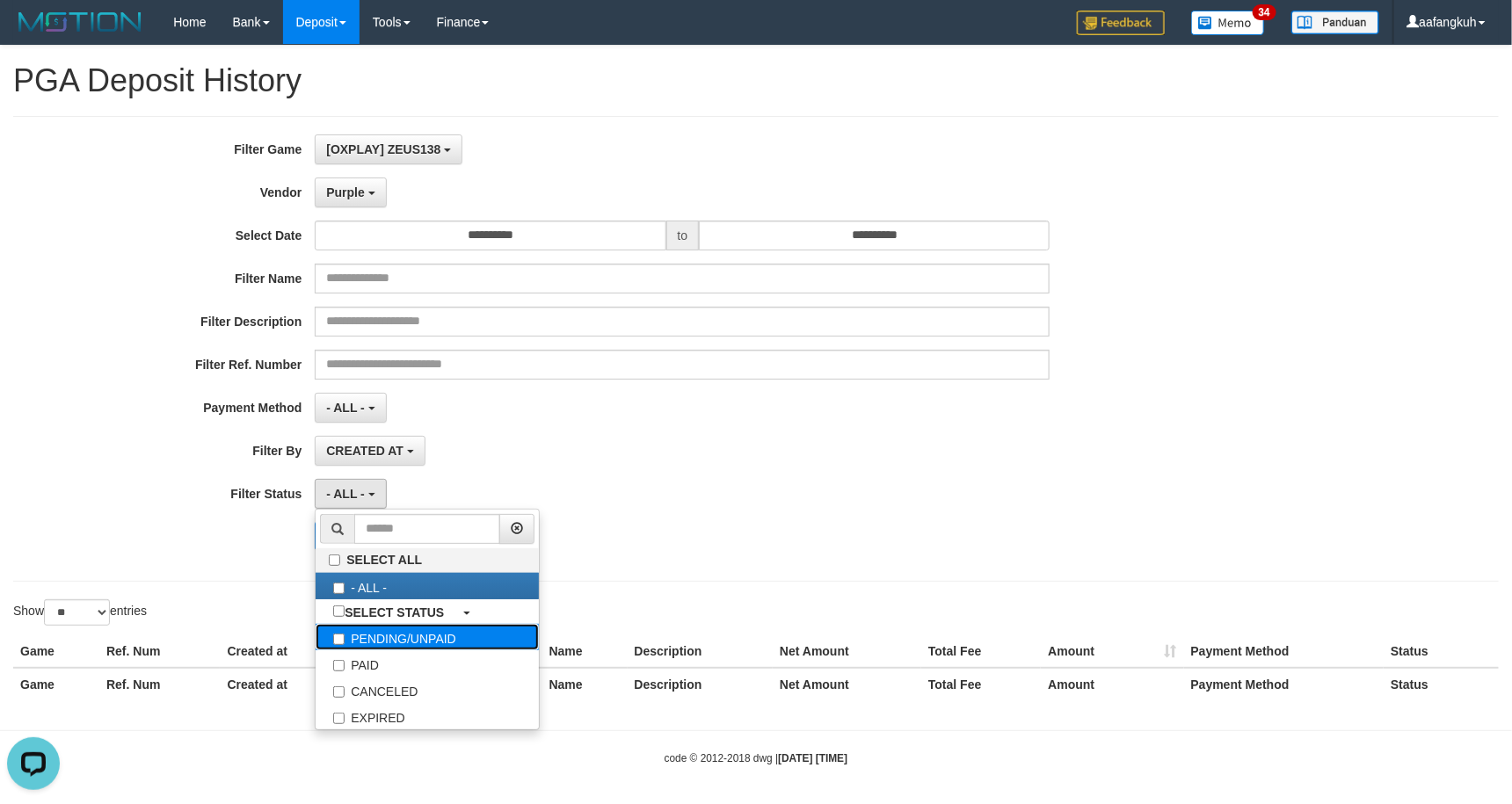 click on "PENDING/UNPAID" at bounding box center [427, 637] 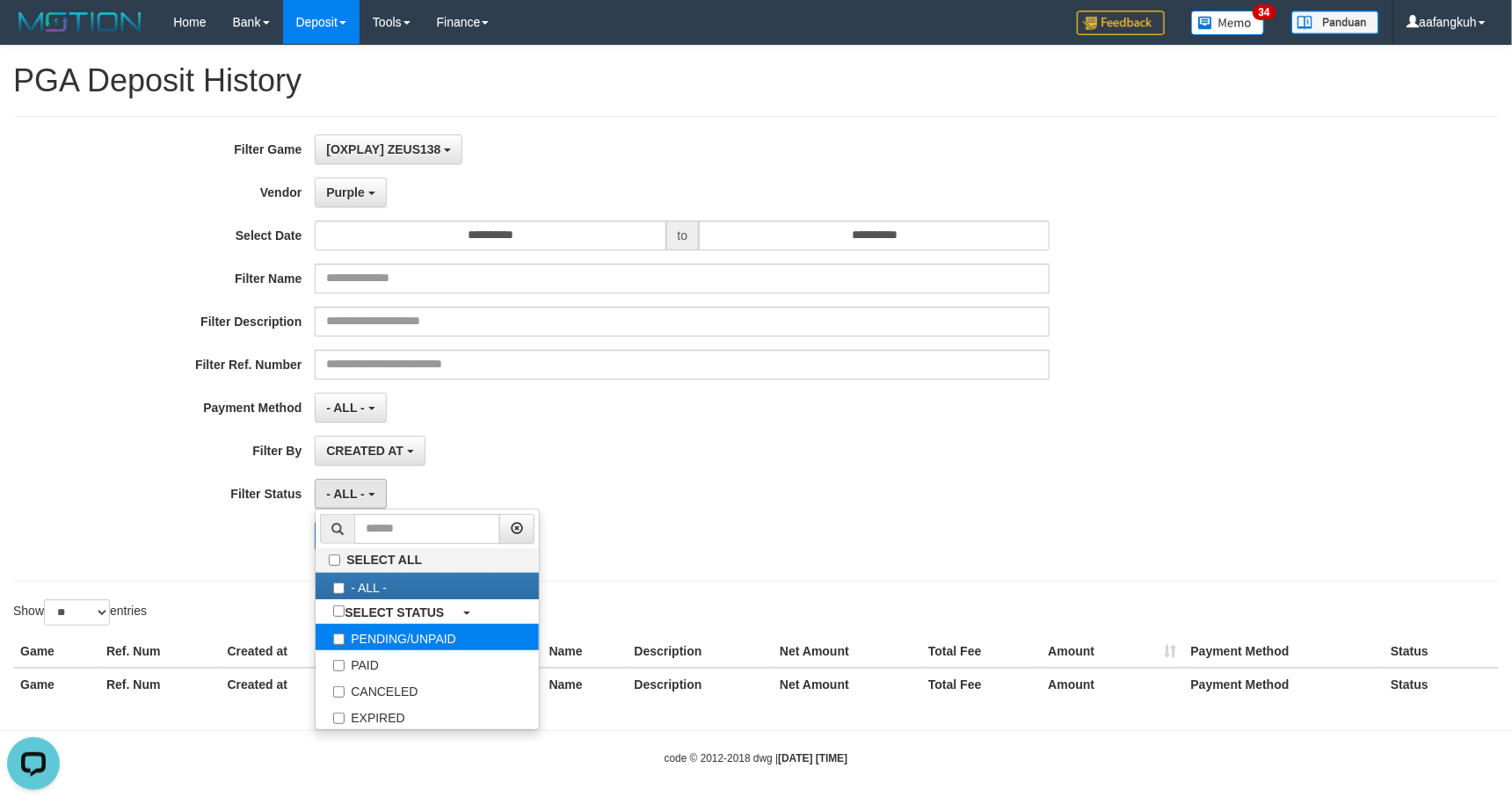 select on "*" 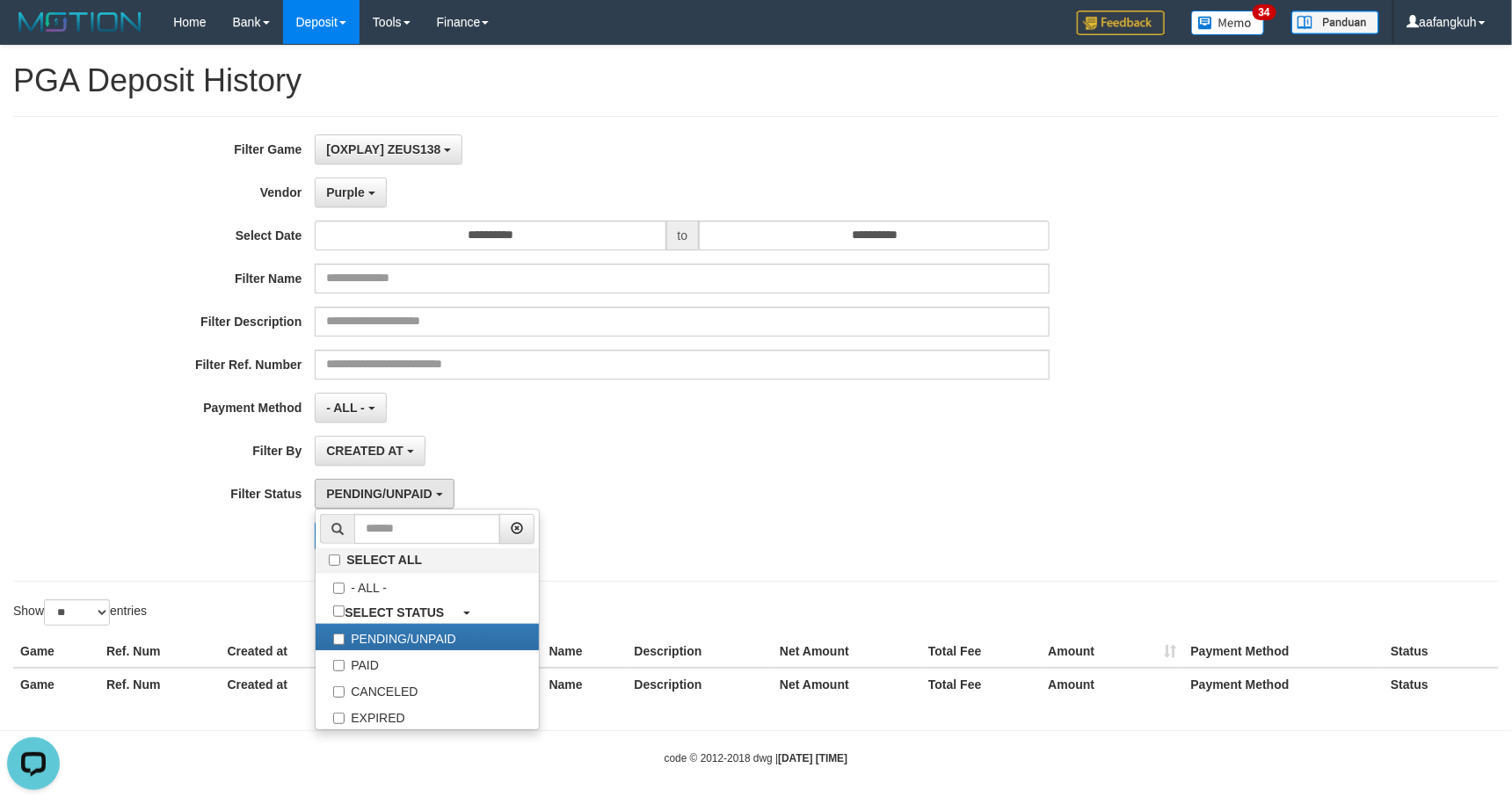click on "Filter Status" at bounding box center (157, 490) 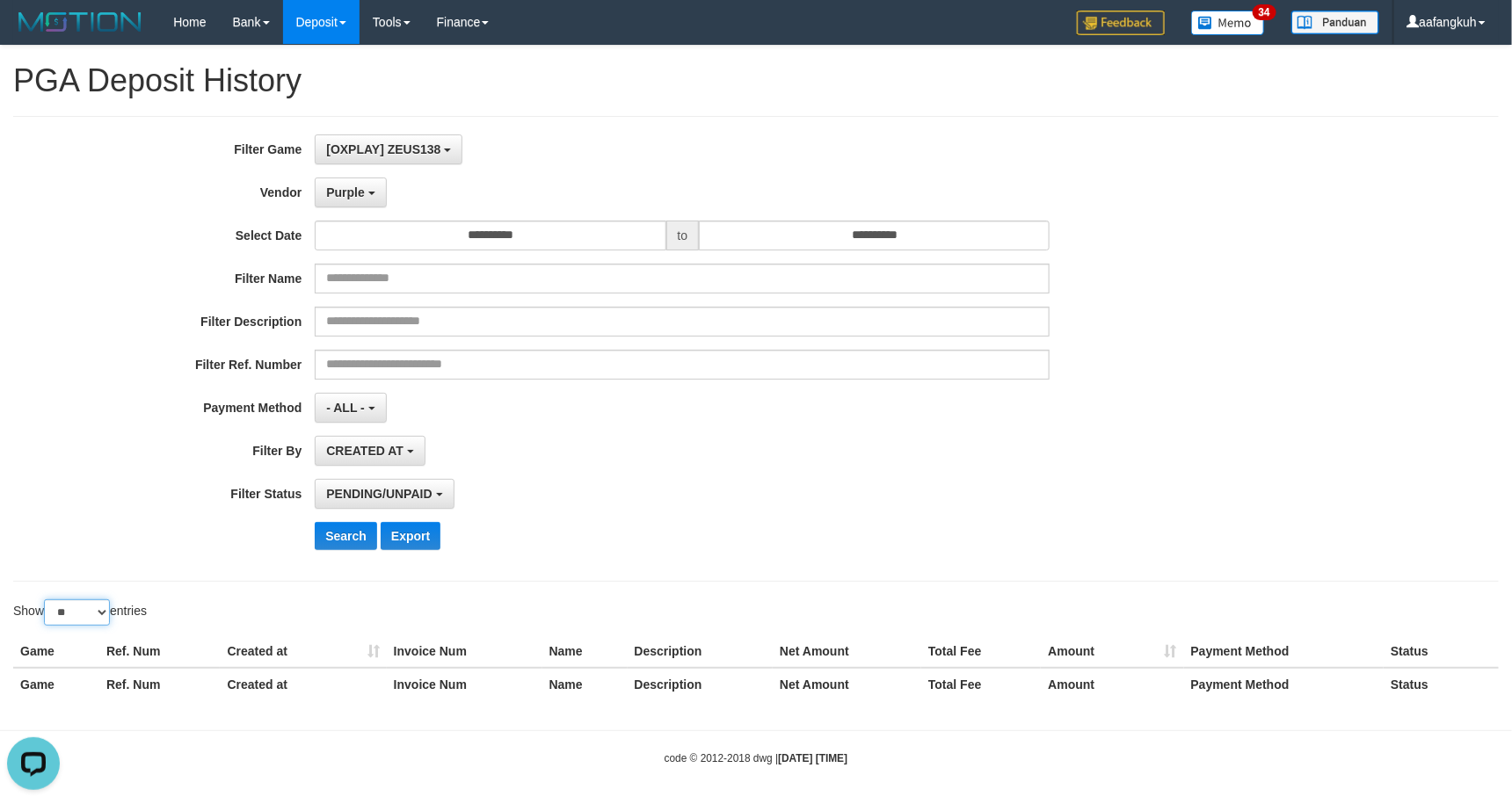 click on "** ** ** ***" at bounding box center (76, 612) 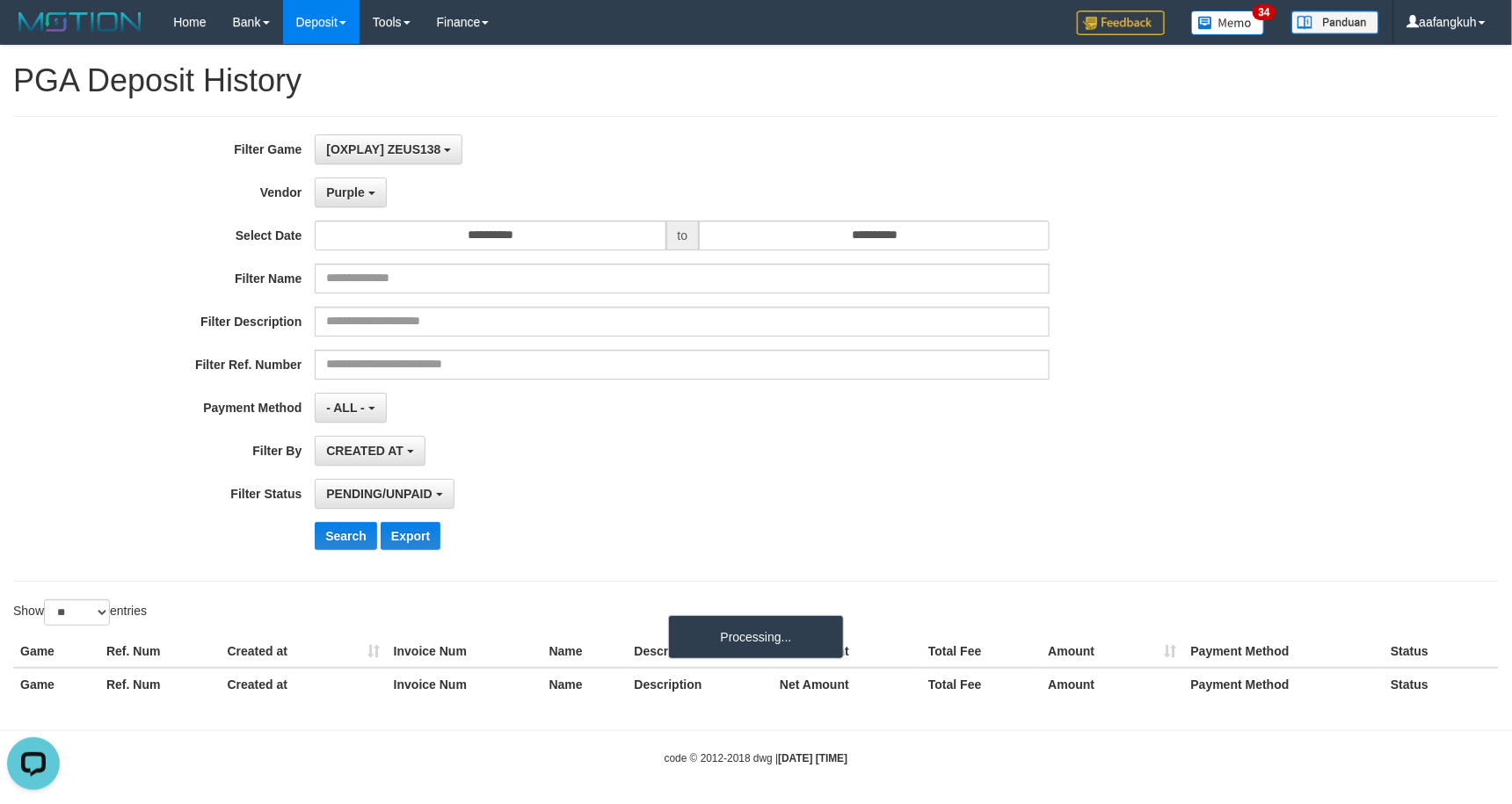 drag, startPoint x: 815, startPoint y: 525, endPoint x: 791, endPoint y: 496, distance: 37.64306 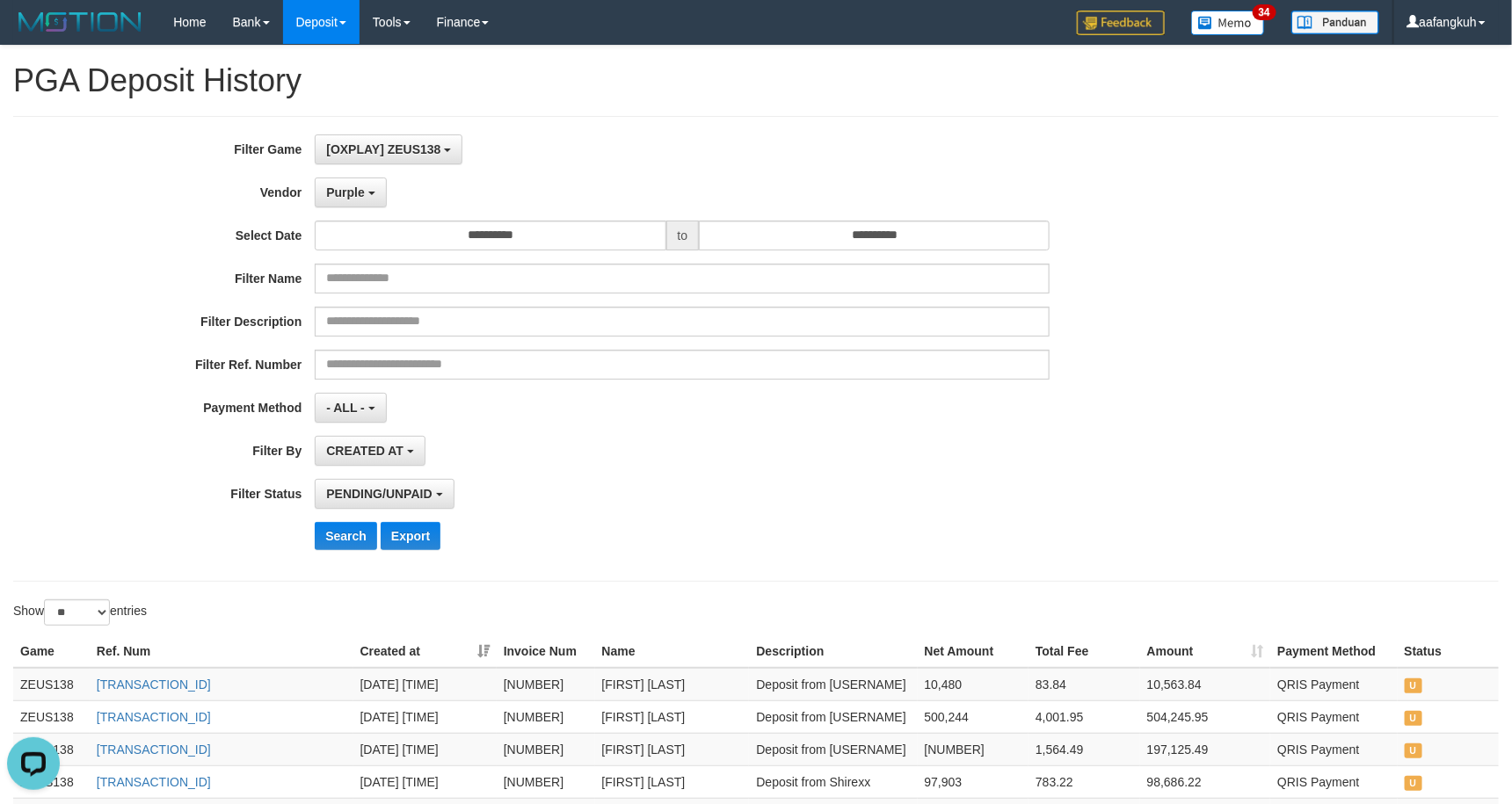 click on "PENDING/UNPAID								    SELECT ALL  - ALL -  SELECT STATUS
PENDING/UNPAID
PAID
CANCELED
EXPIRED" at bounding box center [682, 494] 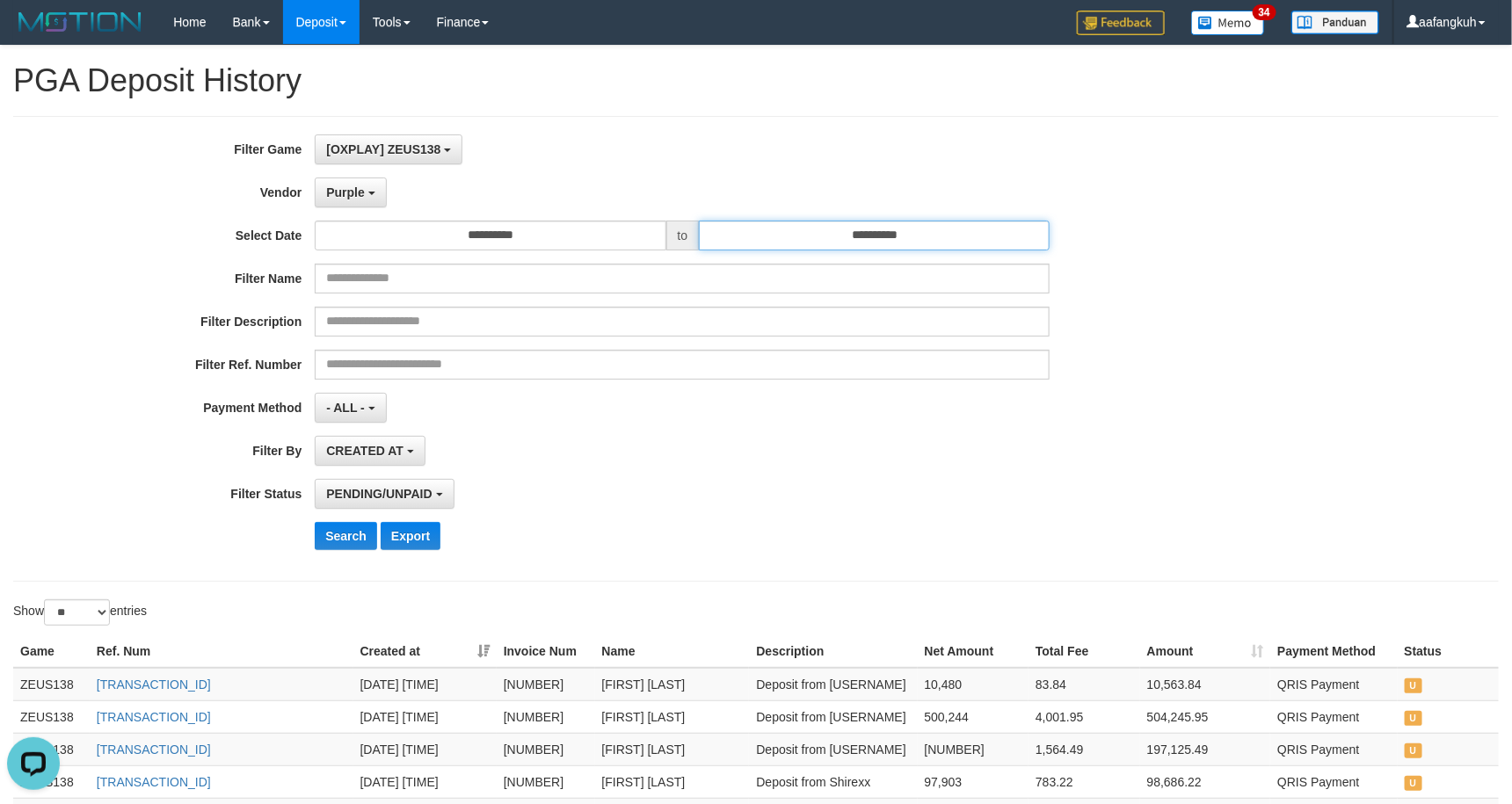 click on "**********" at bounding box center [874, 235] 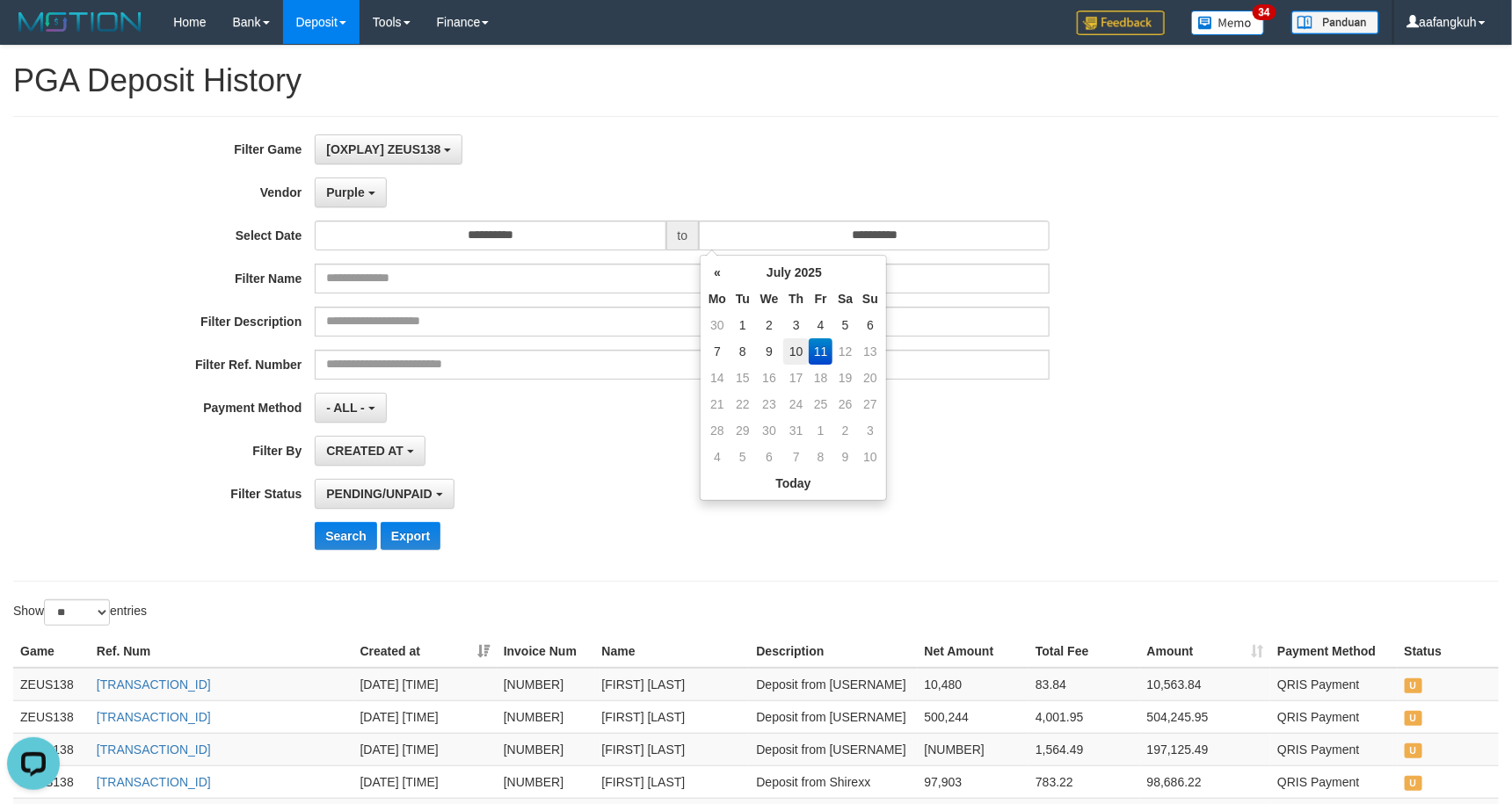 click on "10" at bounding box center [796, 351] 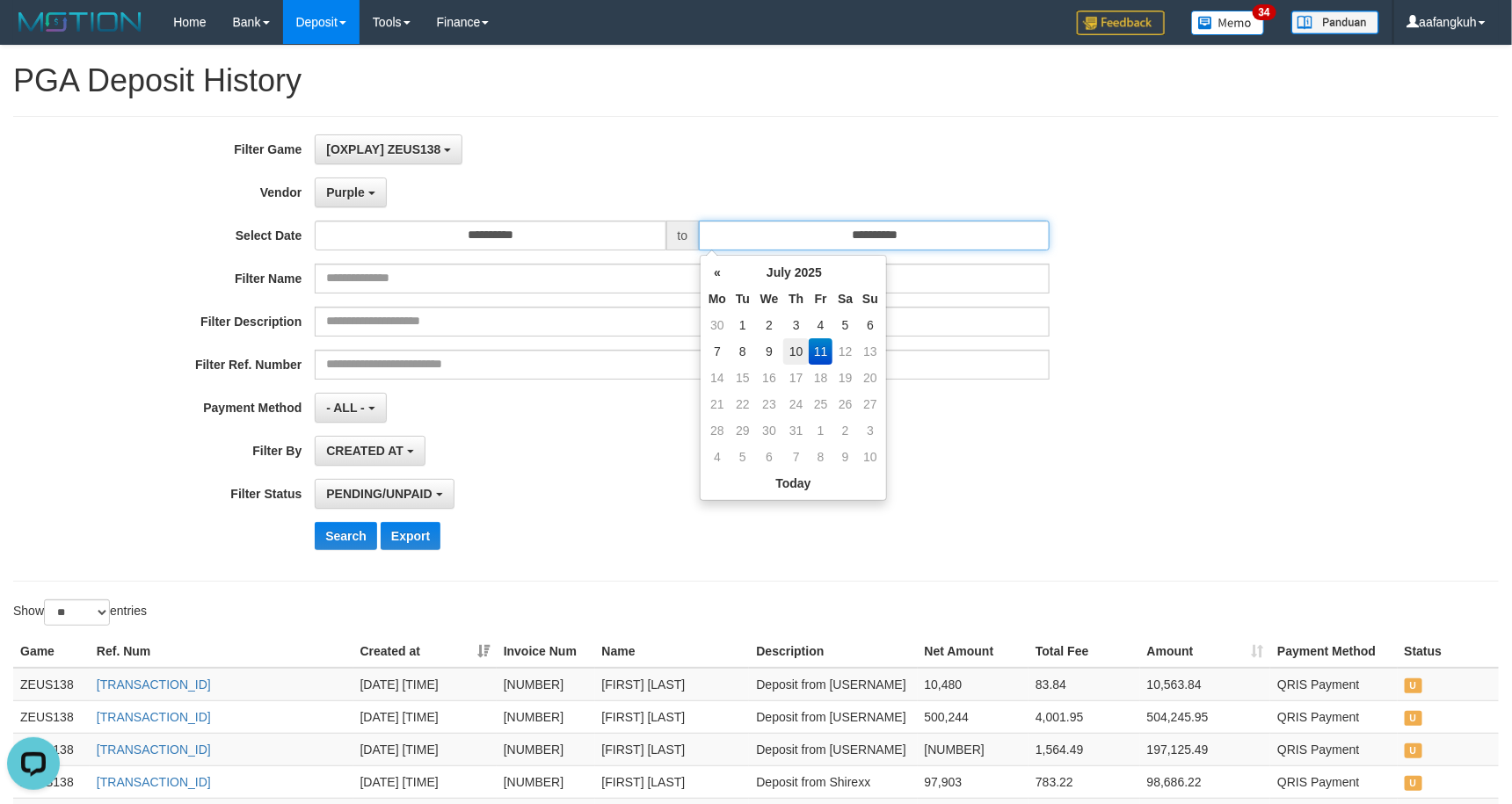 type on "**********" 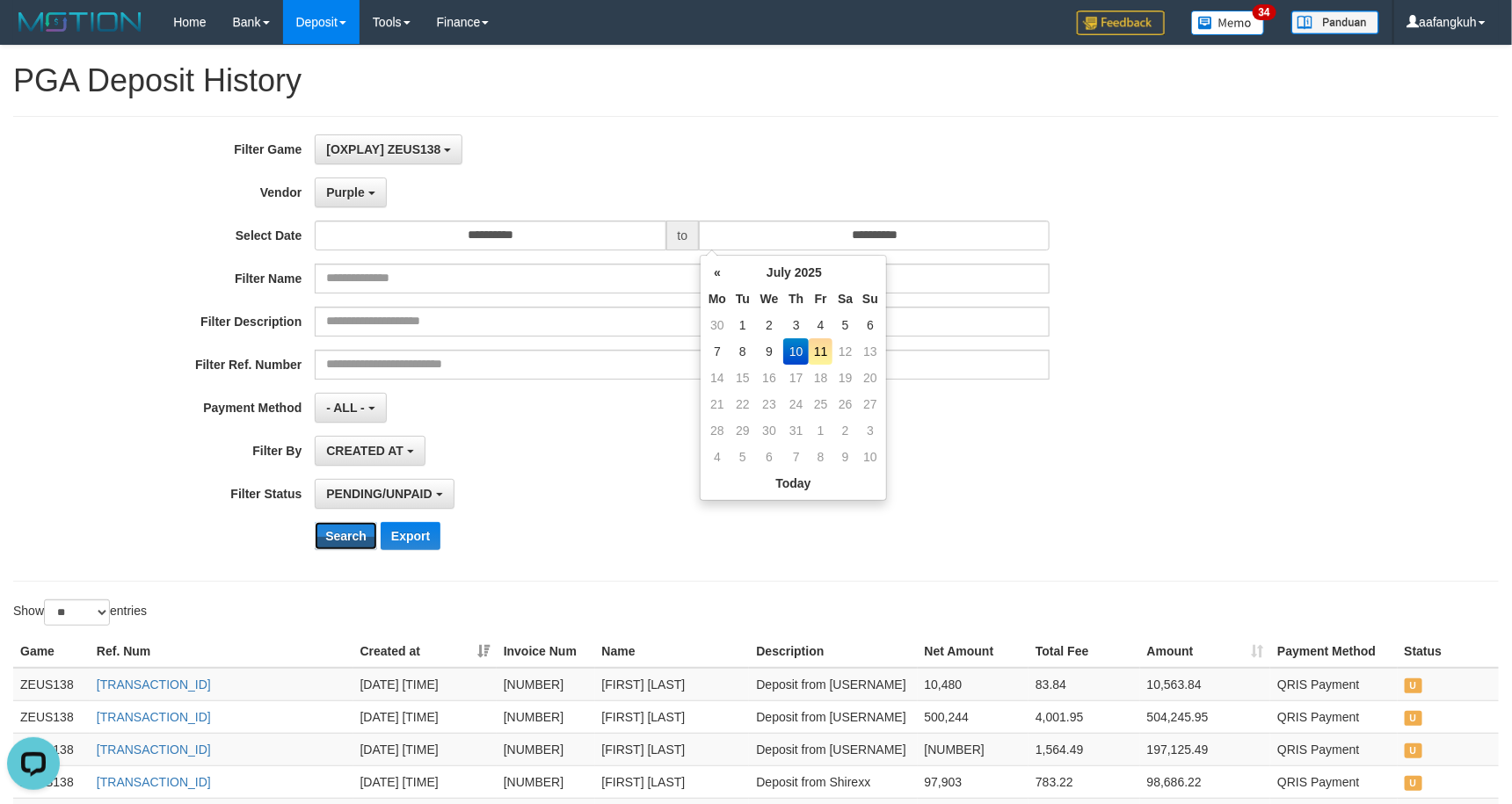 drag, startPoint x: 341, startPoint y: 539, endPoint x: 377, endPoint y: 536, distance: 36.124784 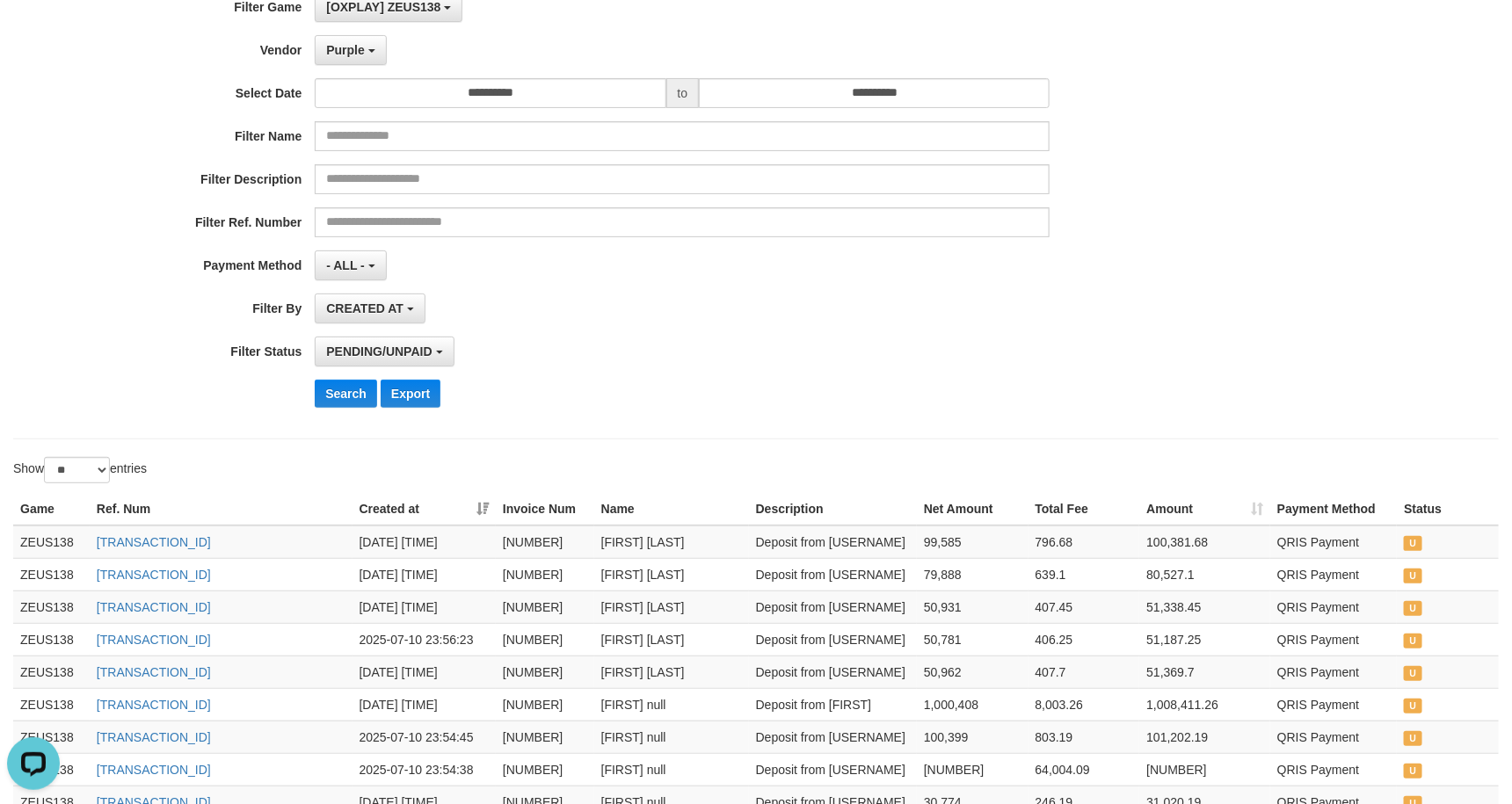 scroll, scrollTop: 0, scrollLeft: 0, axis: both 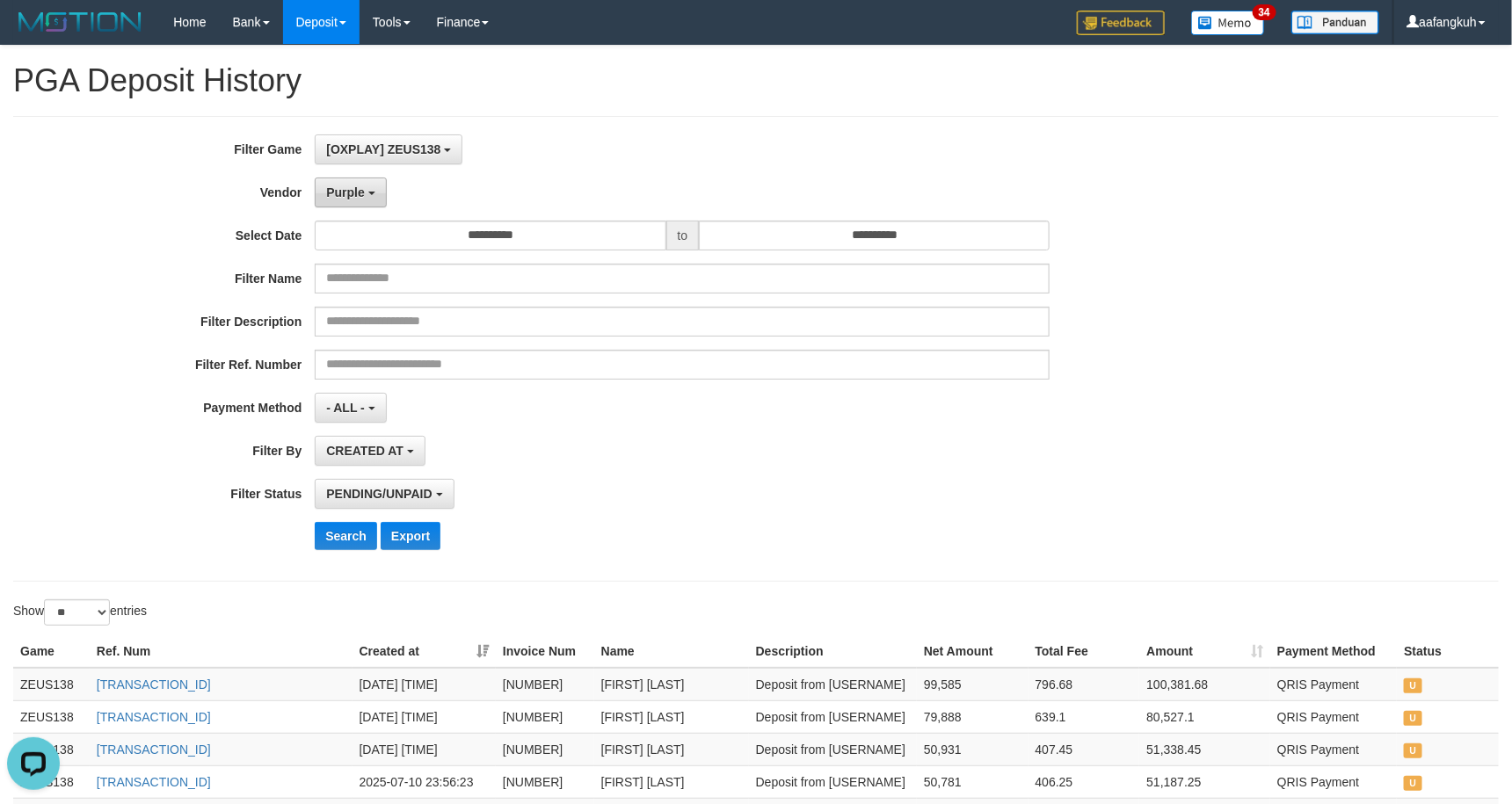 click on "Purple" at bounding box center [345, 192] 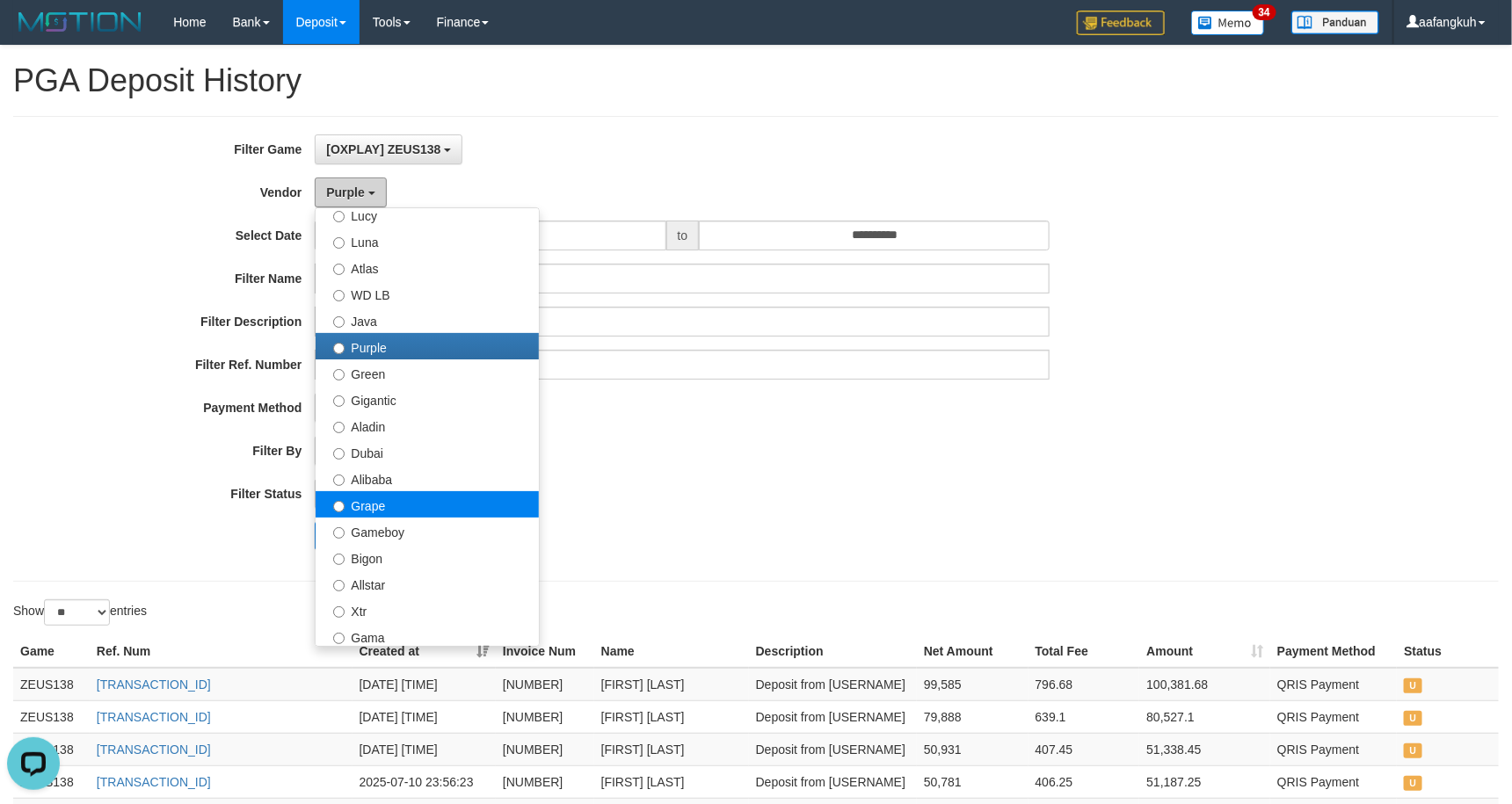 scroll, scrollTop: 132, scrollLeft: 0, axis: vertical 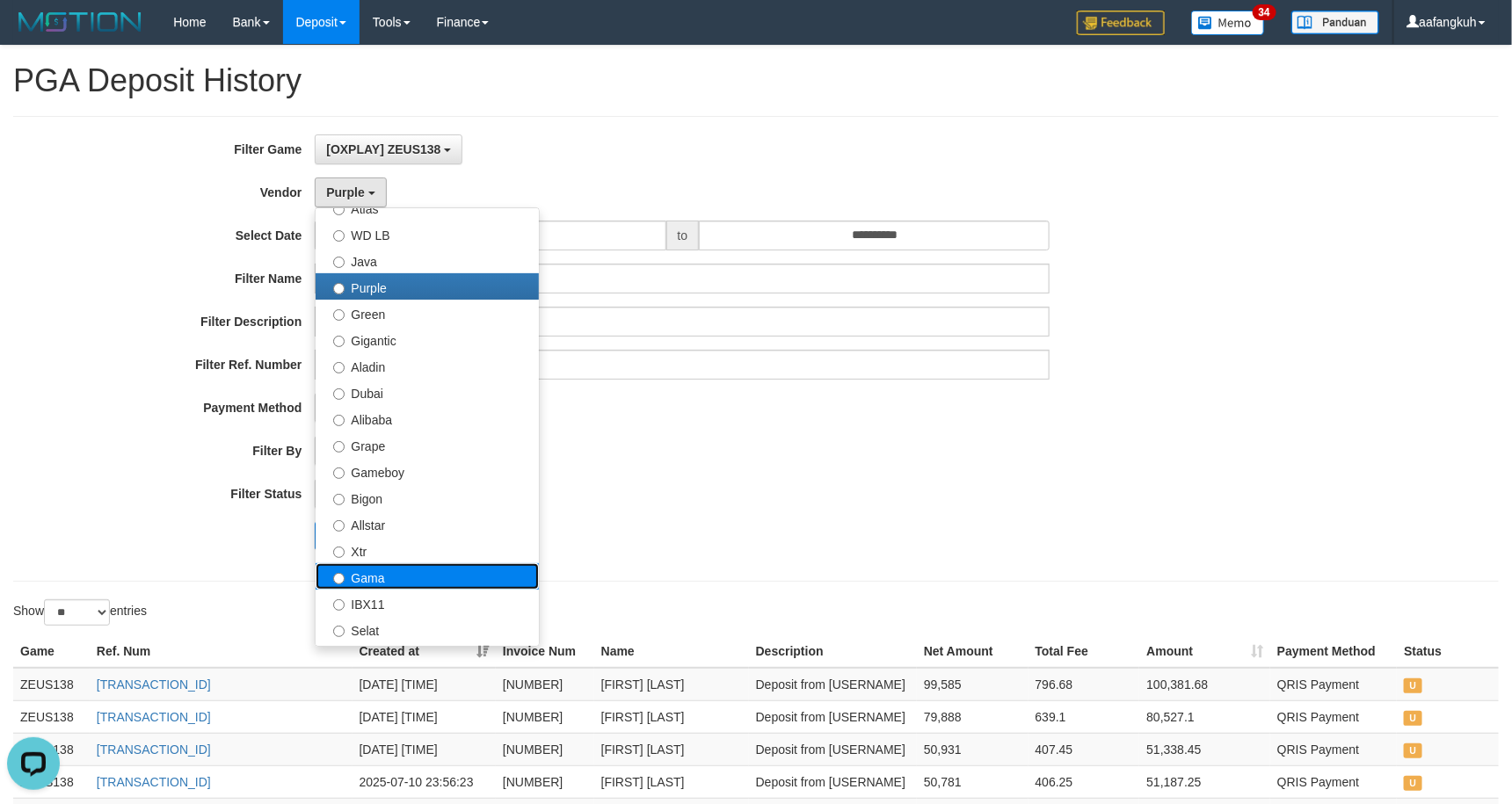 click on "Gama" at bounding box center [427, 576] 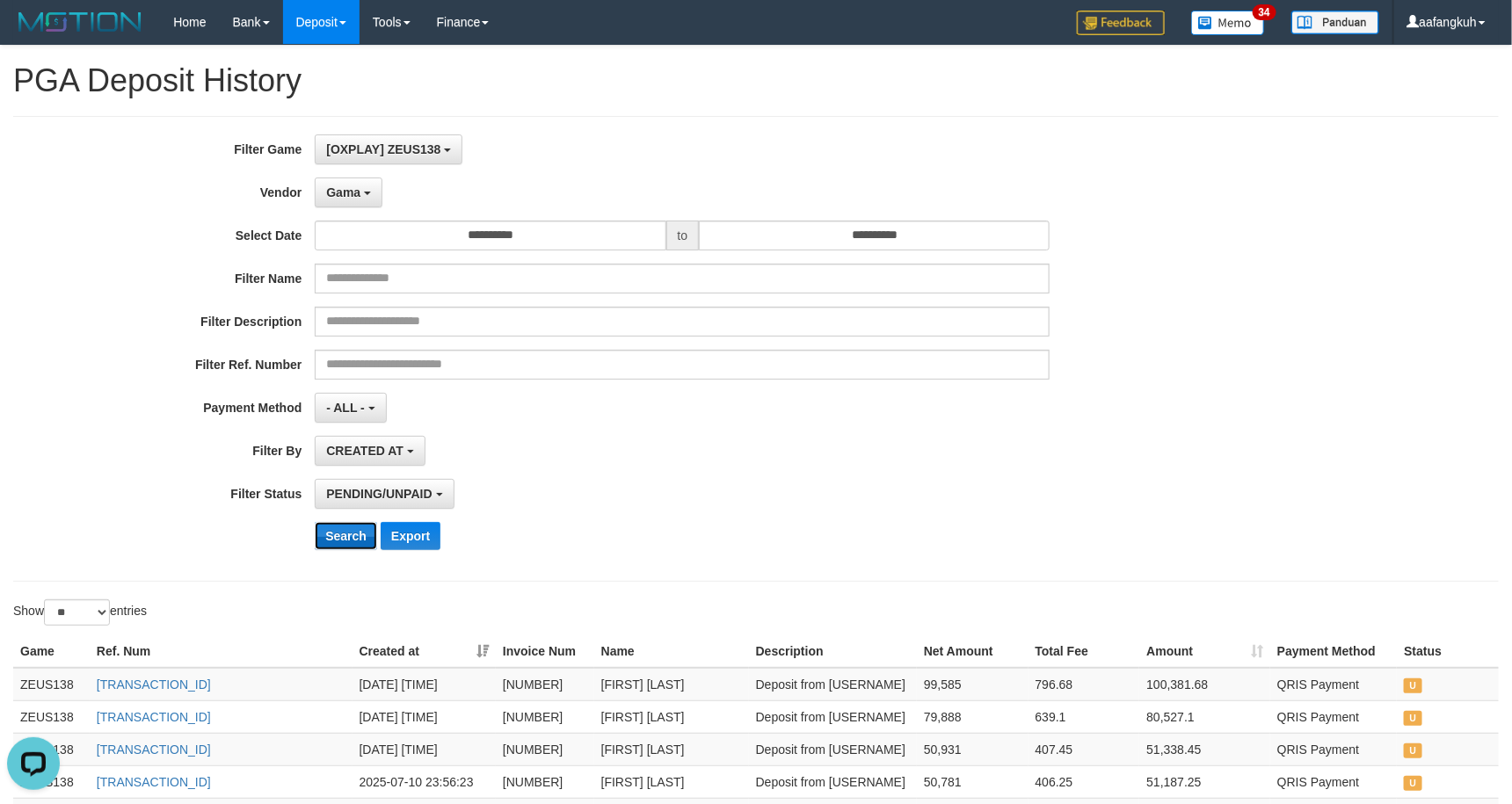 click on "Search" at bounding box center [345, 536] 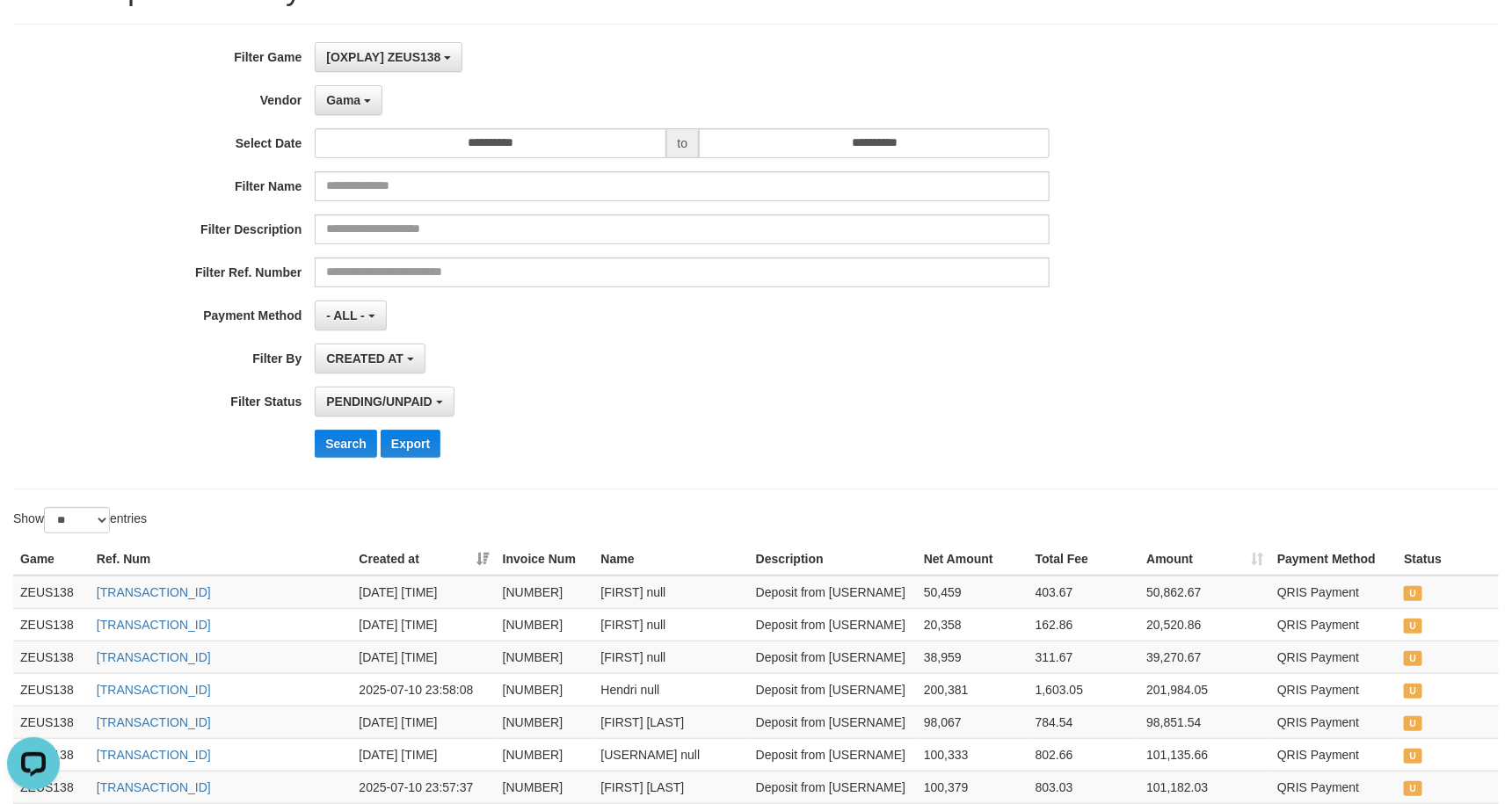 scroll, scrollTop: 0, scrollLeft: 0, axis: both 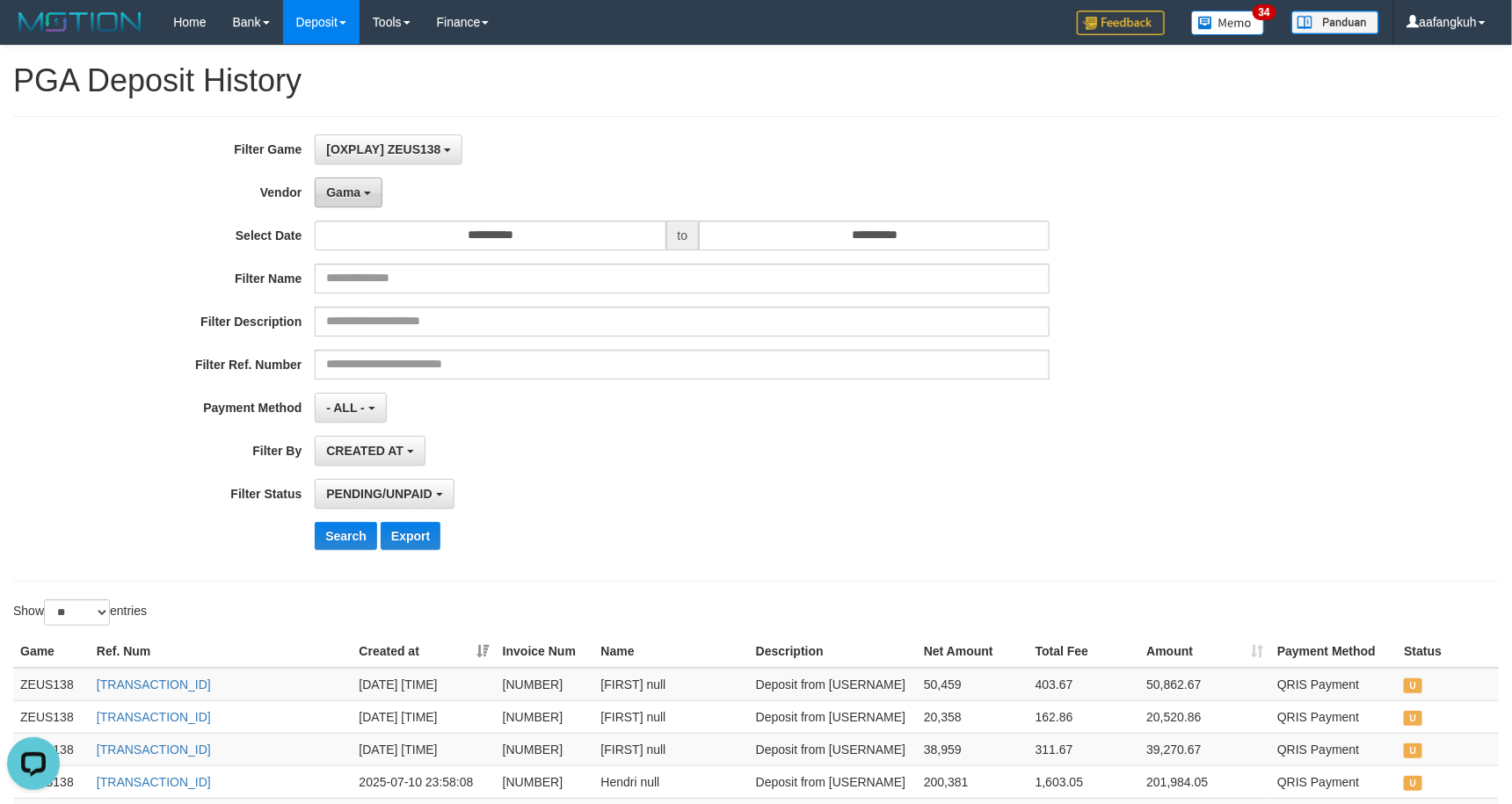 click on "Gama" at bounding box center [343, 192] 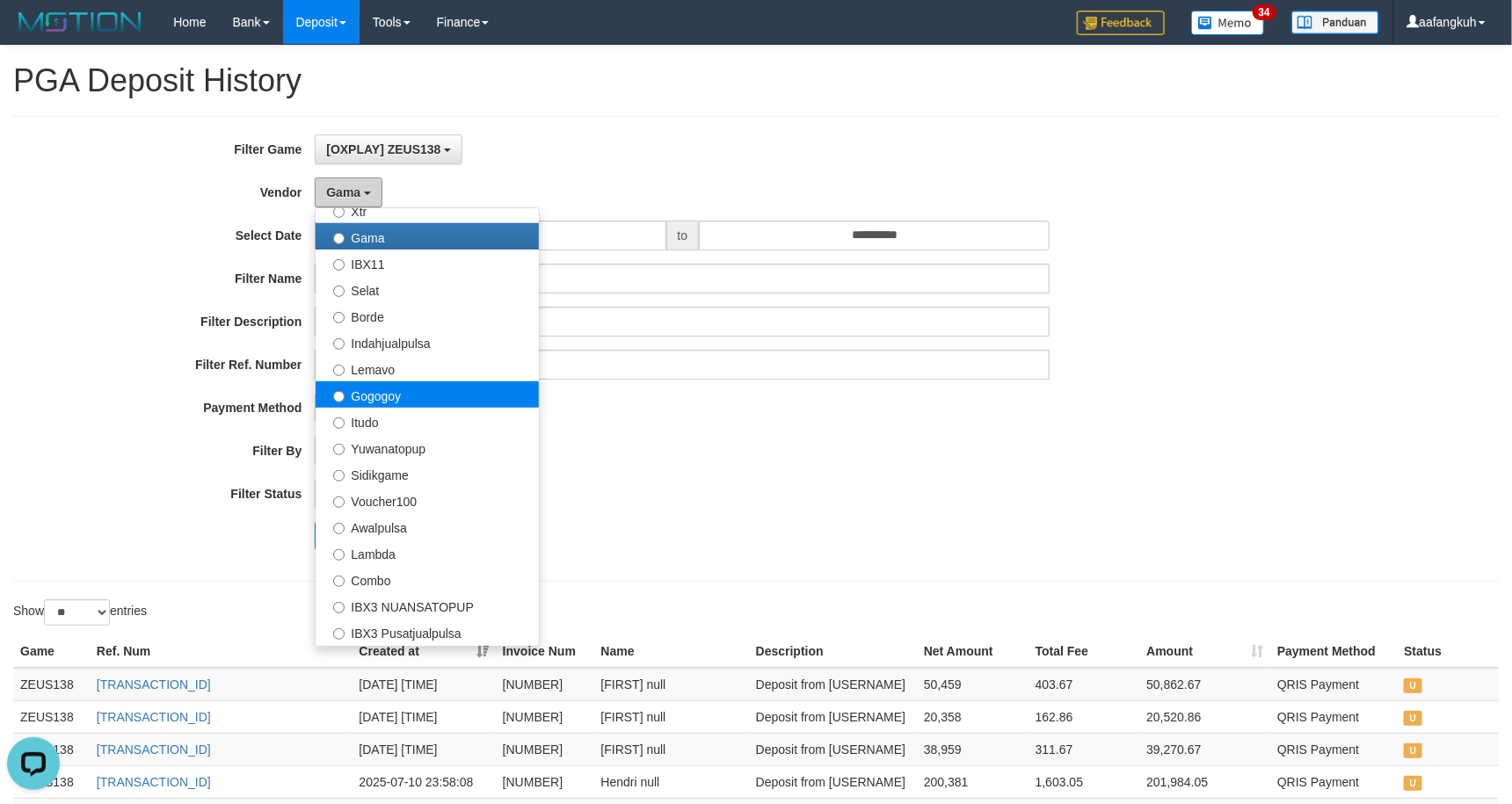 scroll, scrollTop: 470, scrollLeft: 0, axis: vertical 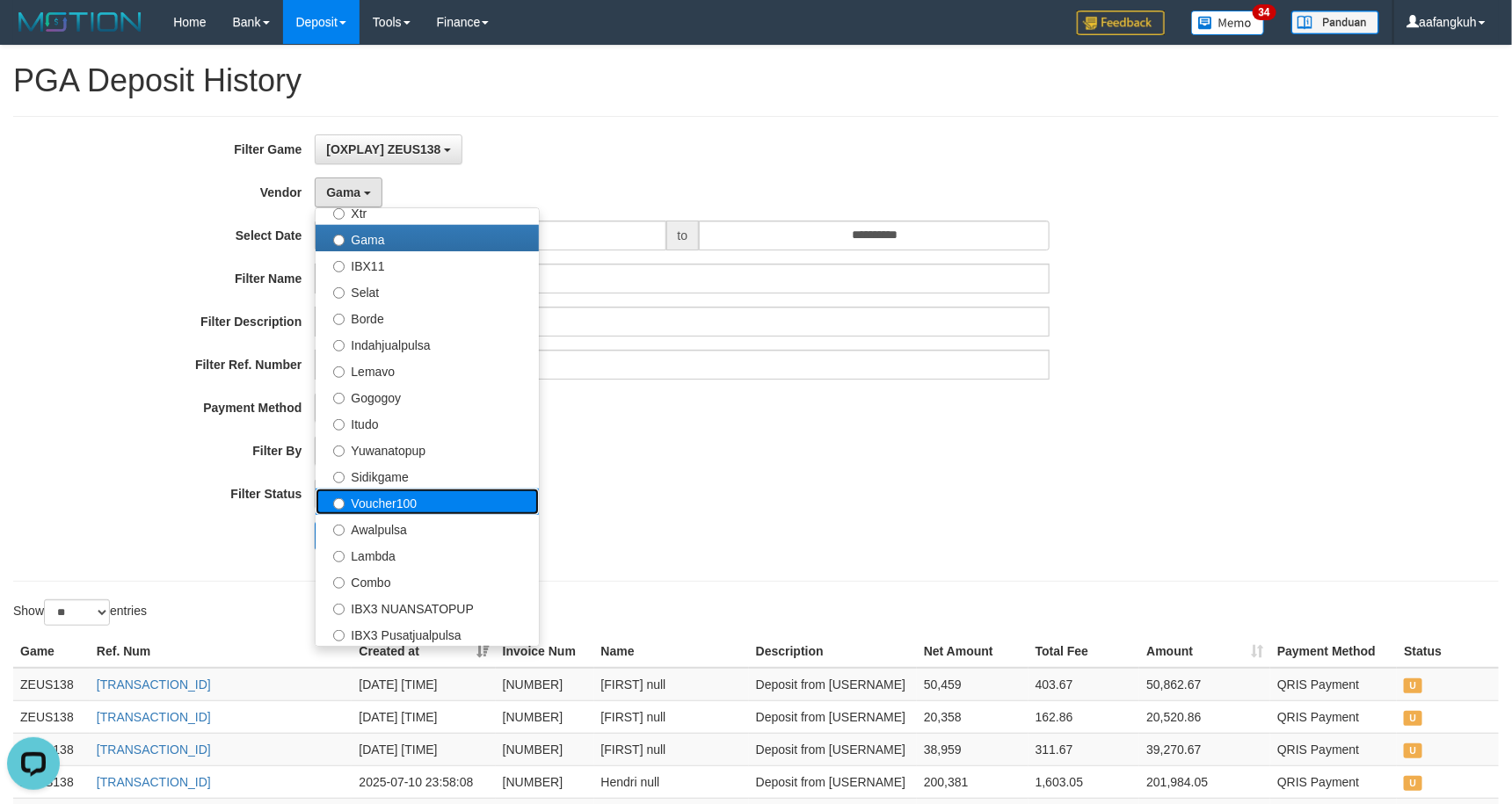 click on "Voucher100" at bounding box center [427, 502] 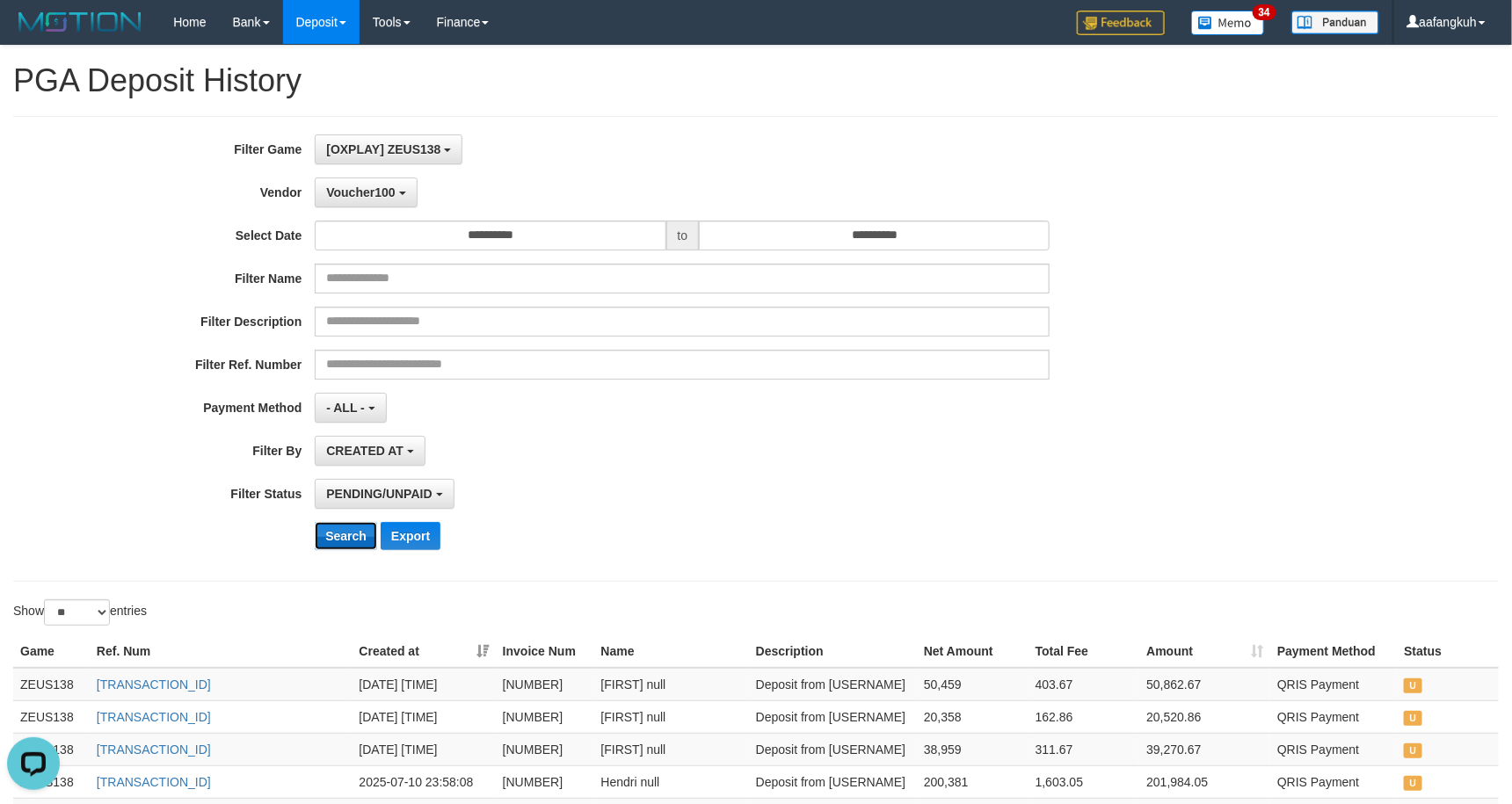 click on "Search" at bounding box center [345, 536] 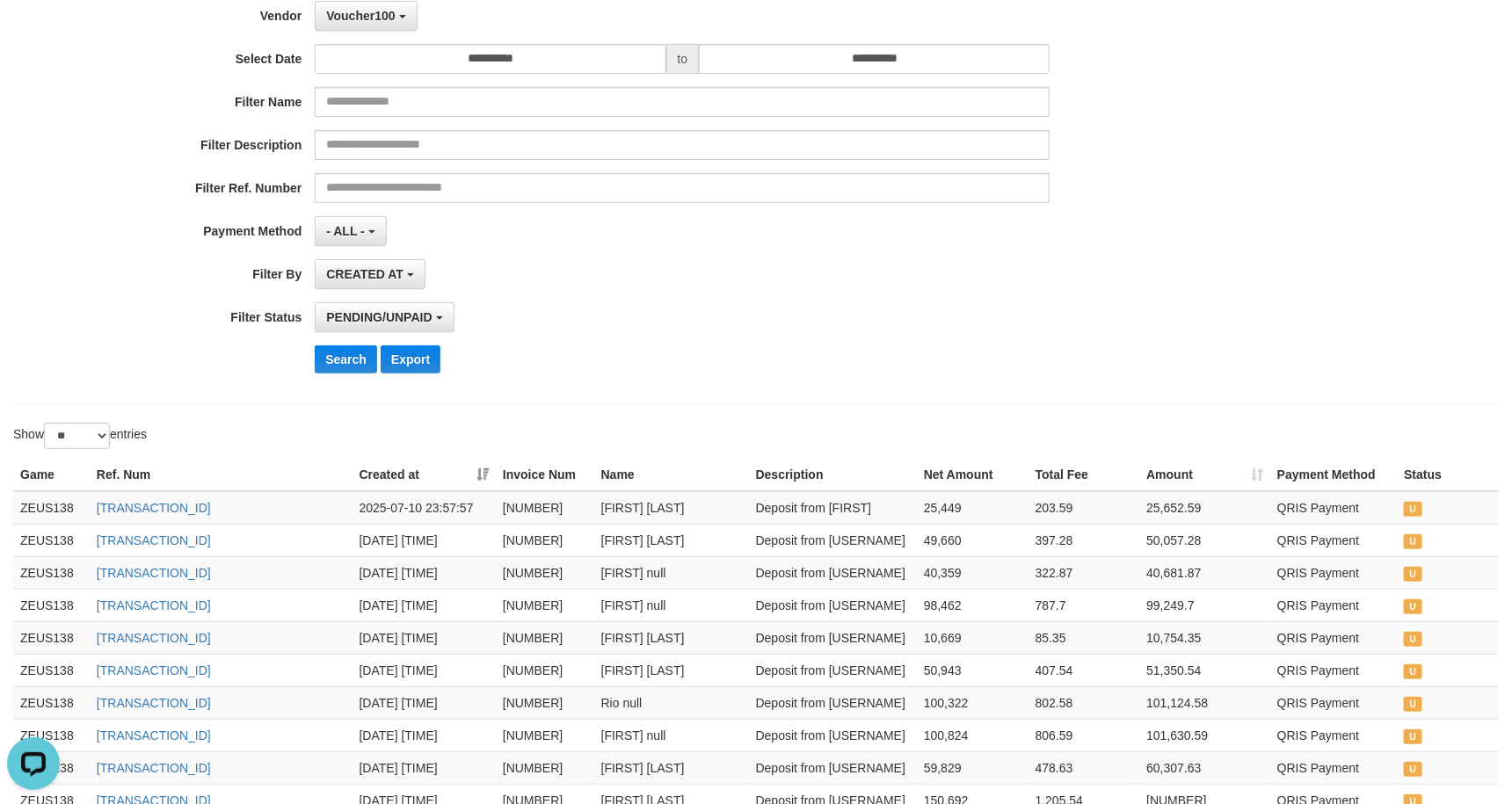 scroll, scrollTop: 0, scrollLeft: 0, axis: both 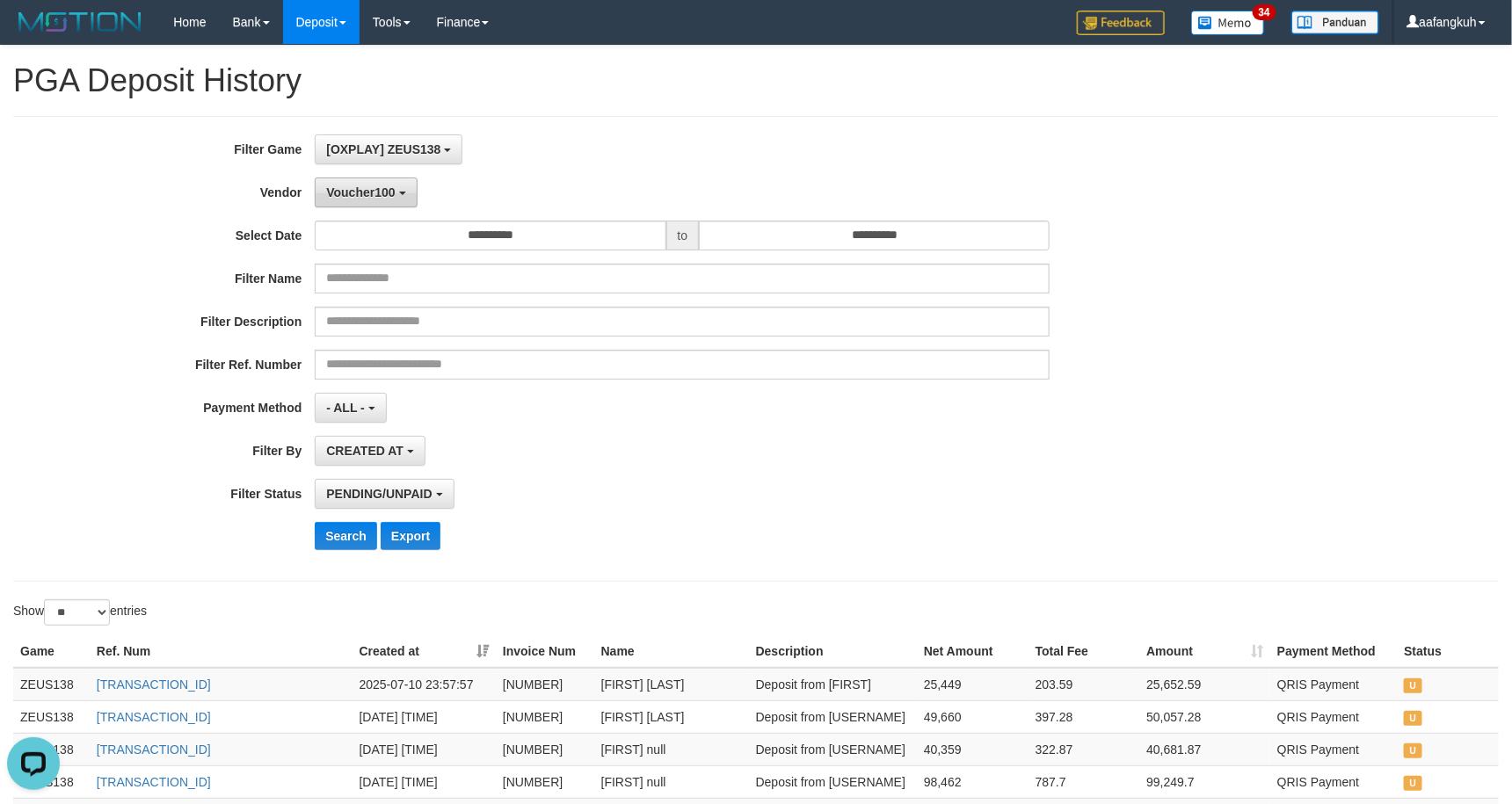 click on "Voucher100" at bounding box center [366, 192] 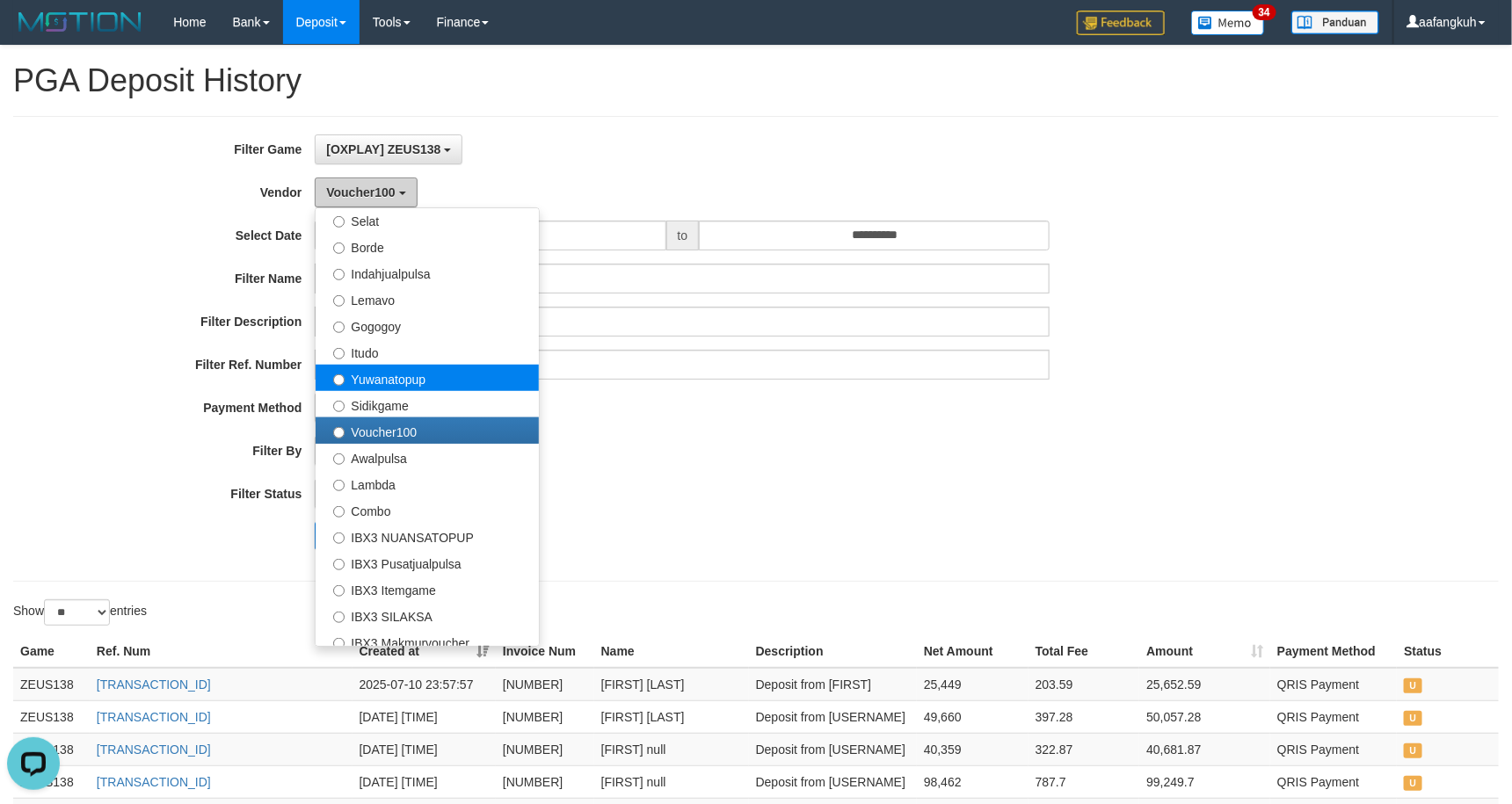 scroll, scrollTop: 602, scrollLeft: 0, axis: vertical 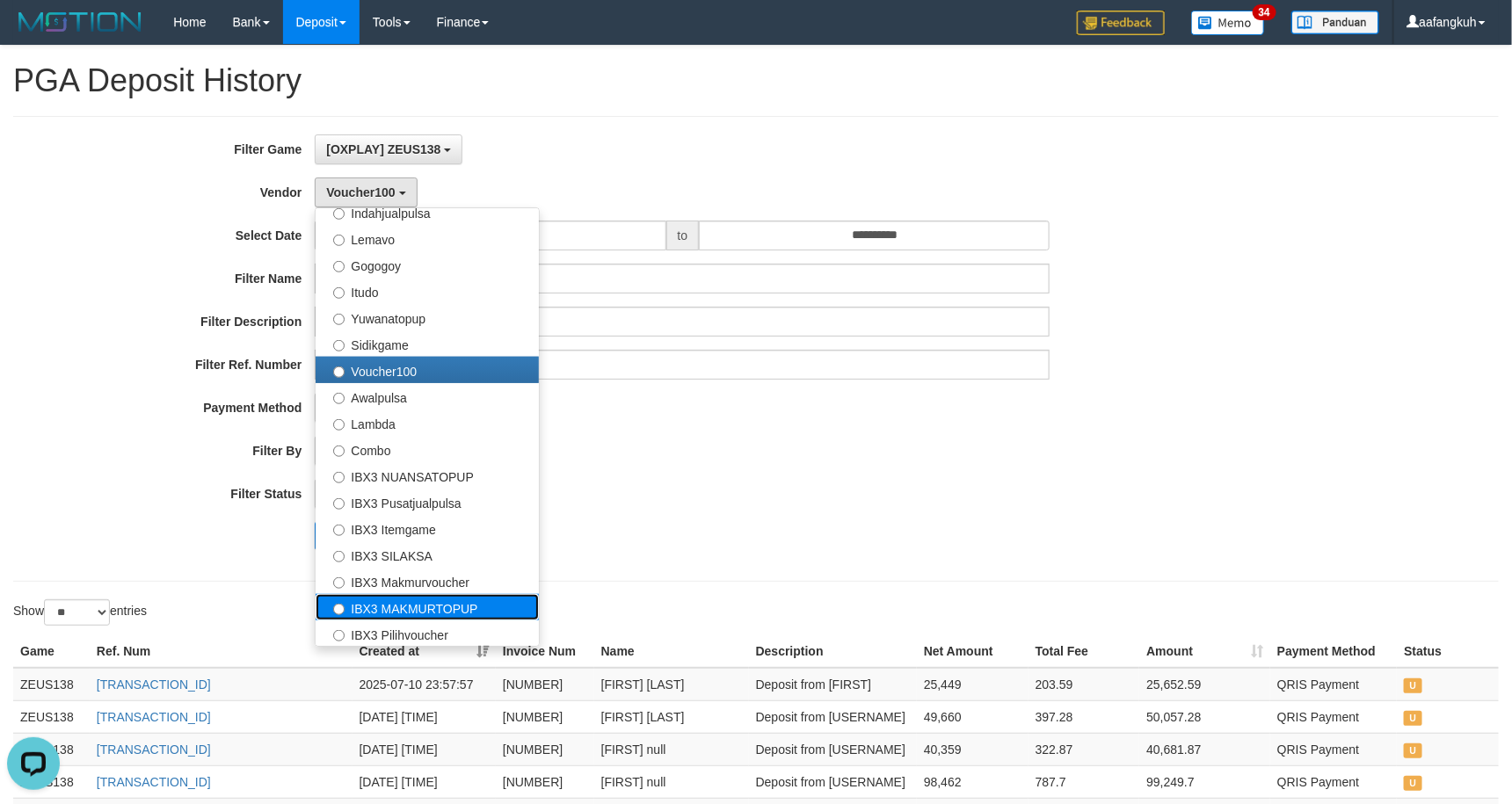 click on "IBX3 MAKMURTOPUP" at bounding box center [427, 607] 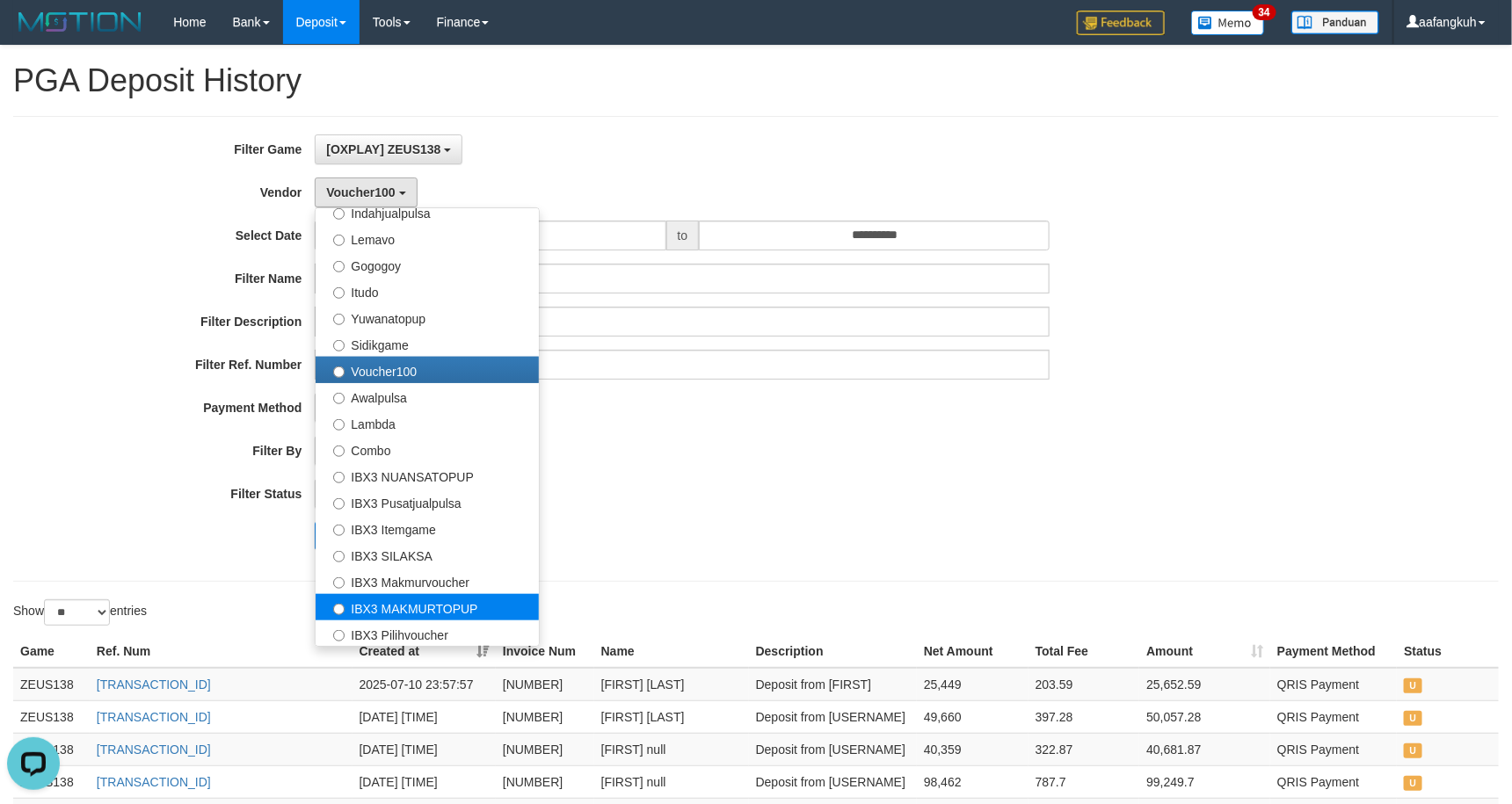 select on "**********" 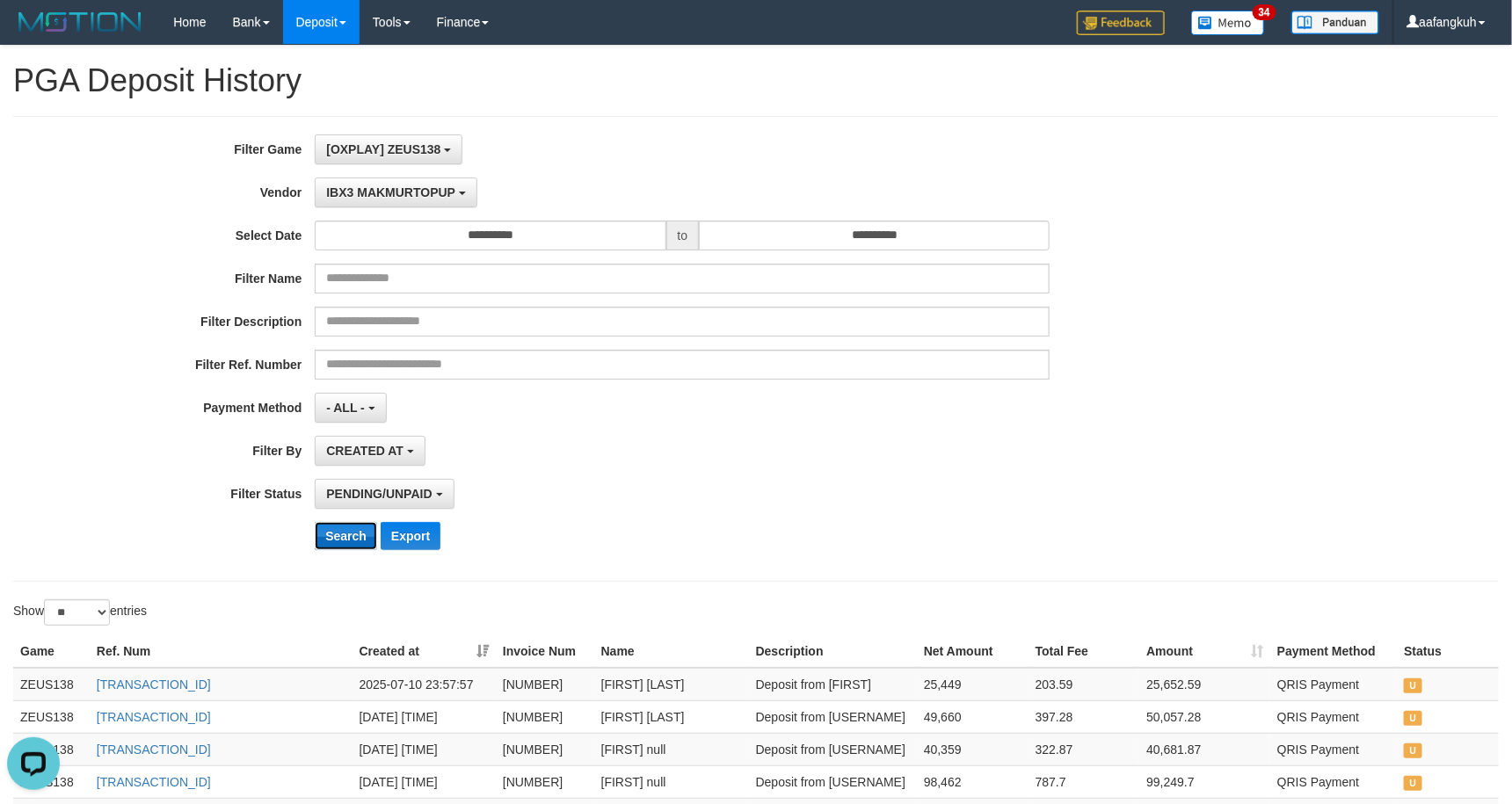 click on "Search" at bounding box center [345, 536] 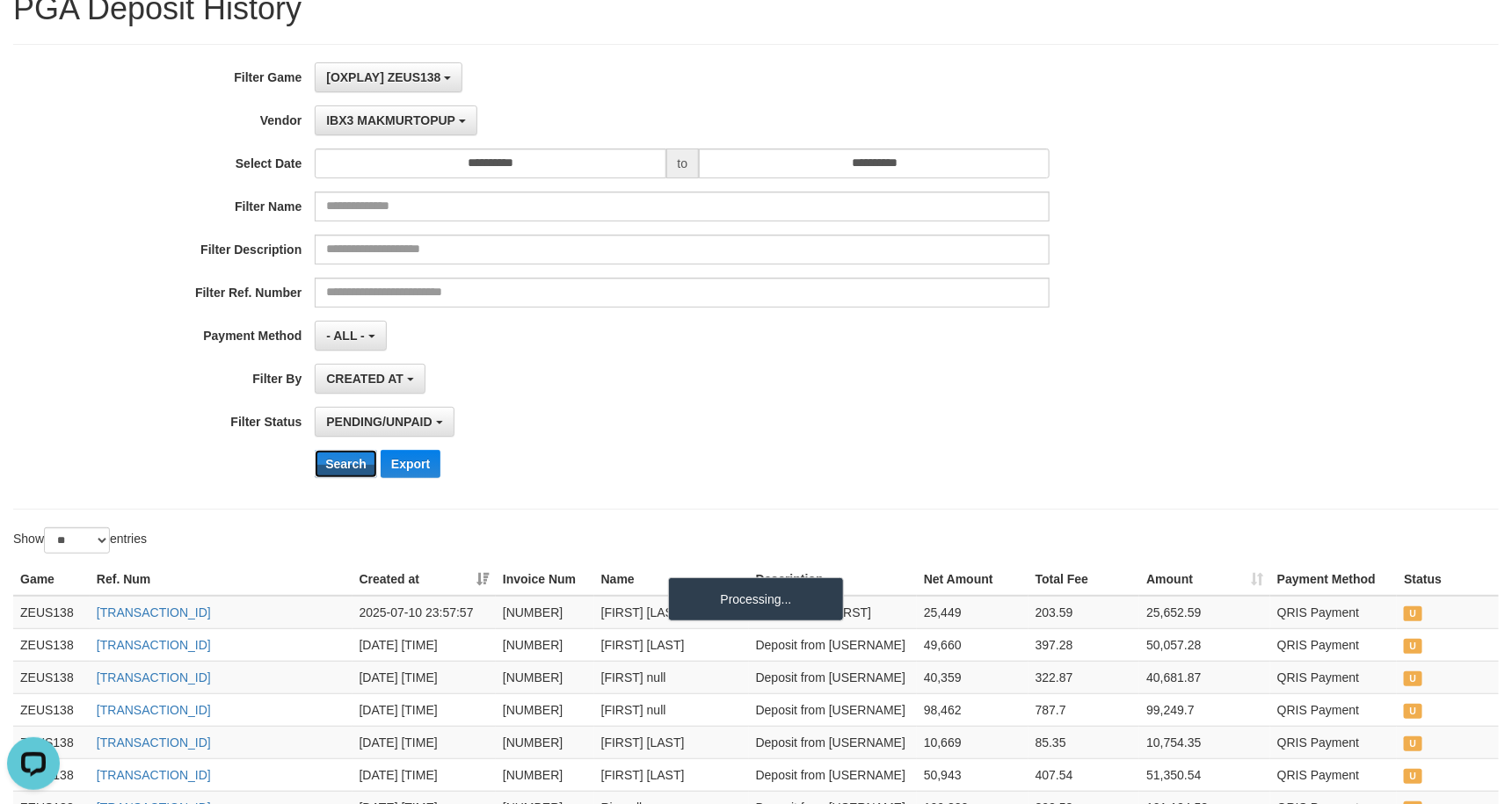 scroll, scrollTop: 77, scrollLeft: 0, axis: vertical 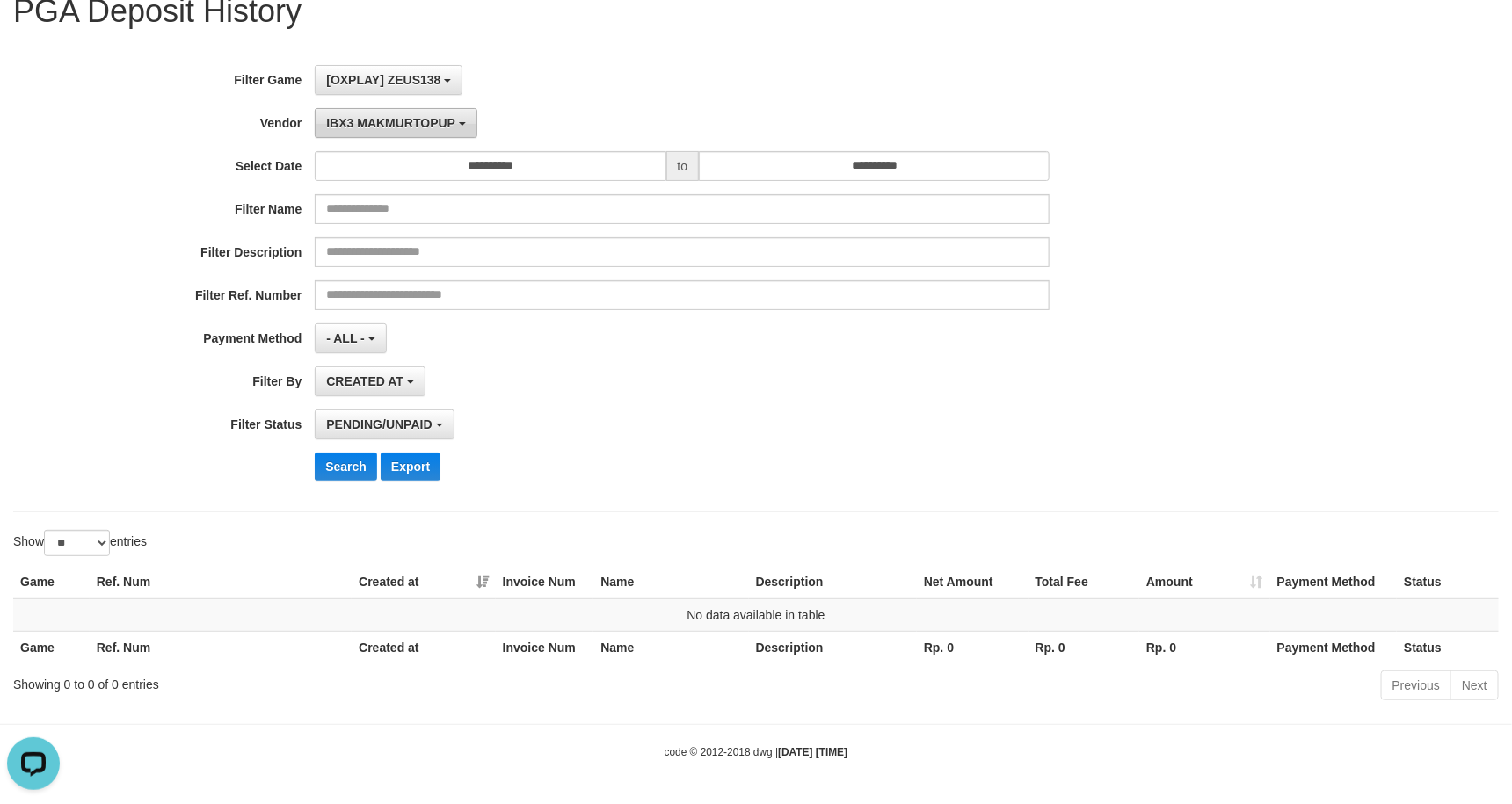 click on "IBX3 MAKMURTOPUP" at bounding box center [390, 123] 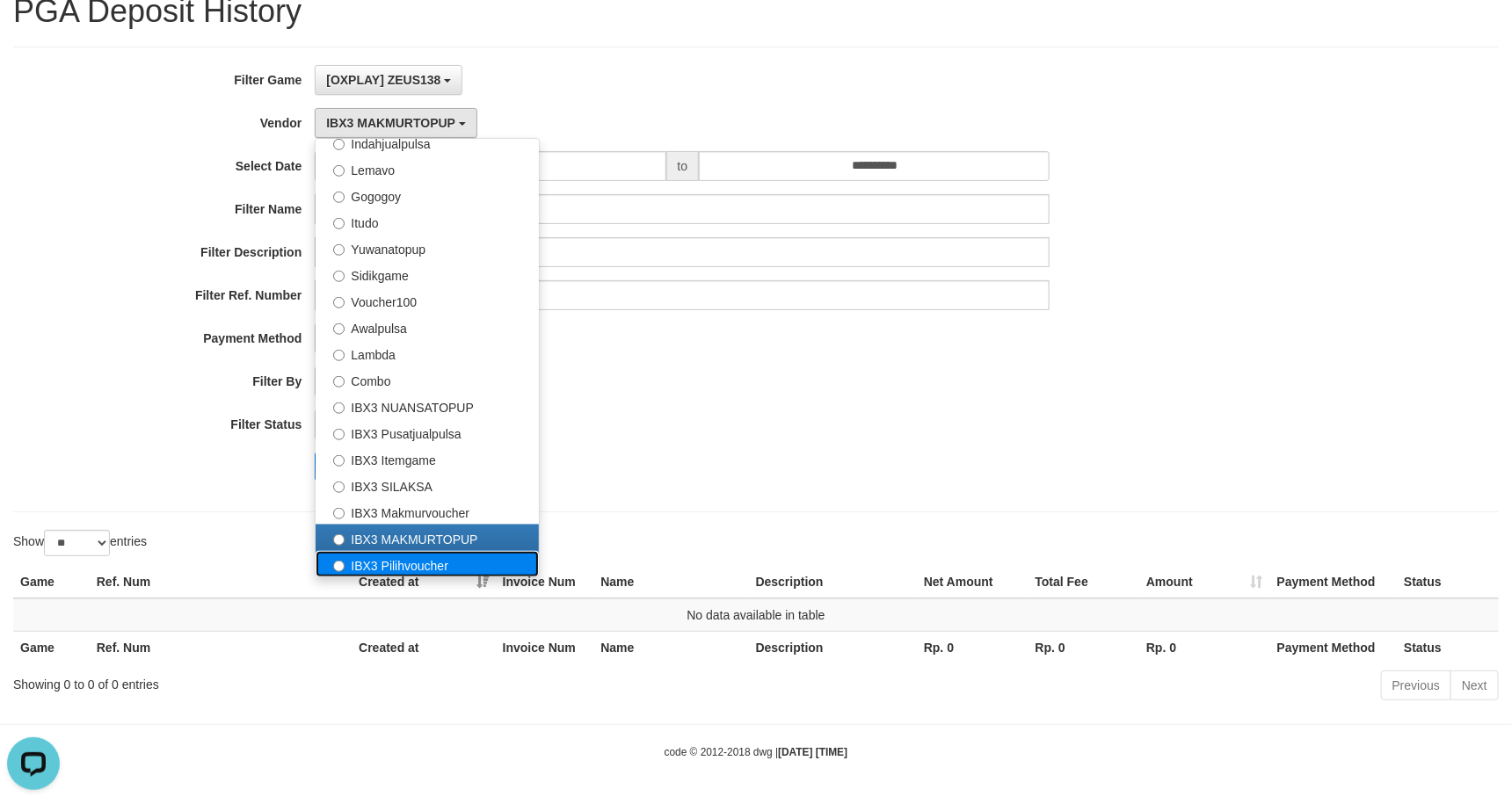 click on "IBX3 Pilihvoucher" at bounding box center (427, 564) 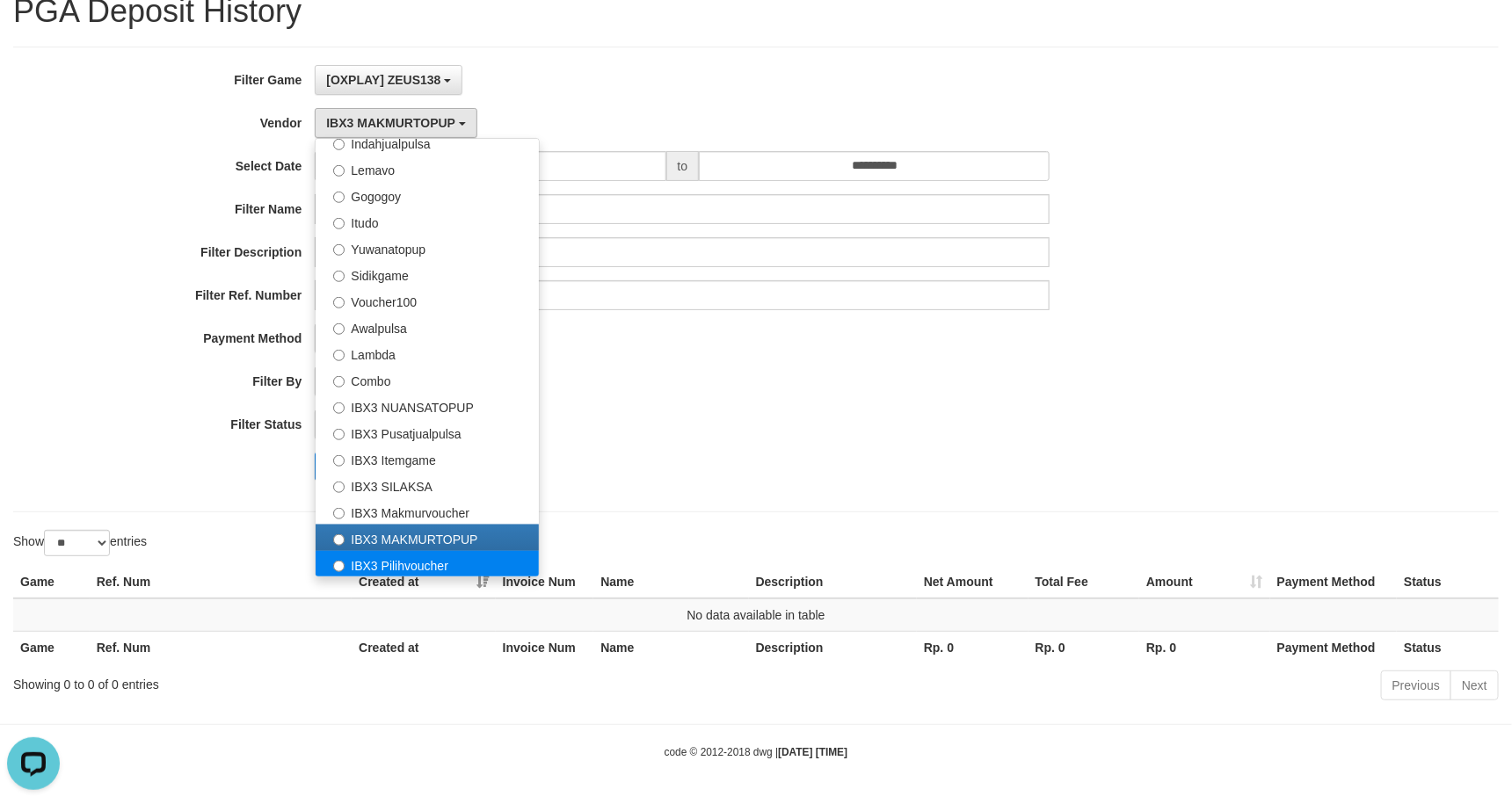 select on "**********" 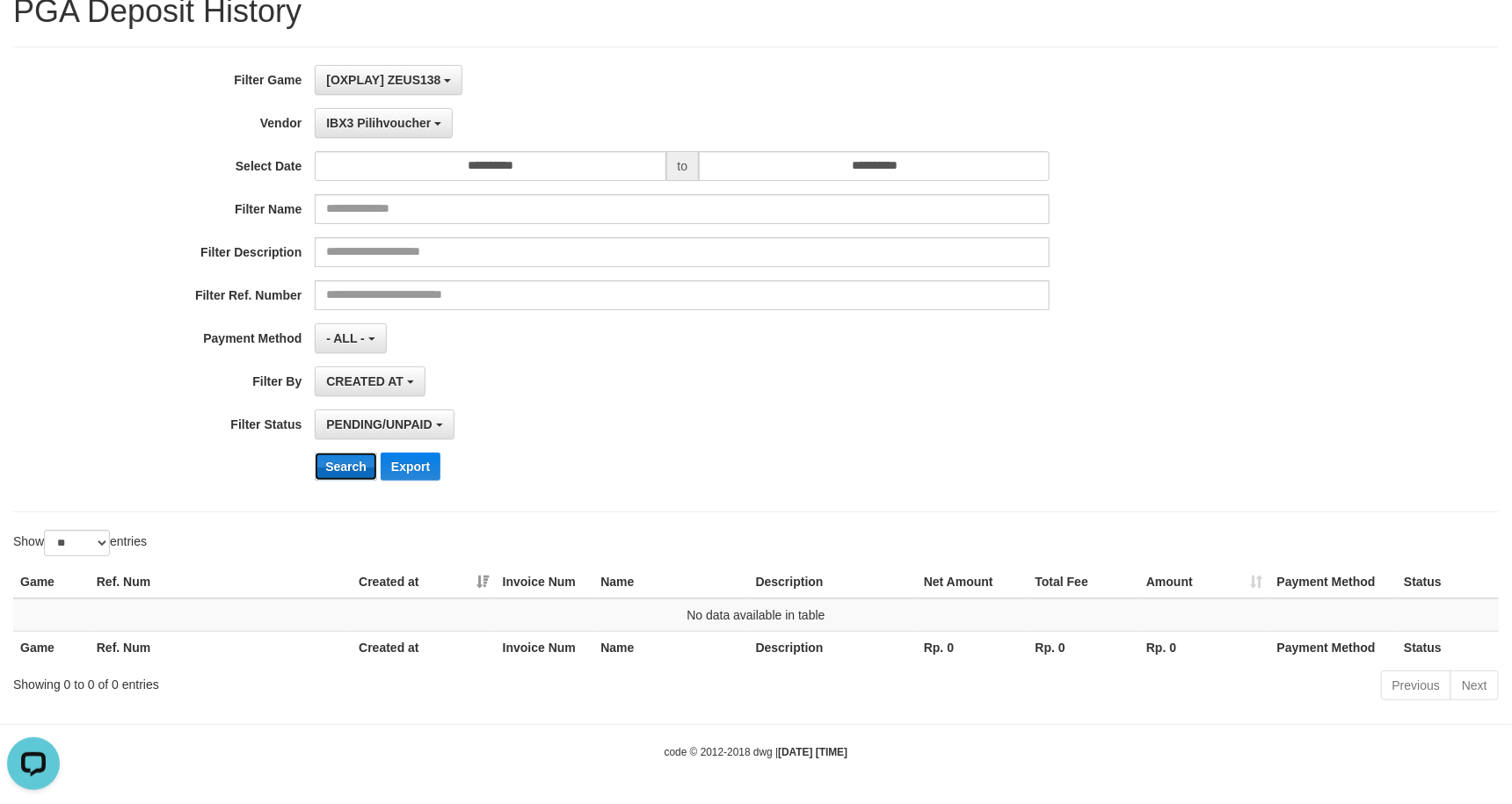 click on "Search" at bounding box center (345, 467) 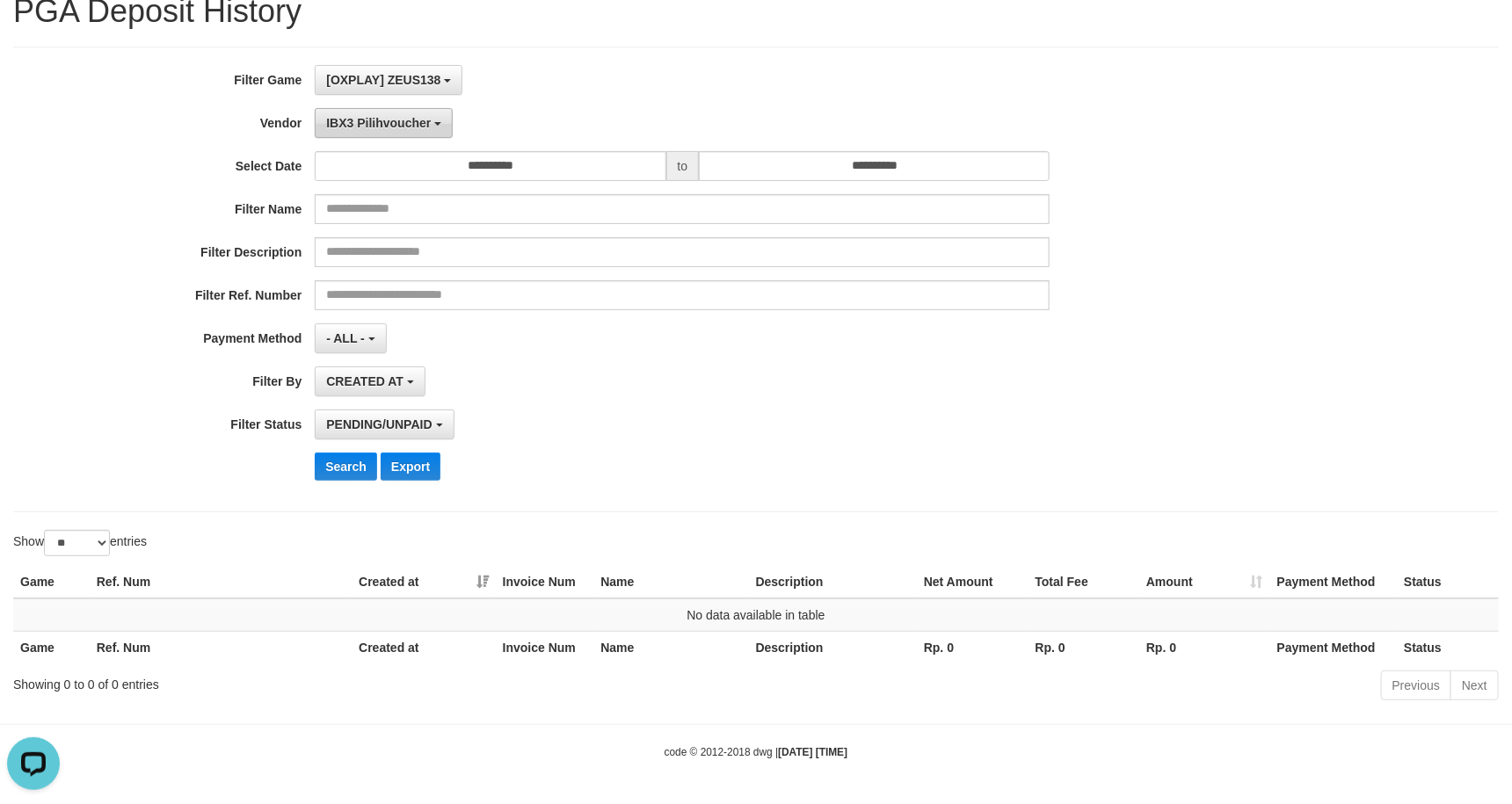 click on "IBX3 Pilihvoucher" at bounding box center (378, 123) 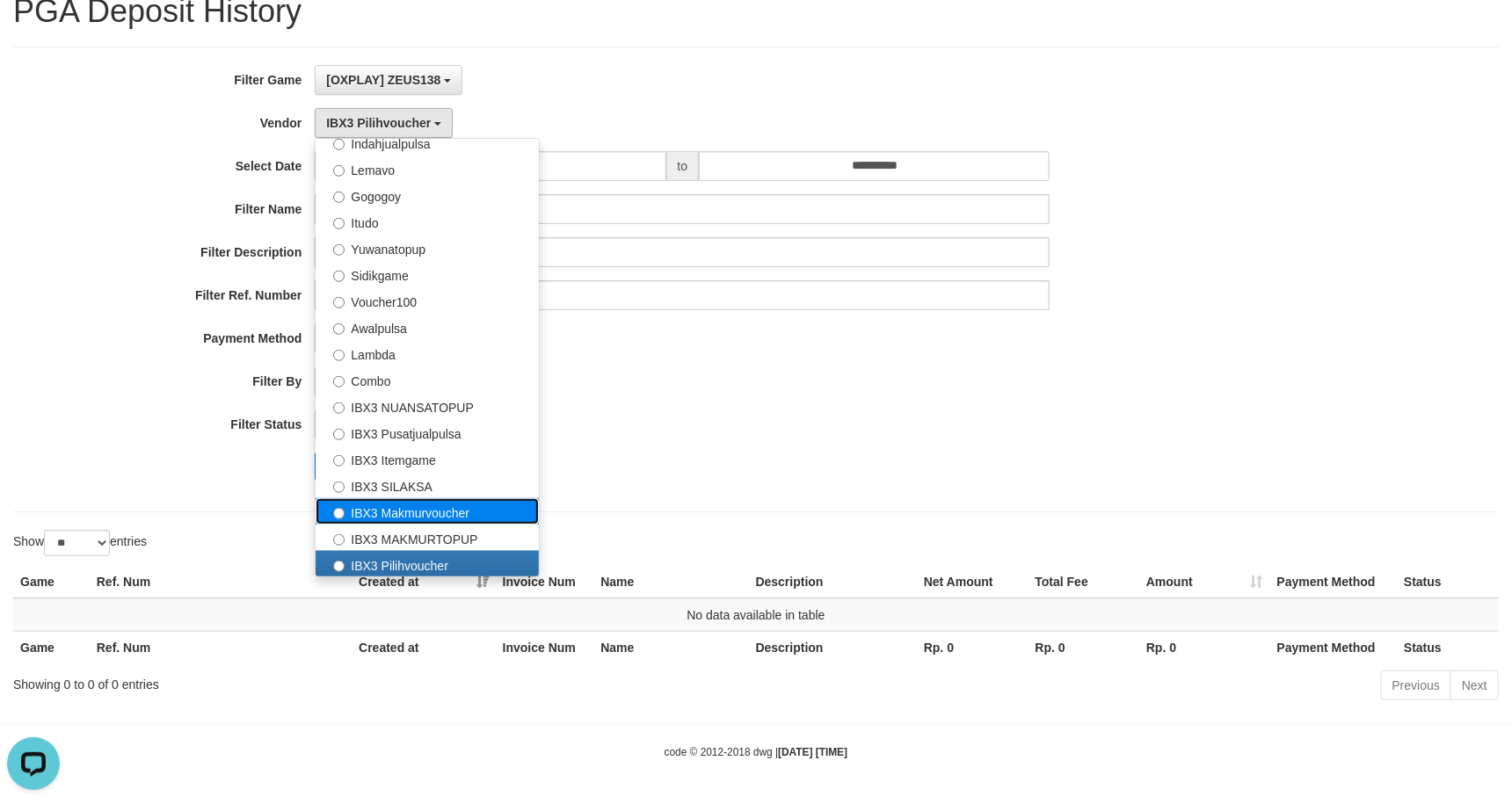click on "IBX3 Makmurvoucher" at bounding box center (427, 511) 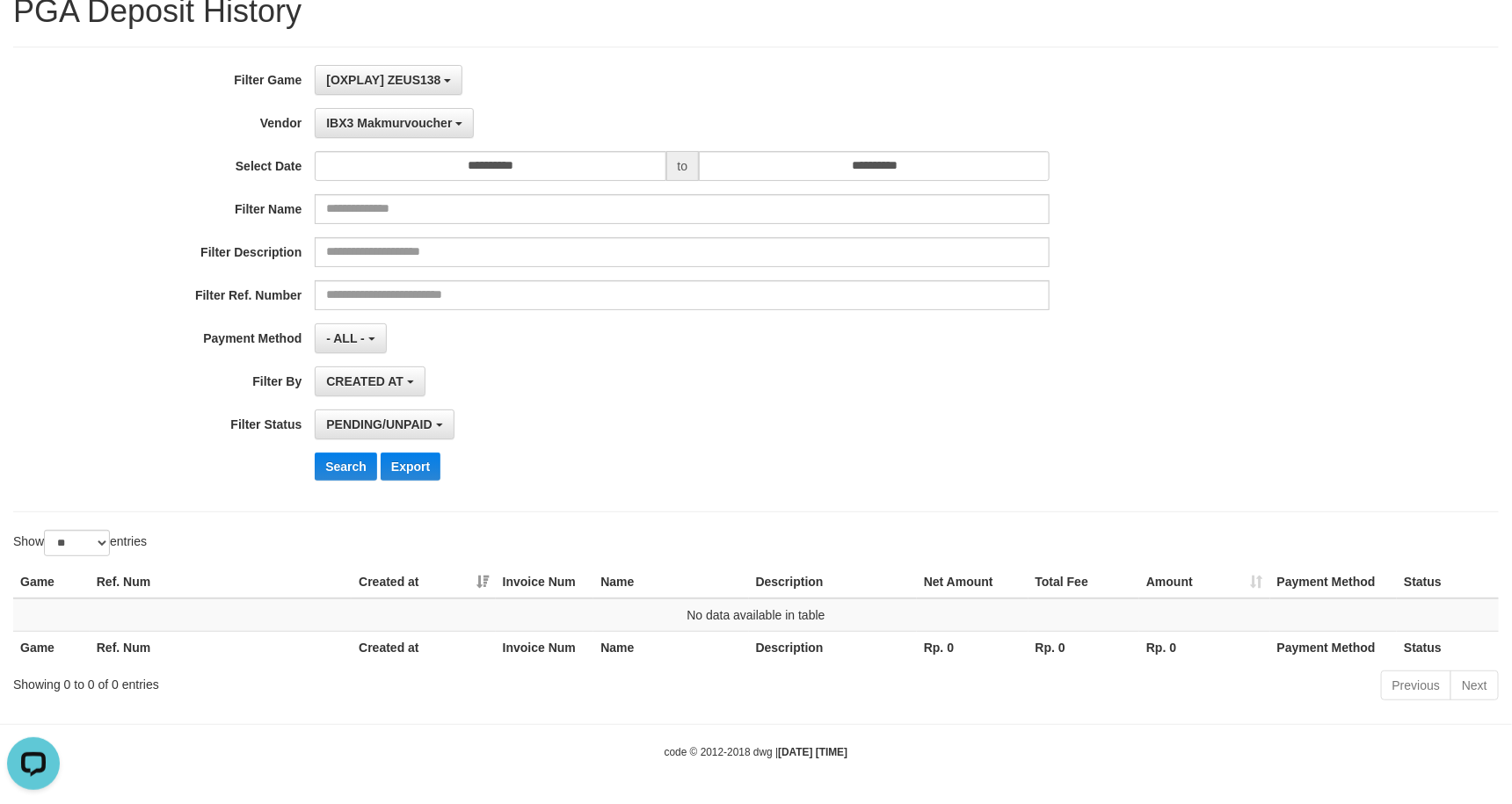 click on "**********" at bounding box center [629, 279] 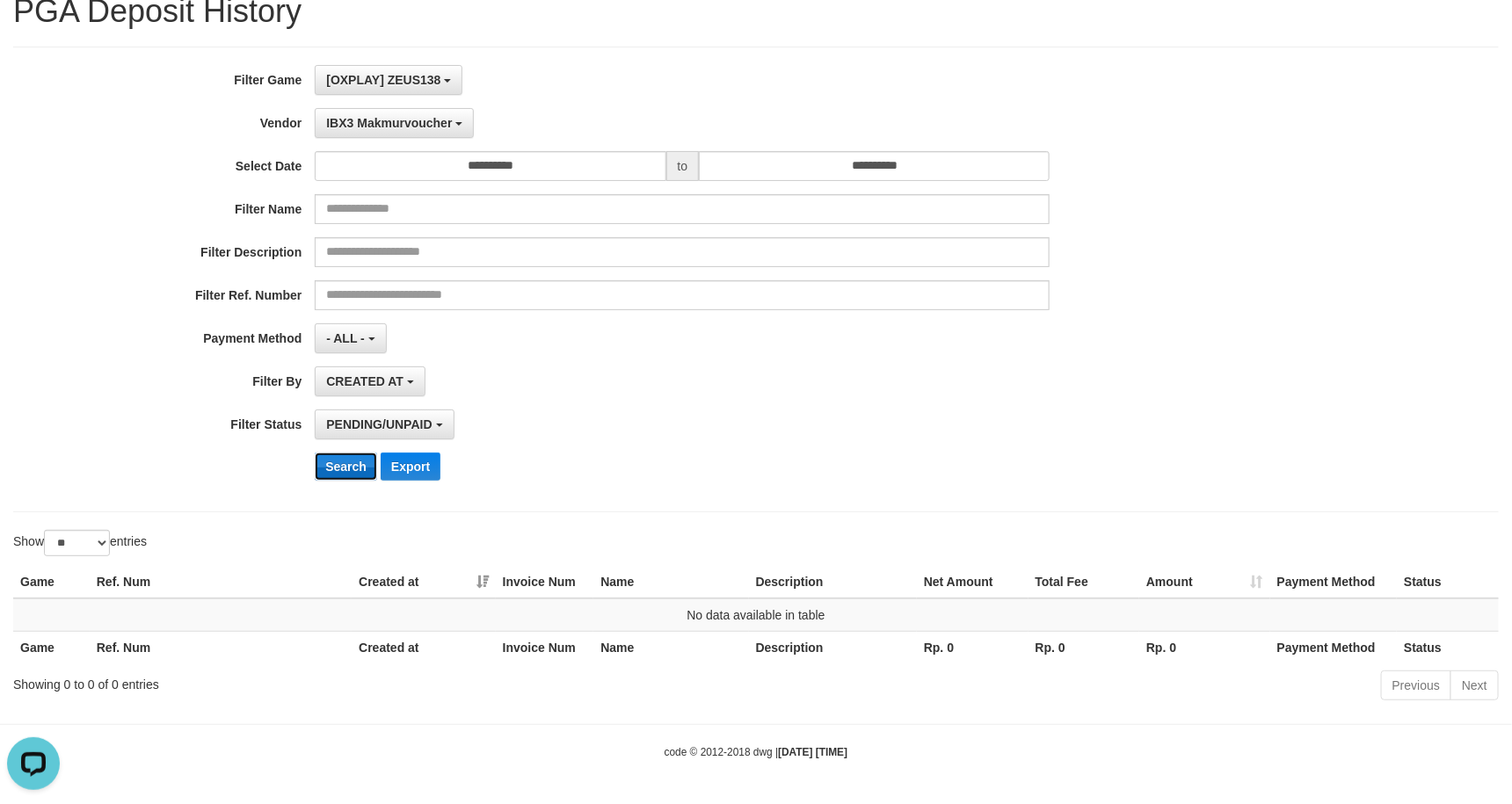 click on "Search" at bounding box center [345, 467] 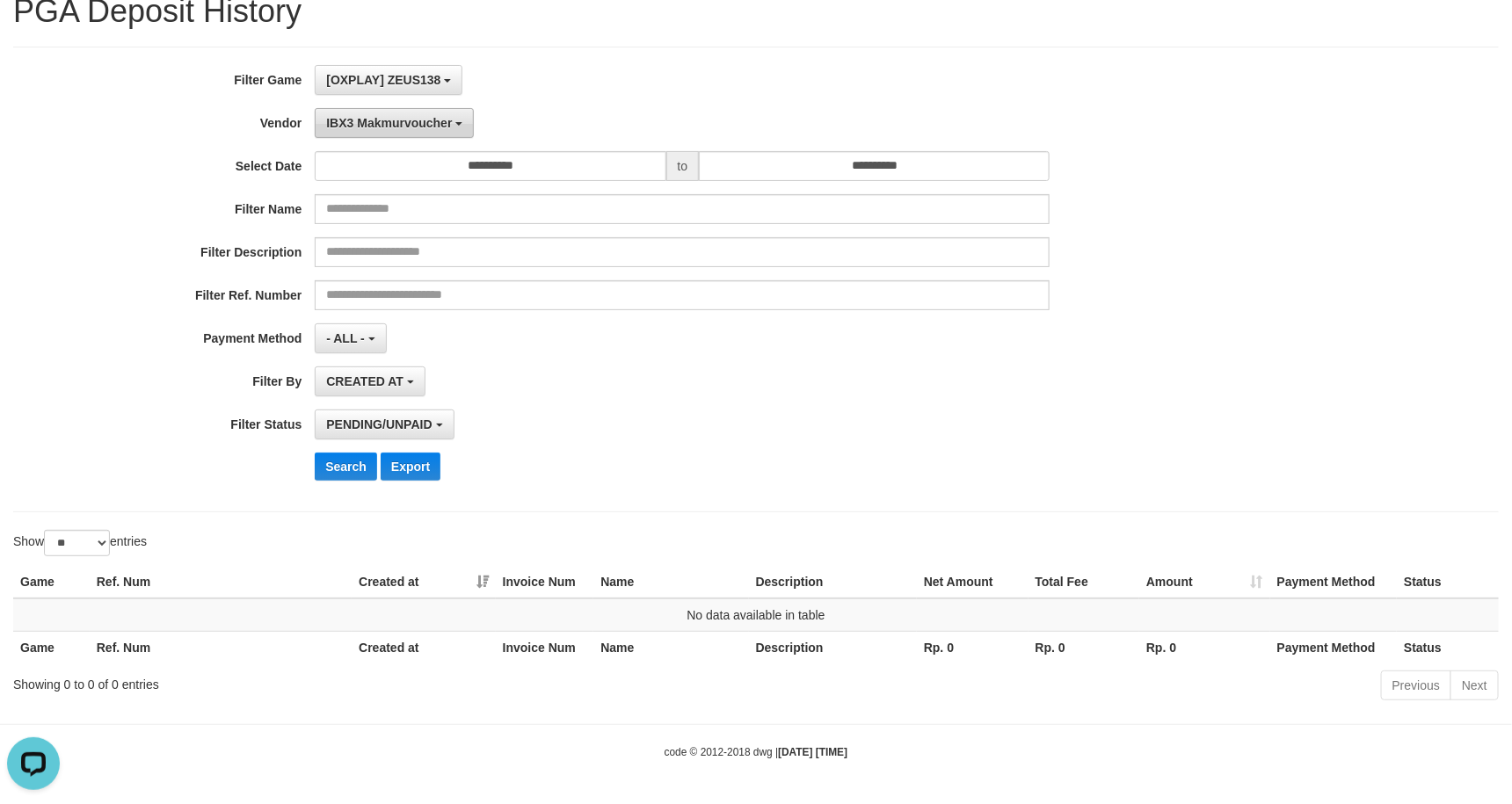 drag, startPoint x: 406, startPoint y: 91, endPoint x: 398, endPoint y: 114, distance: 24.351591 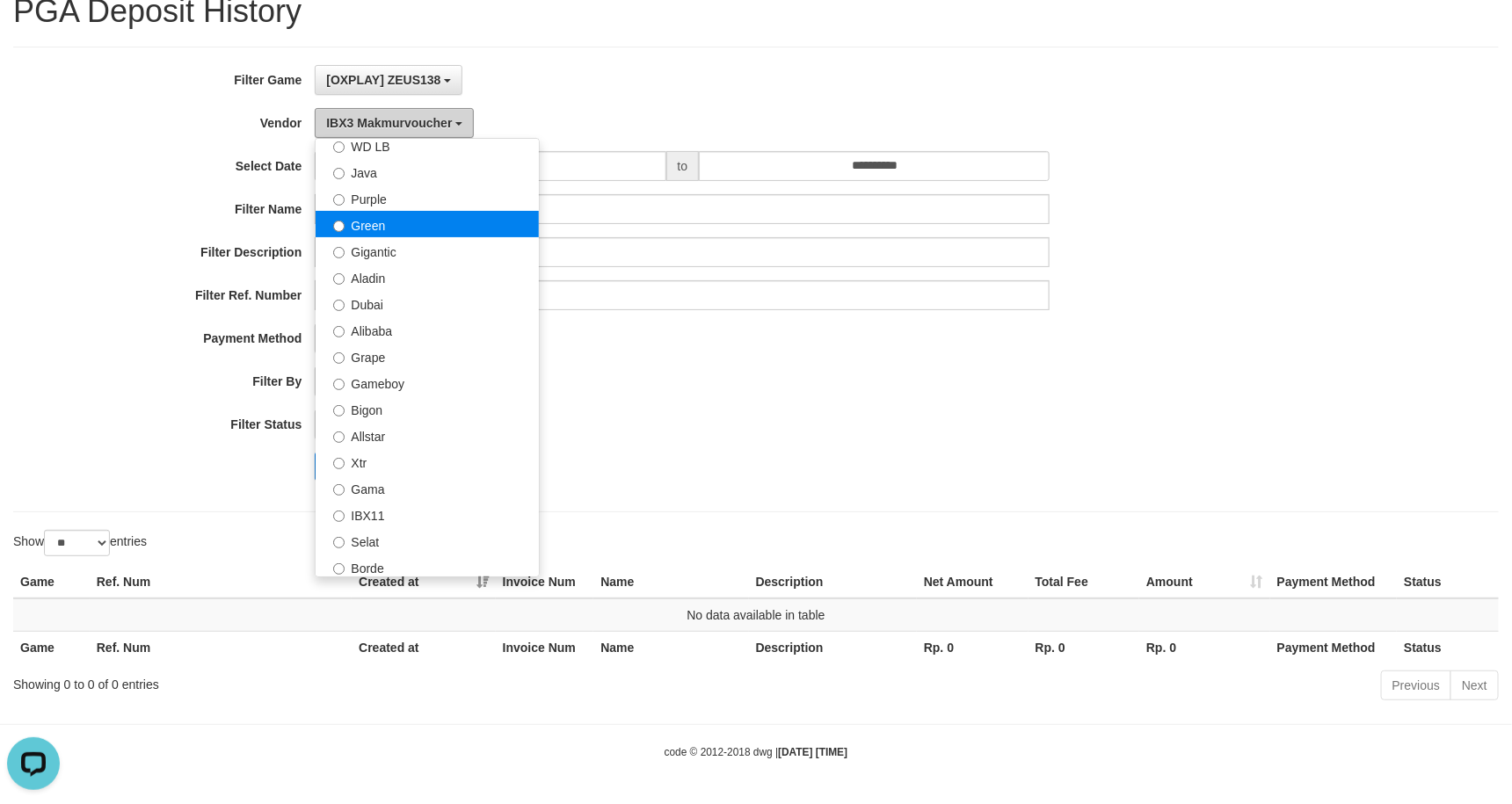 scroll, scrollTop: 0, scrollLeft: 0, axis: both 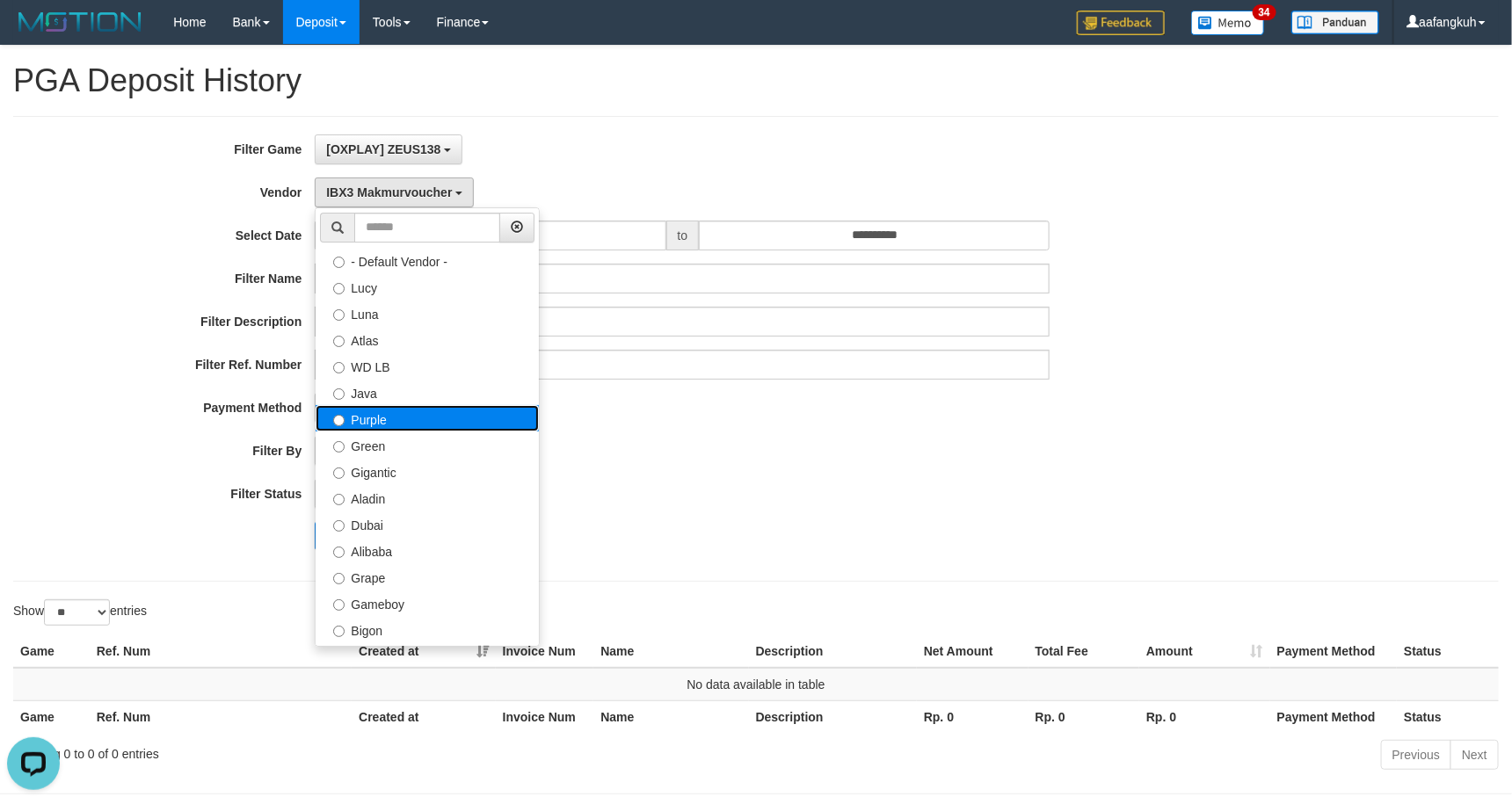click on "Purple" at bounding box center [427, 418] 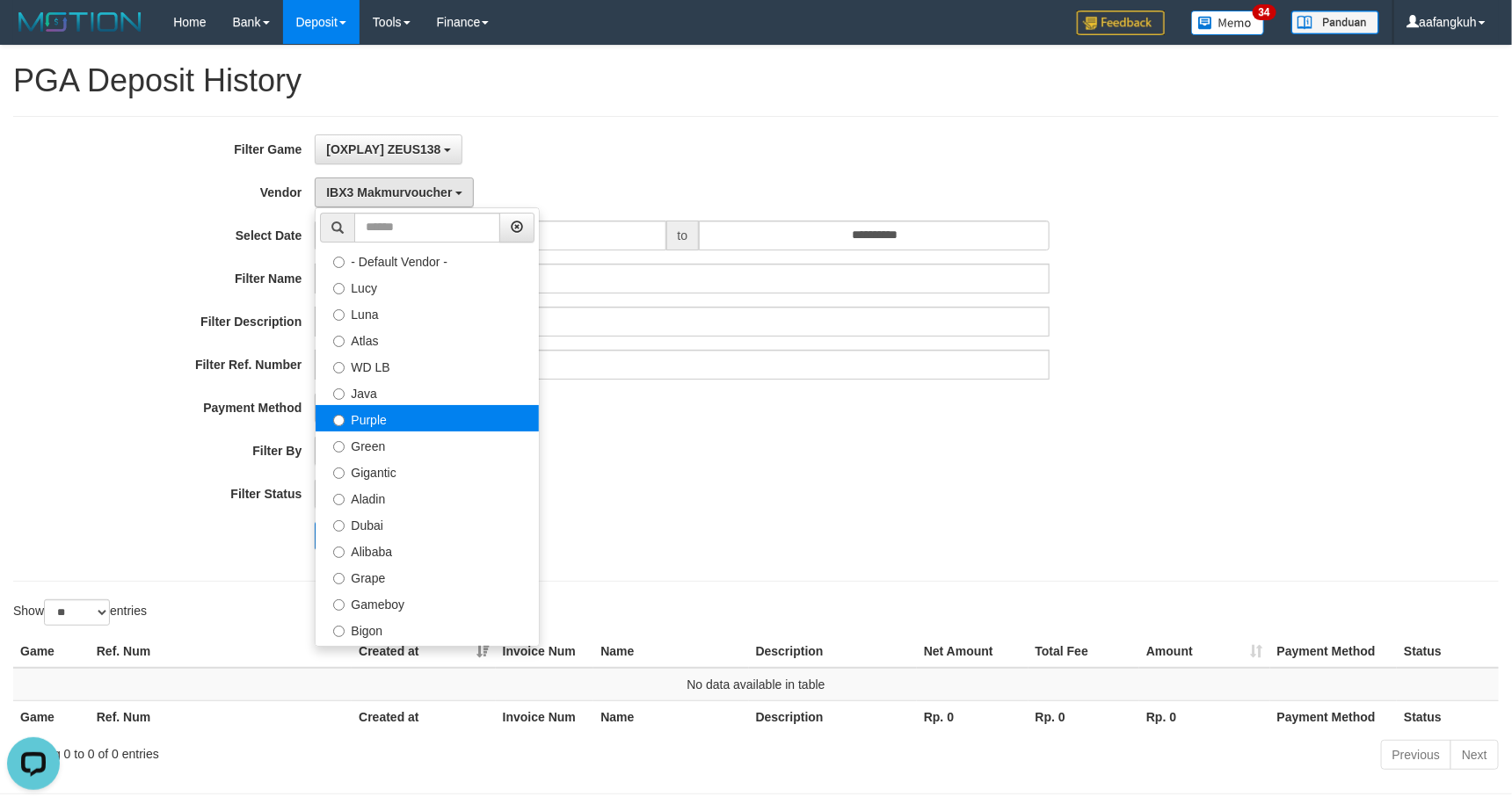 select on "**********" 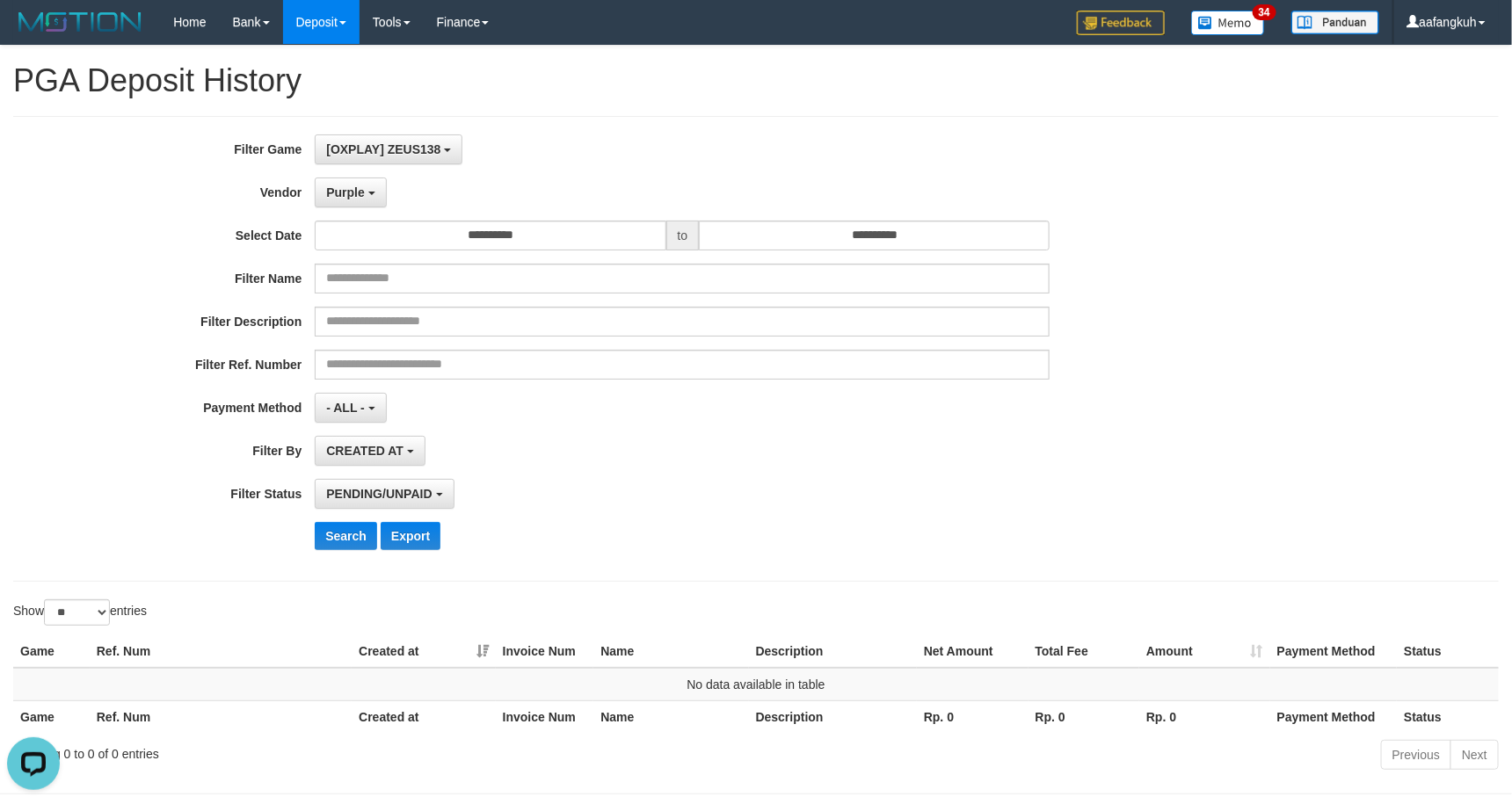 click on "**********" at bounding box center [629, 349] 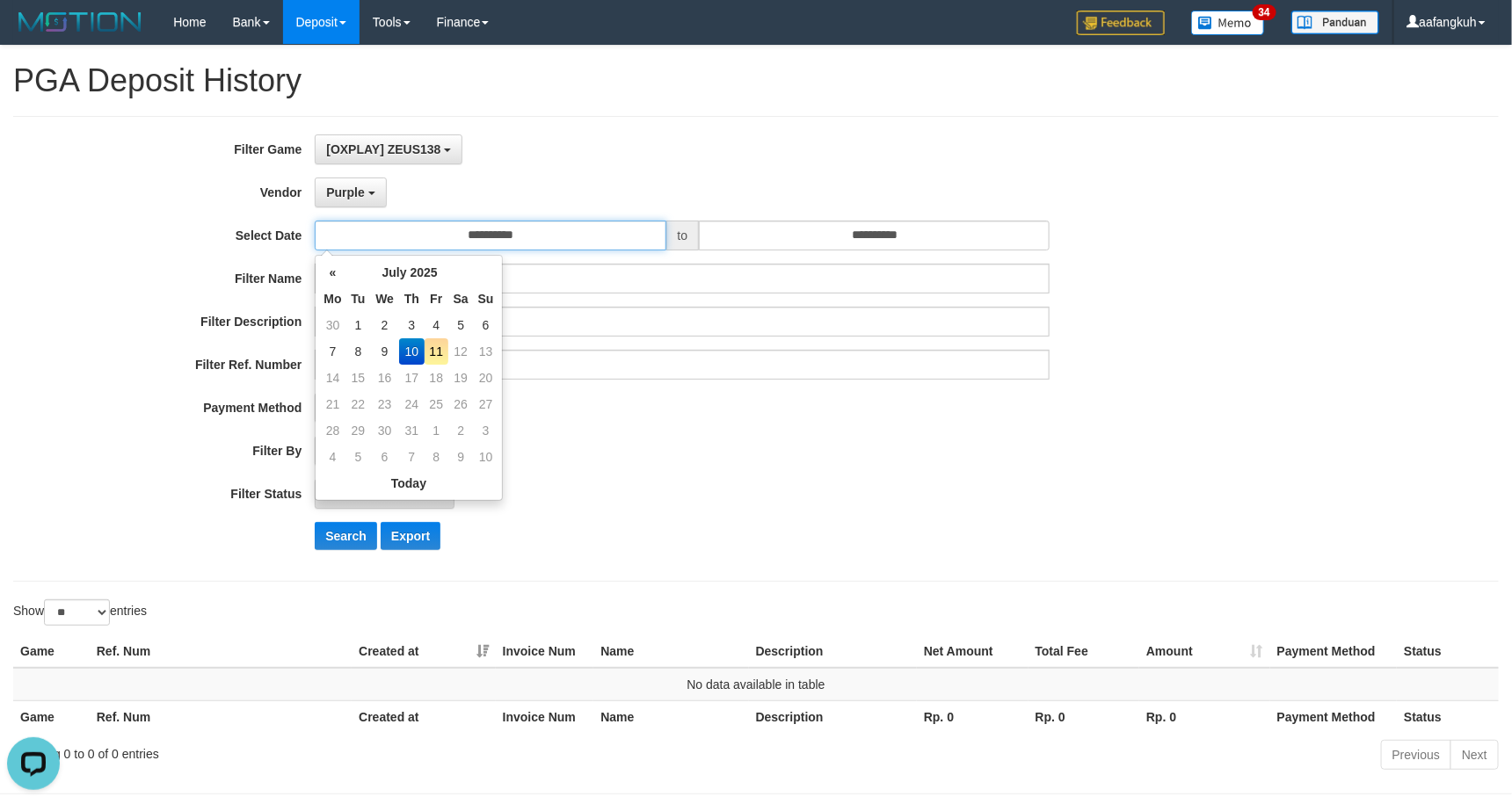 click on "**********" at bounding box center [490, 235] 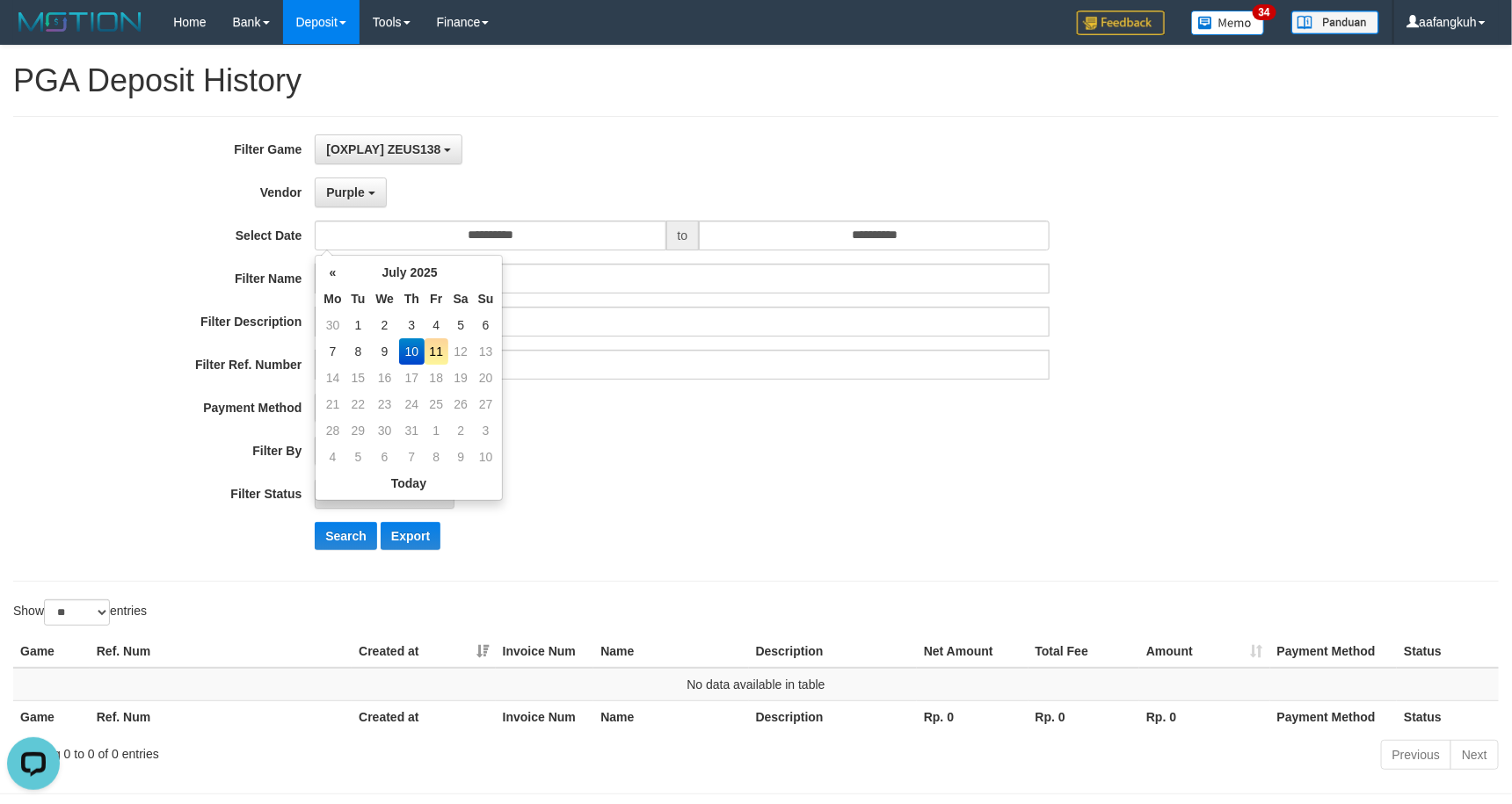 click on "11" at bounding box center (436, 351) 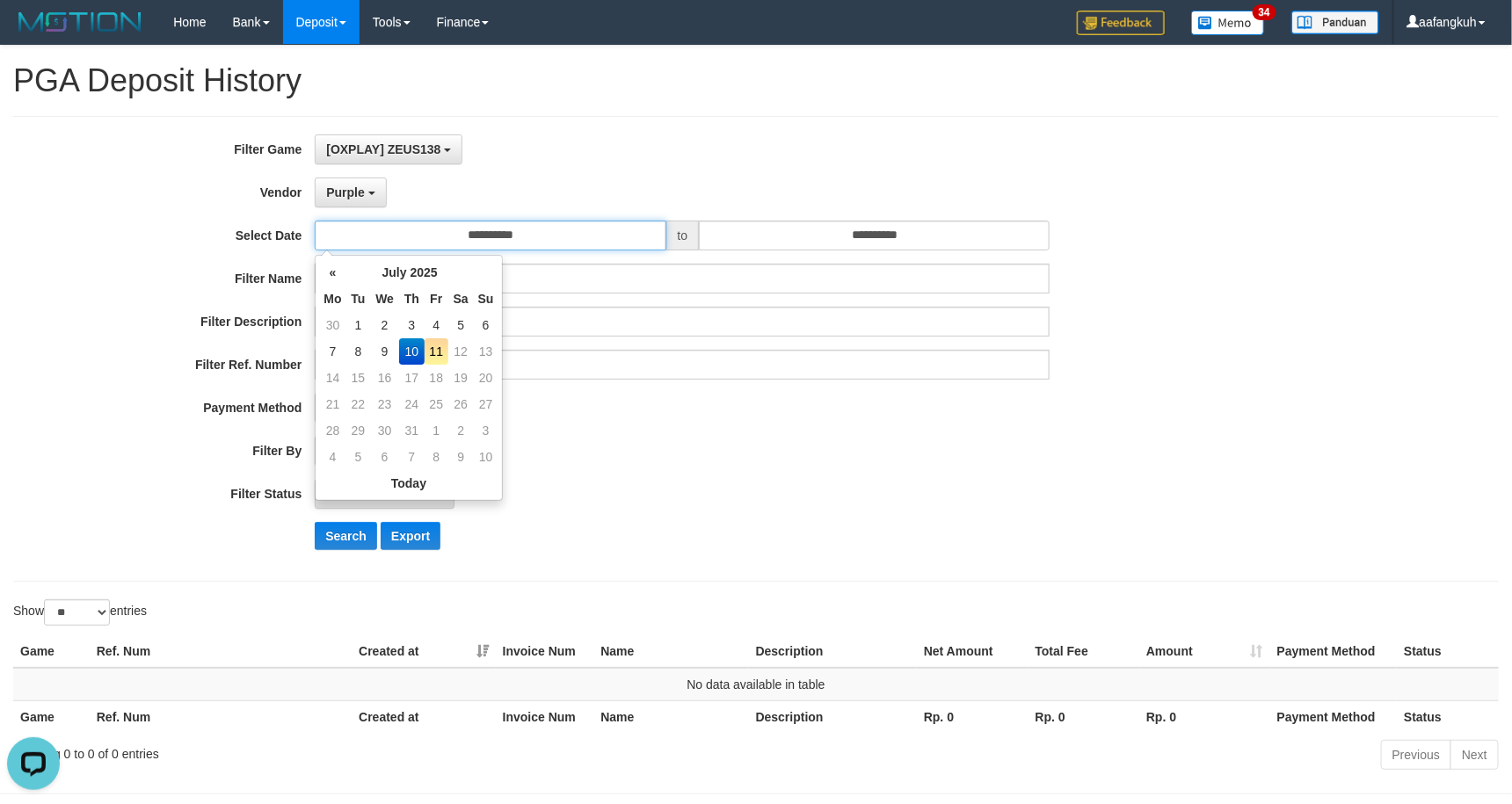 type on "**********" 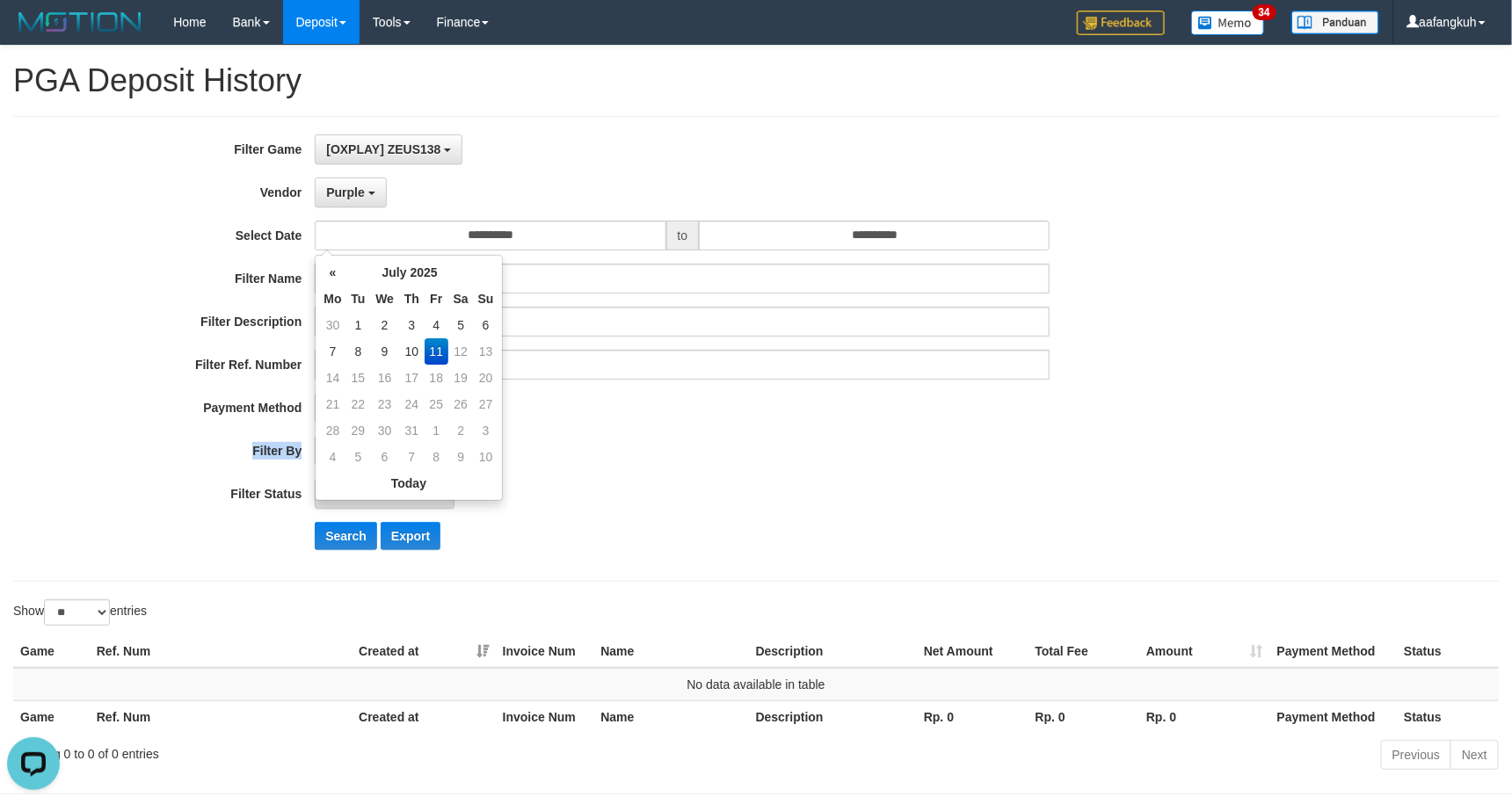 click on "**********" at bounding box center (629, 349) 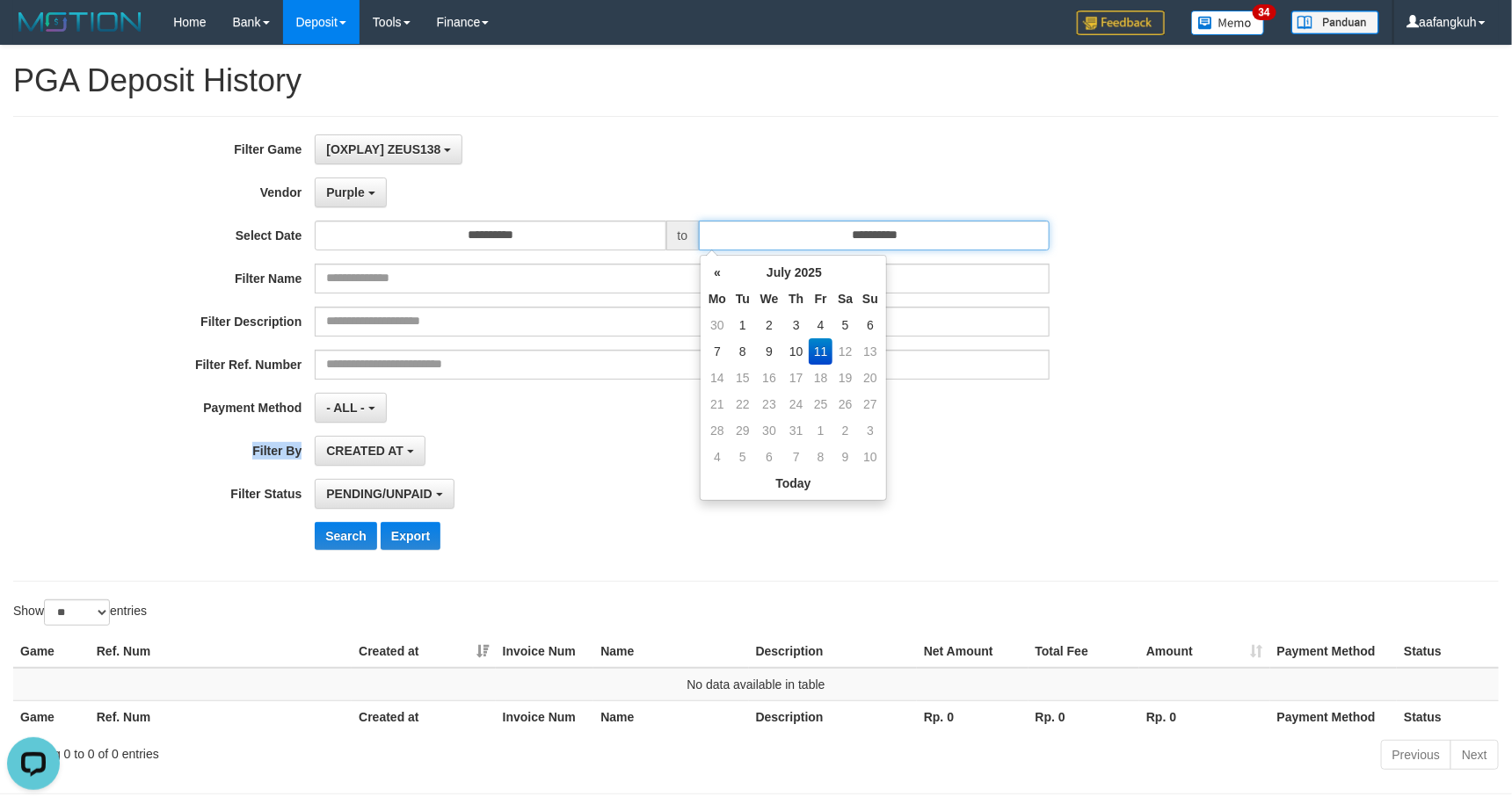 click on "**********" at bounding box center (874, 235) 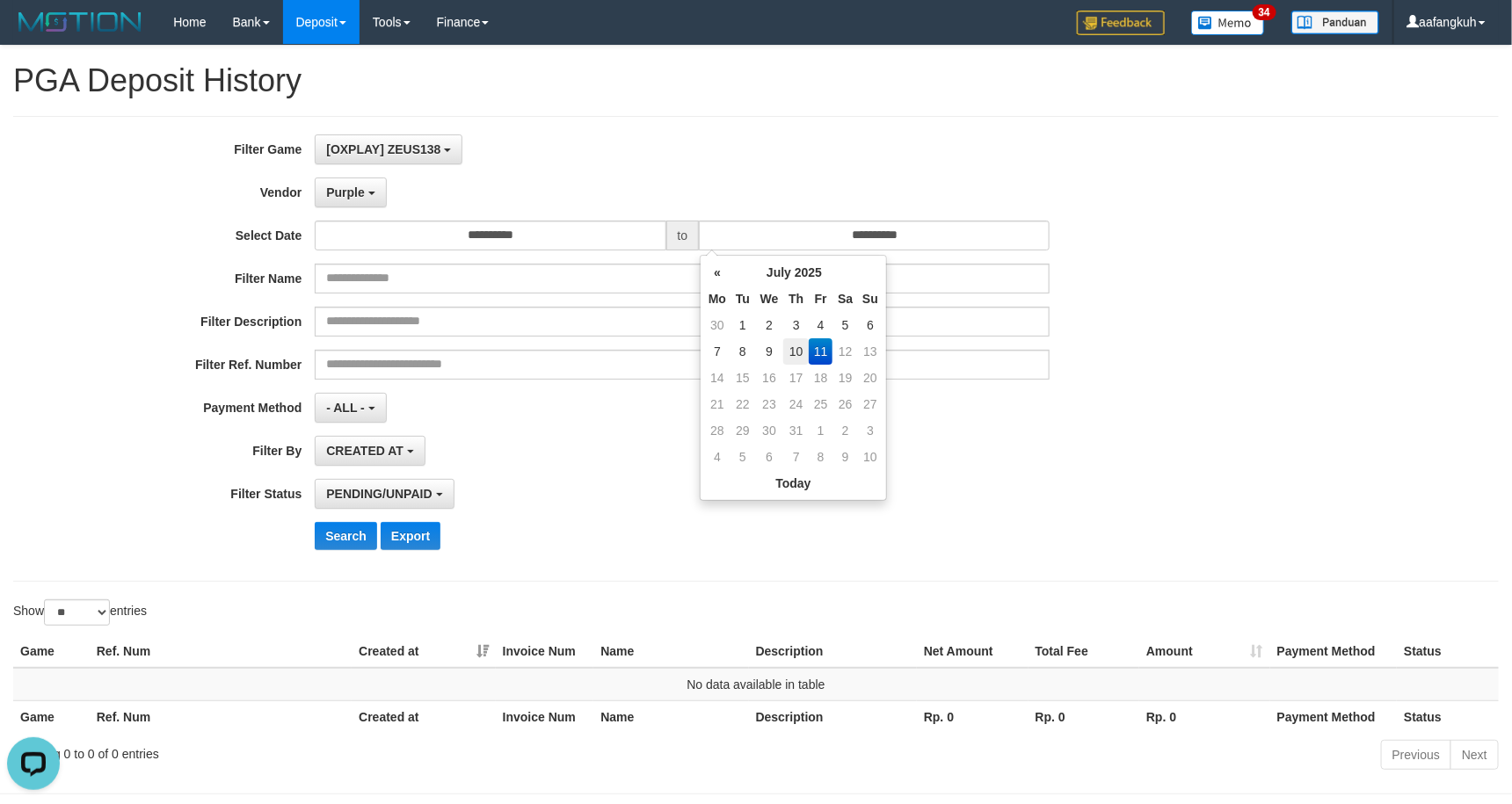 click on "10" at bounding box center (796, 351) 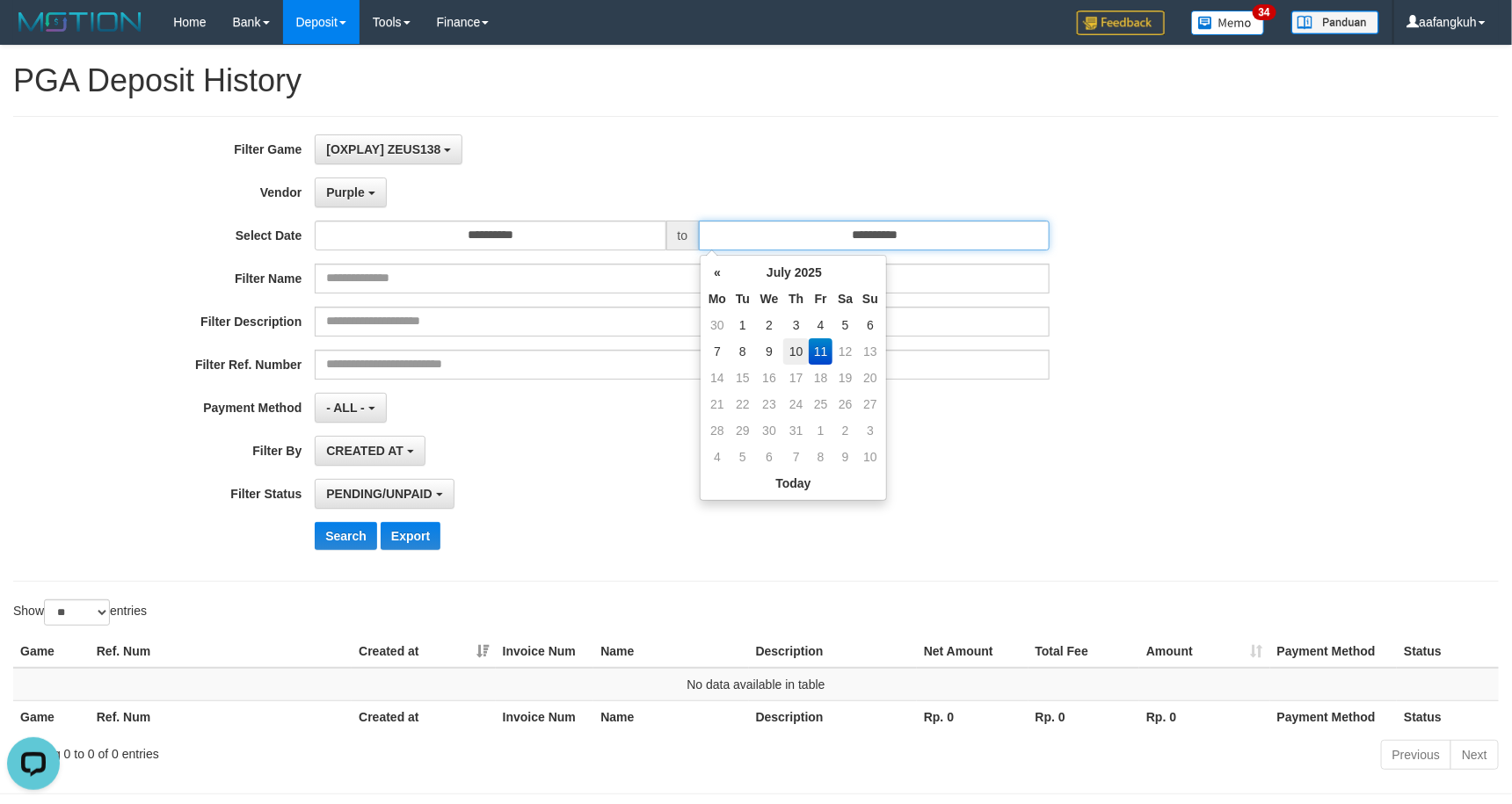 type on "**********" 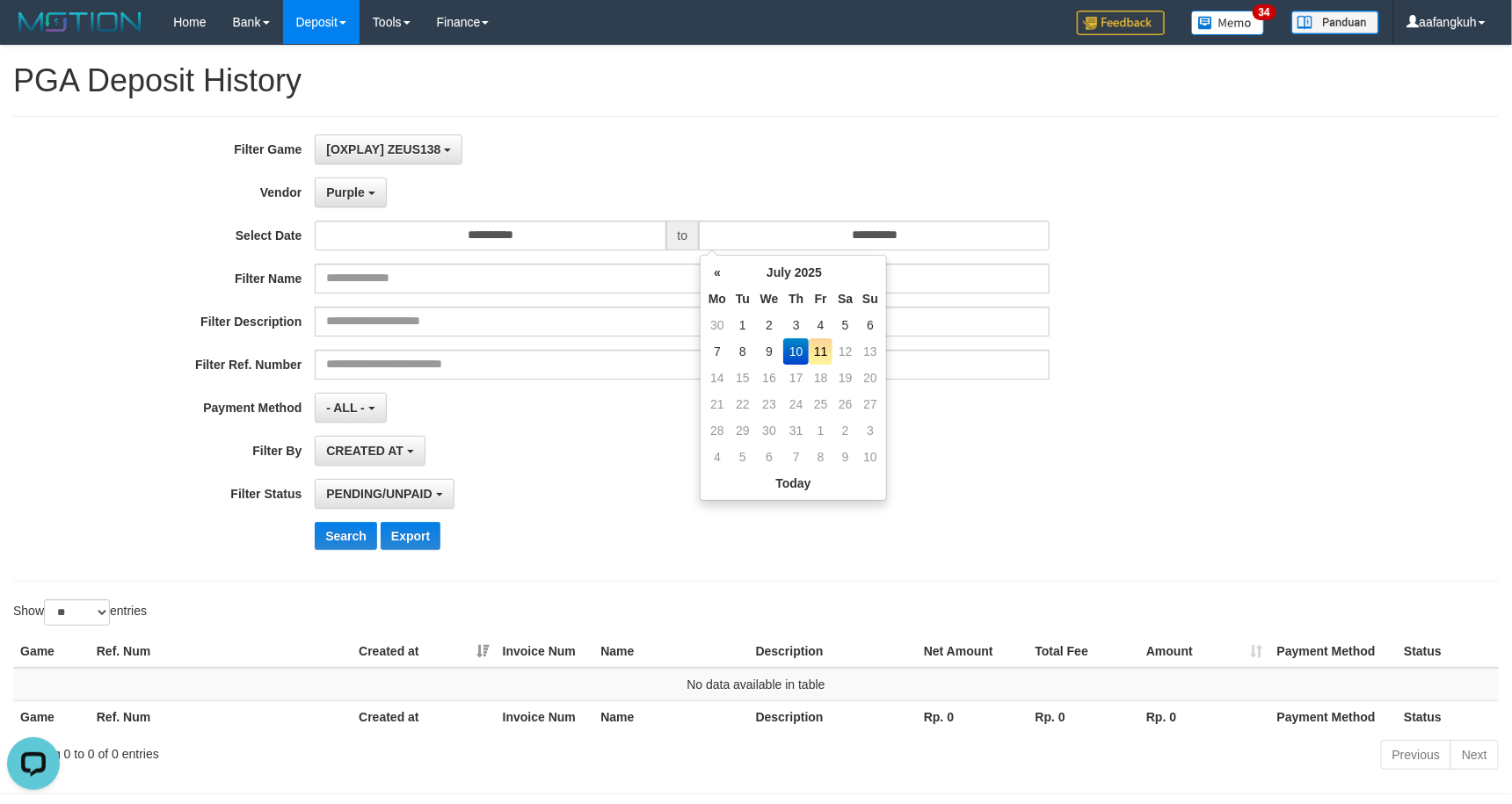 drag, startPoint x: 594, startPoint y: 469, endPoint x: 564, endPoint y: 460, distance: 31.32092 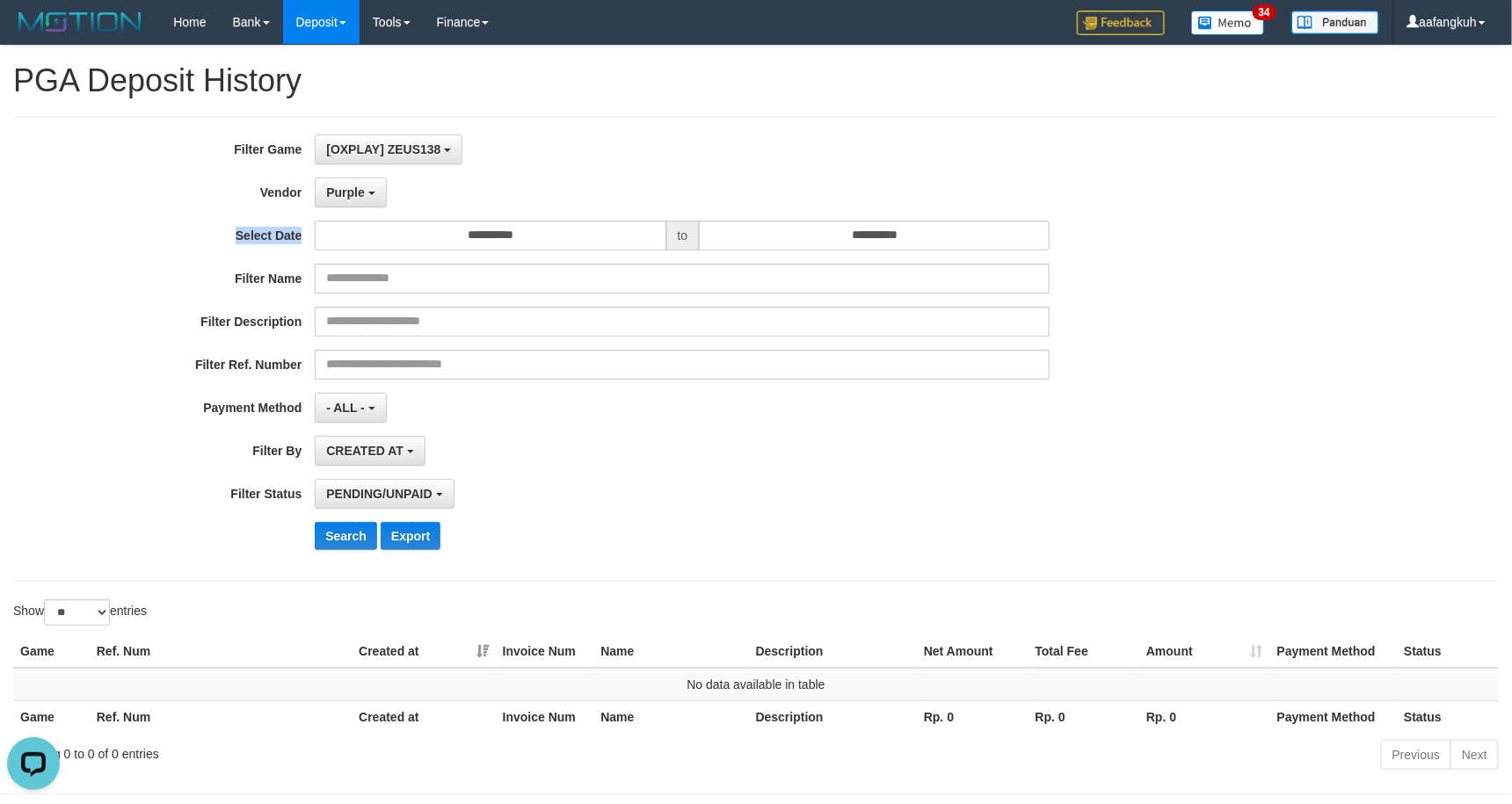 click on "**********" at bounding box center [629, 349] 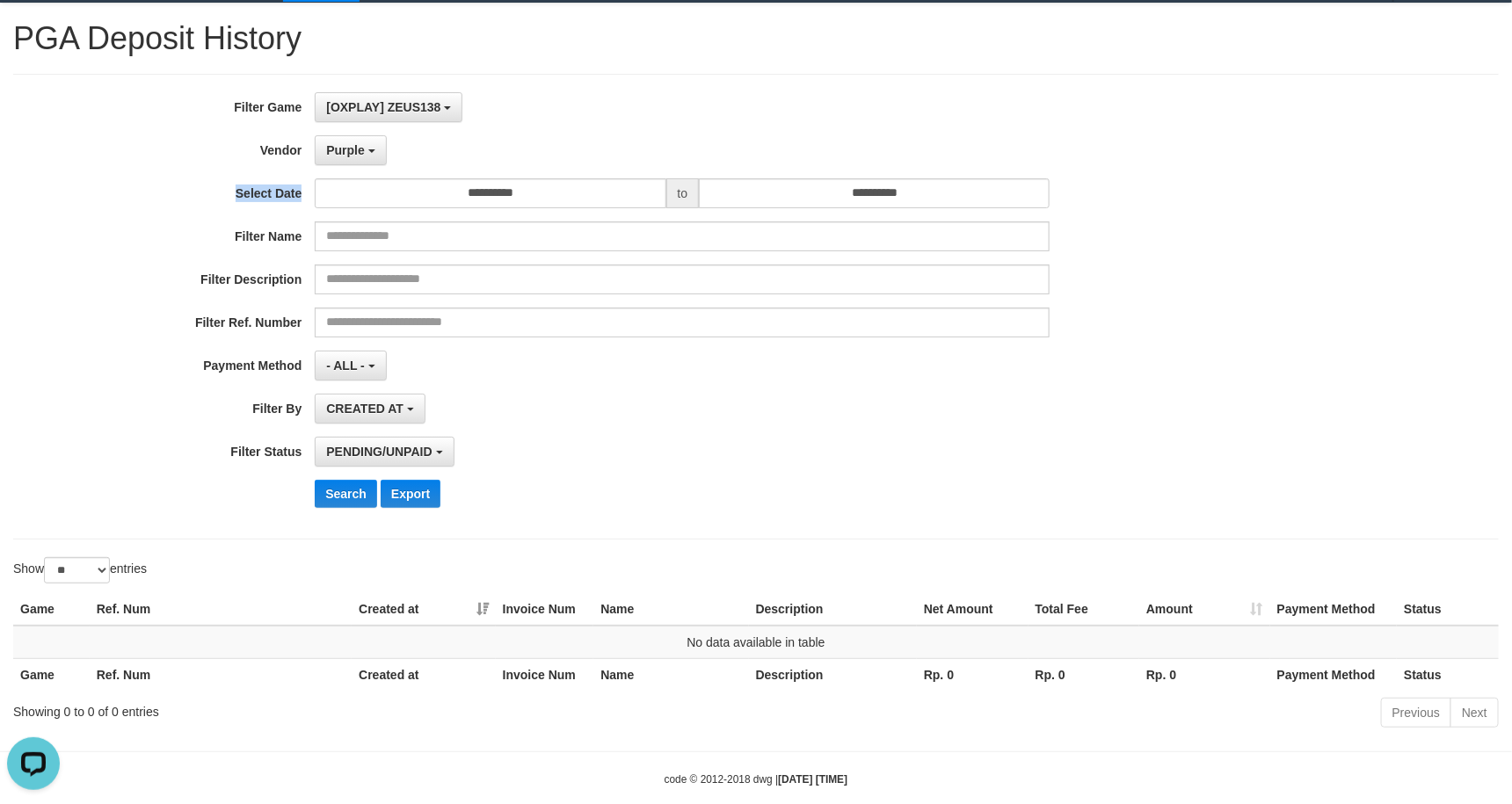 scroll, scrollTop: 77, scrollLeft: 0, axis: vertical 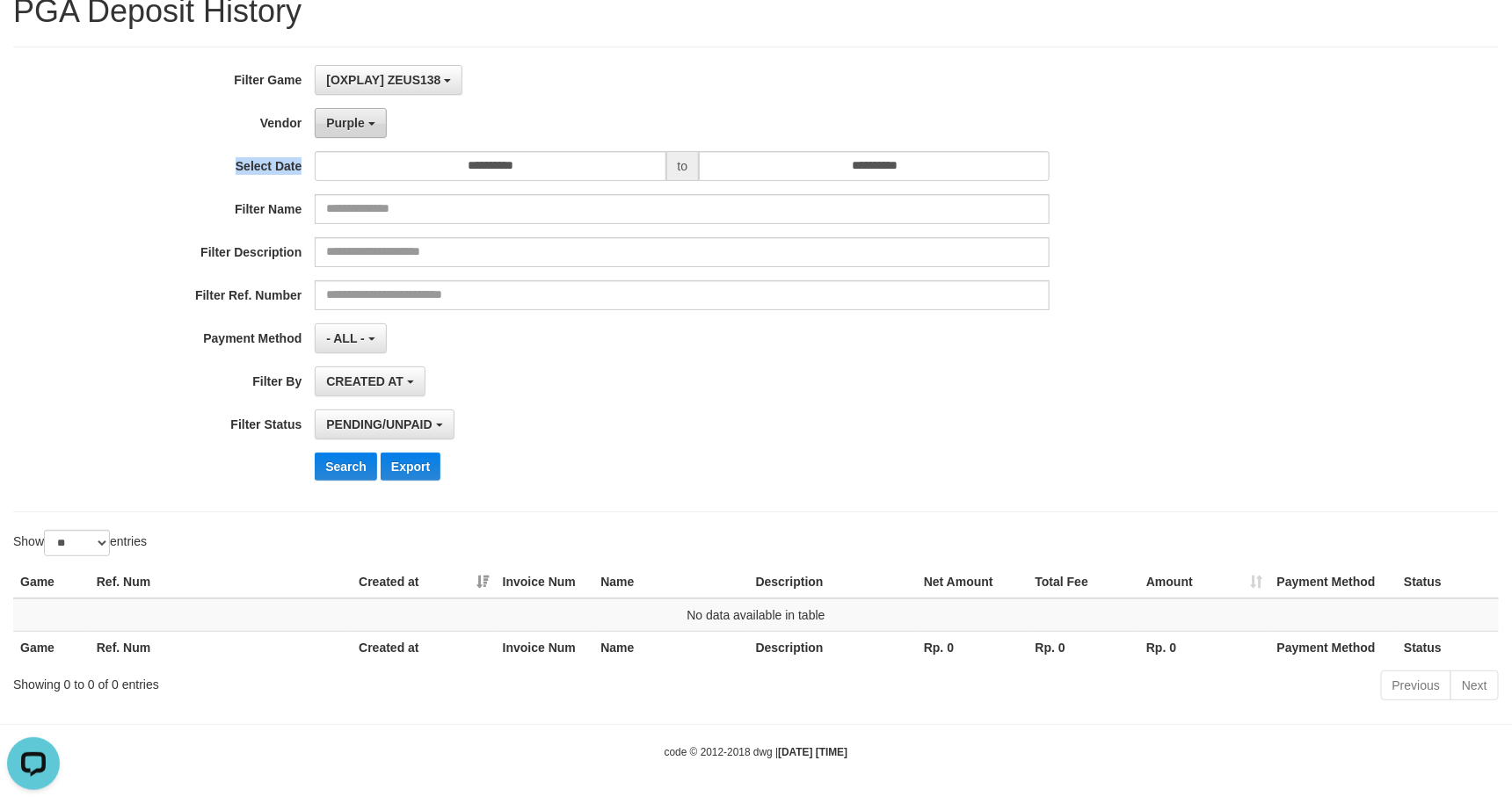 click on "Purple" at bounding box center (345, 123) 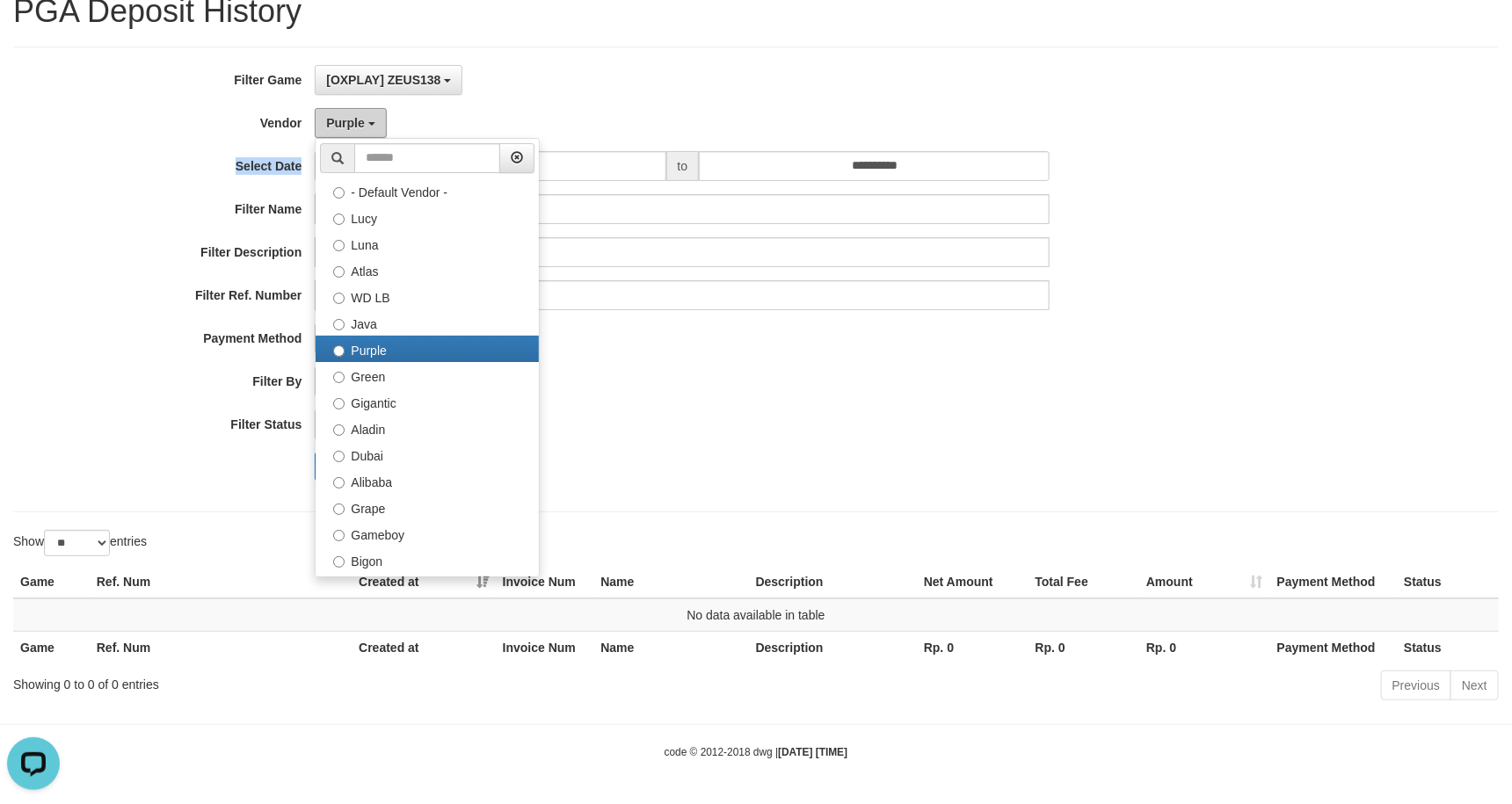 scroll, scrollTop: 602, scrollLeft: 0, axis: vertical 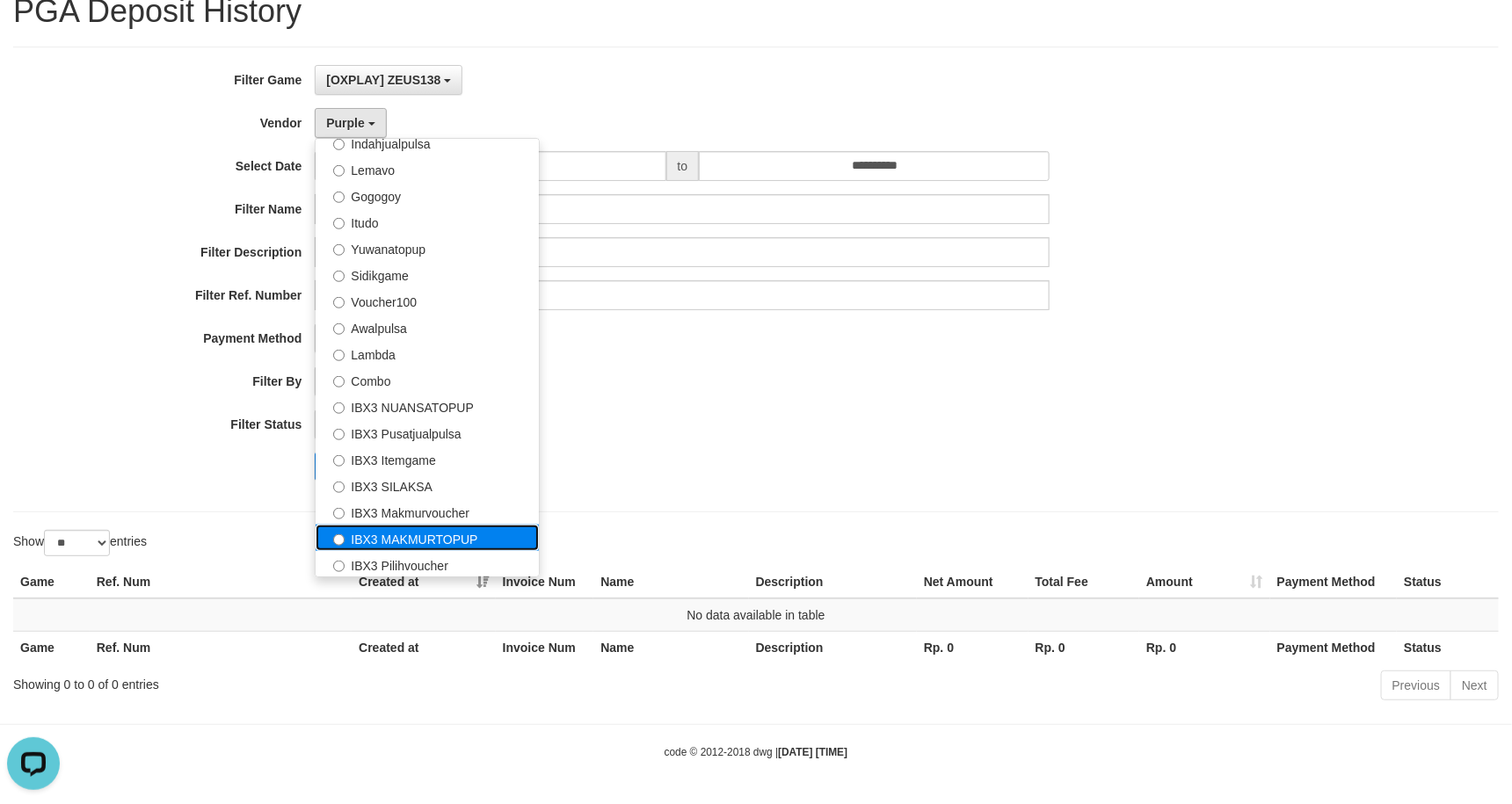 click on "IBX3 MAKMURTOPUP" at bounding box center (427, 538) 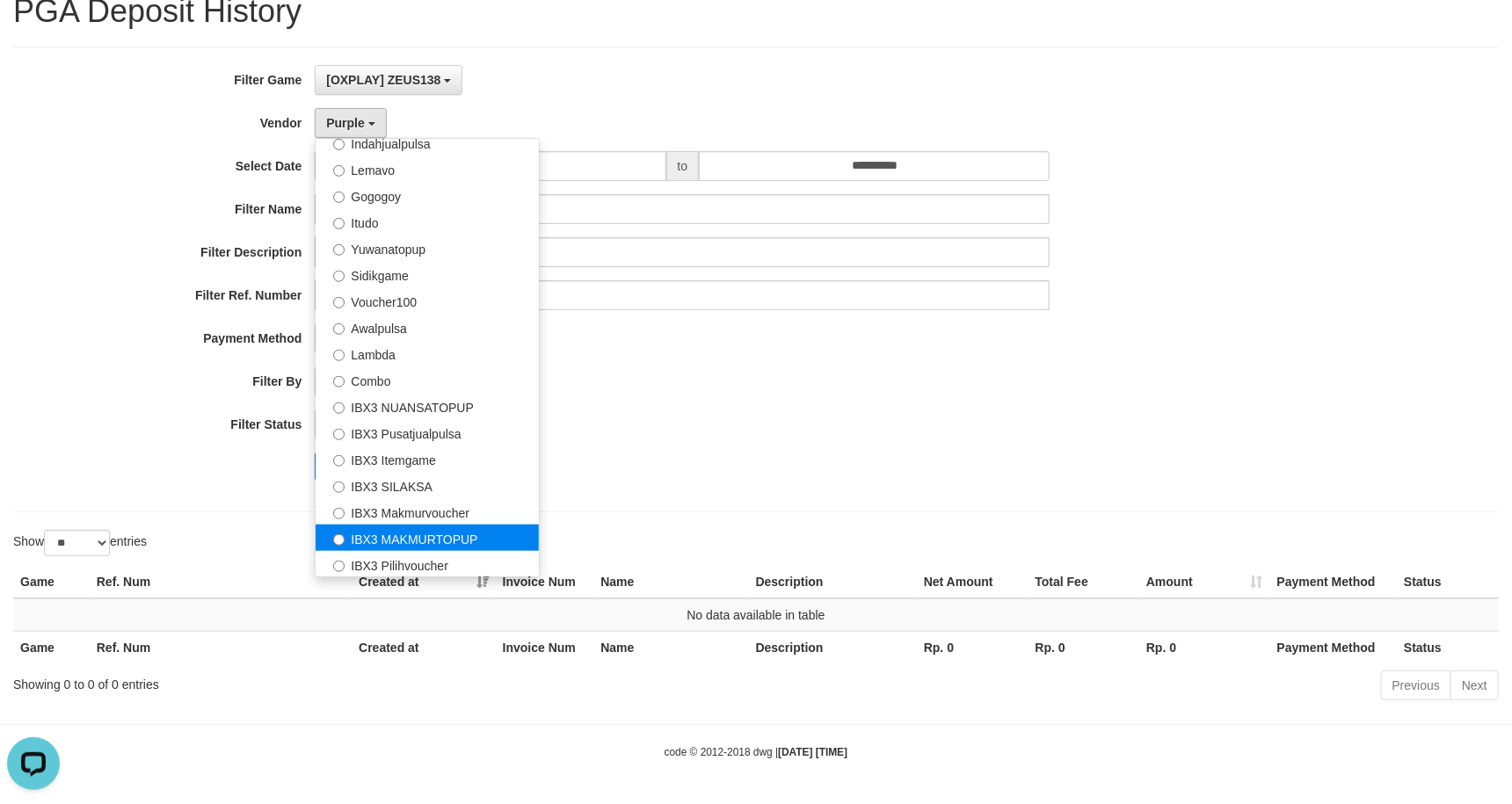 select on "**********" 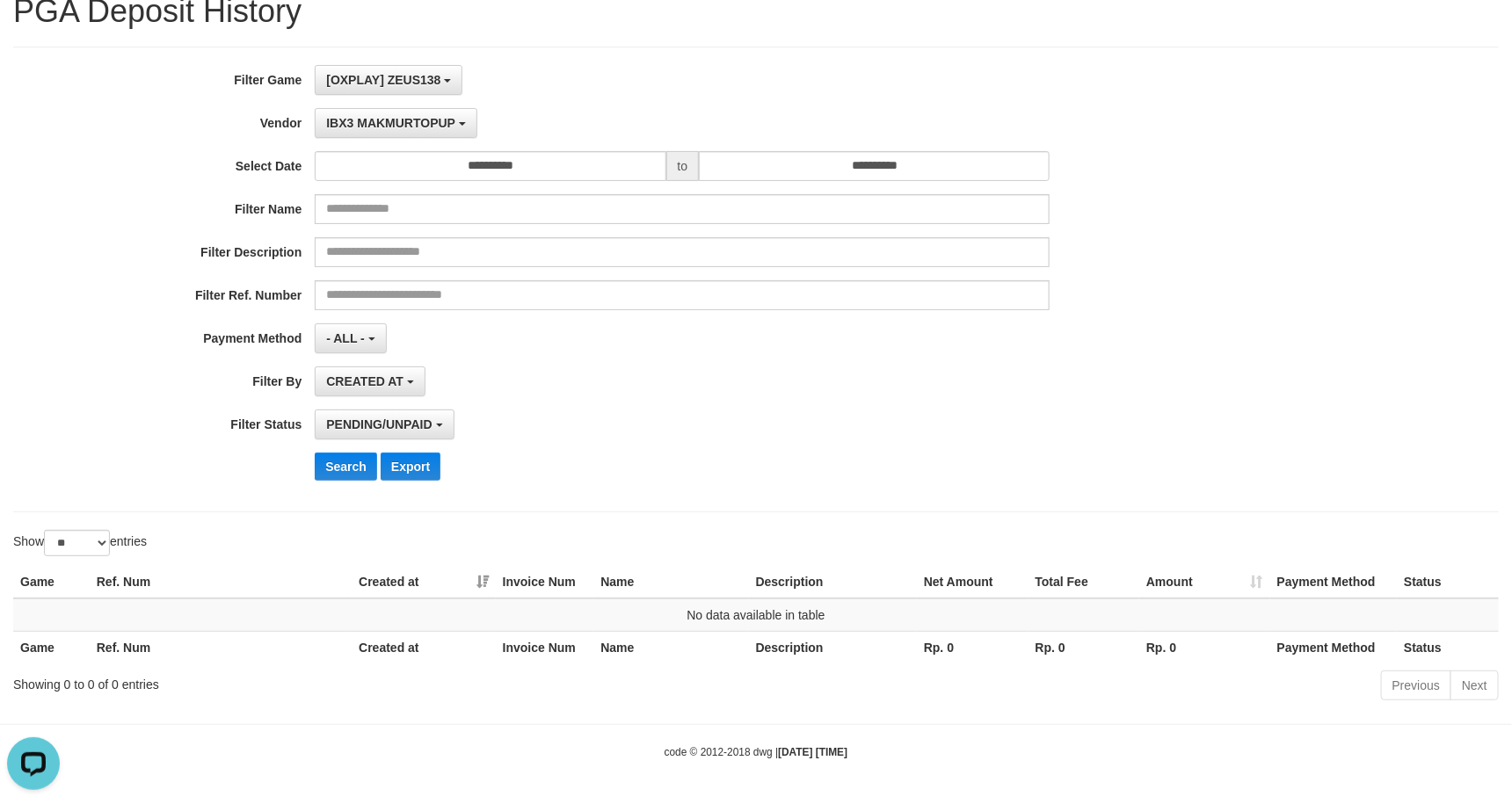 click on "**********" at bounding box center [629, 279] 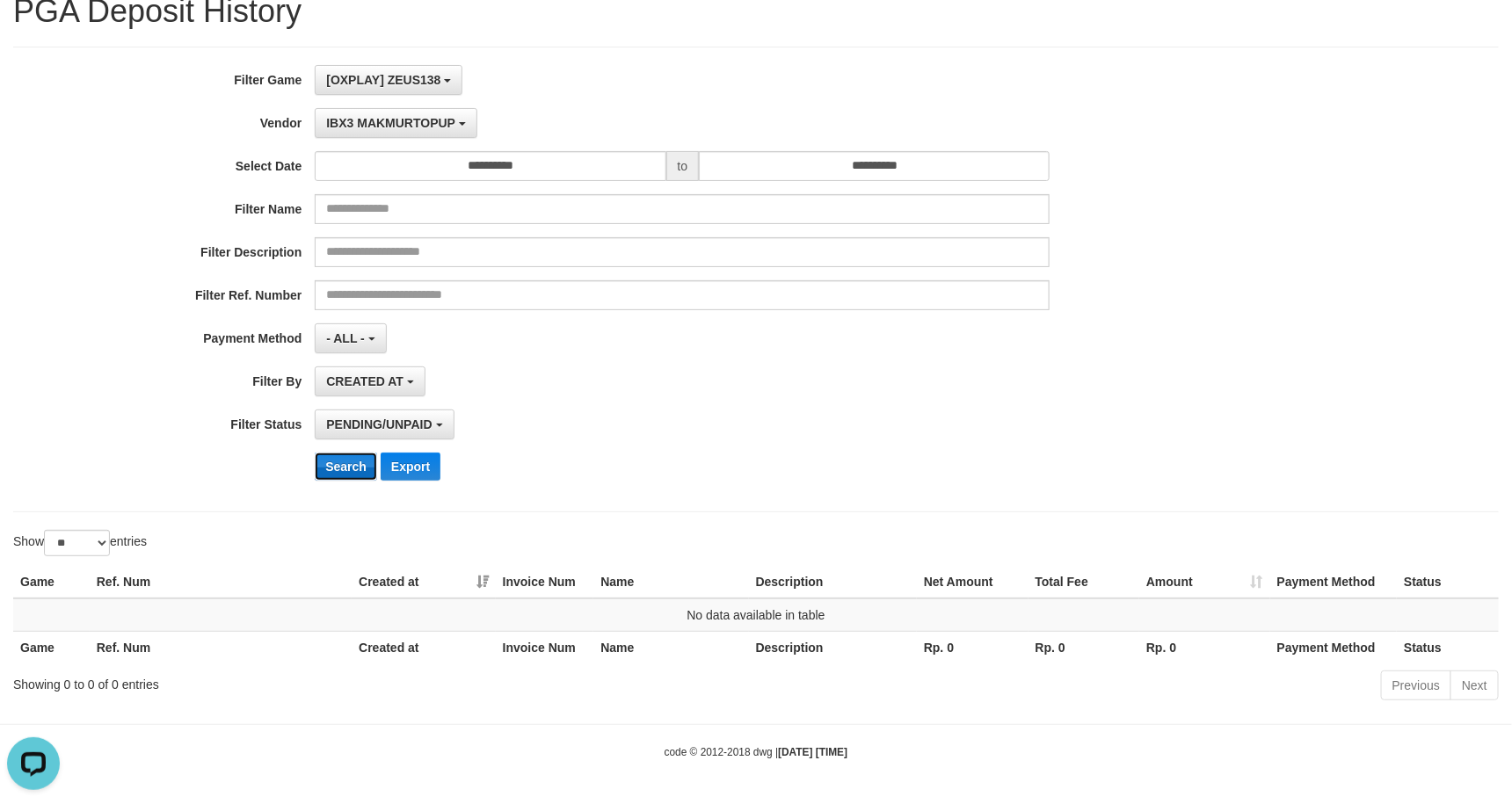 click on "Search" at bounding box center [345, 467] 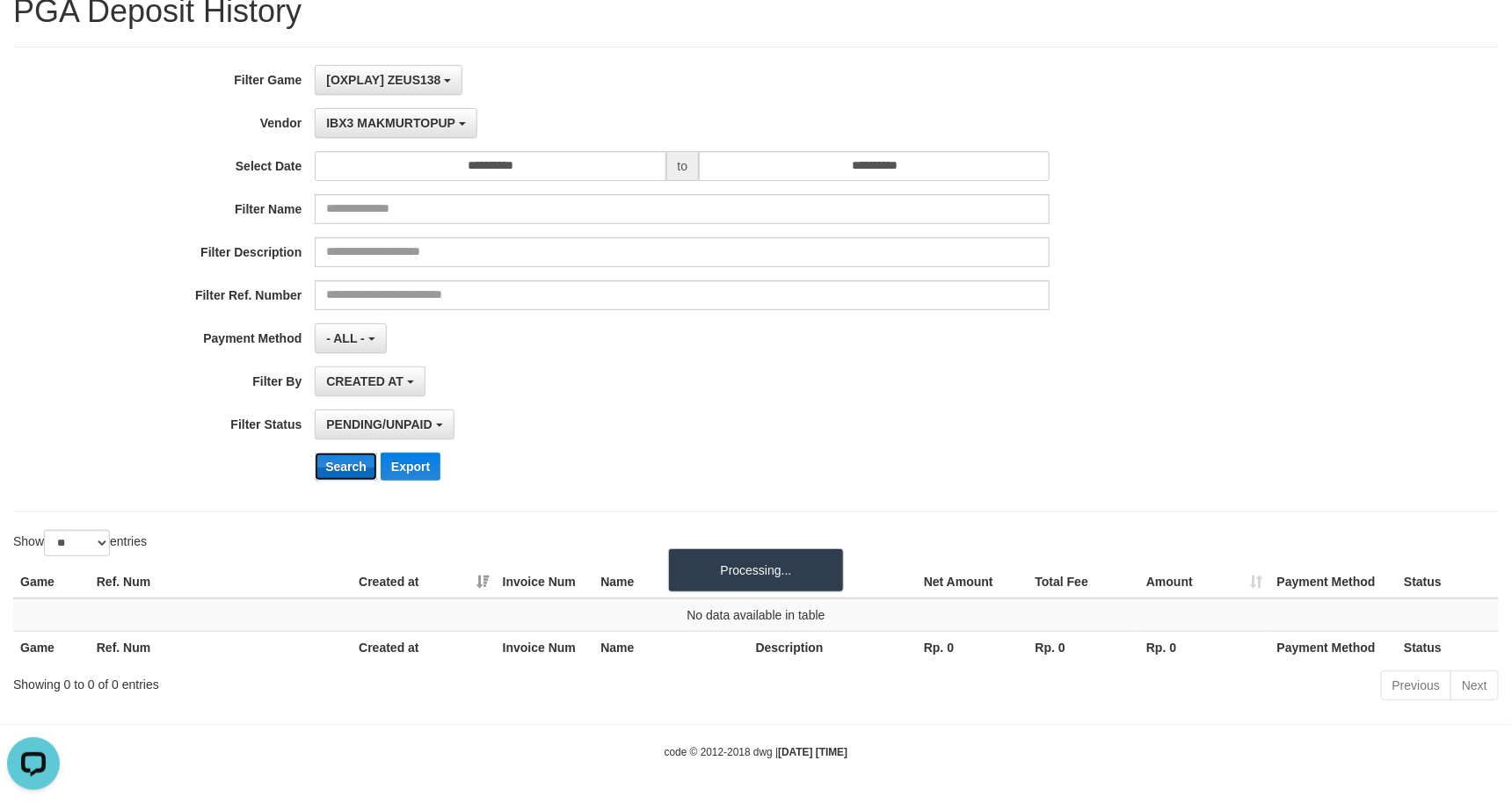 click on "Search" at bounding box center (345, 467) 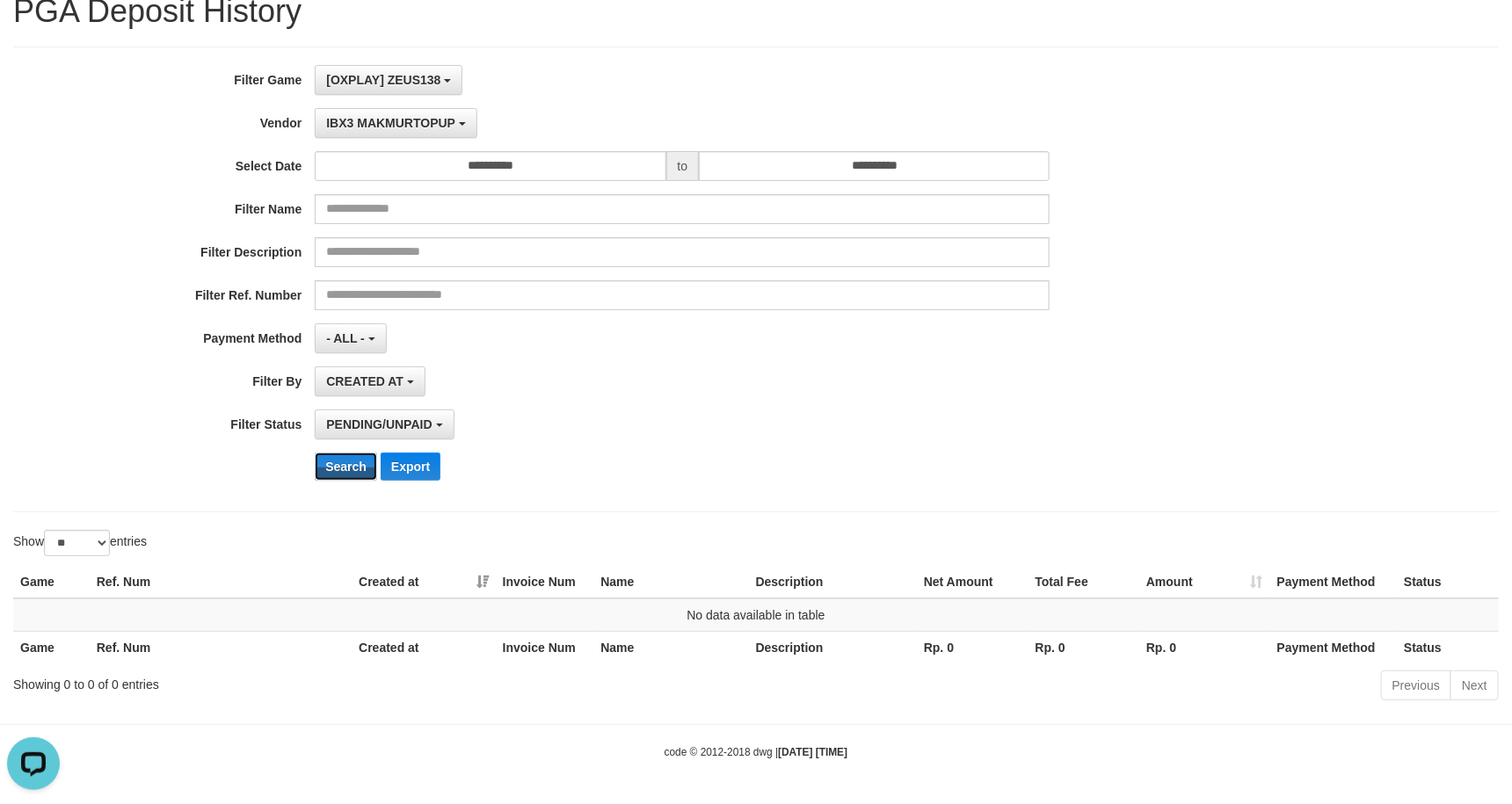 scroll, scrollTop: 0, scrollLeft: 0, axis: both 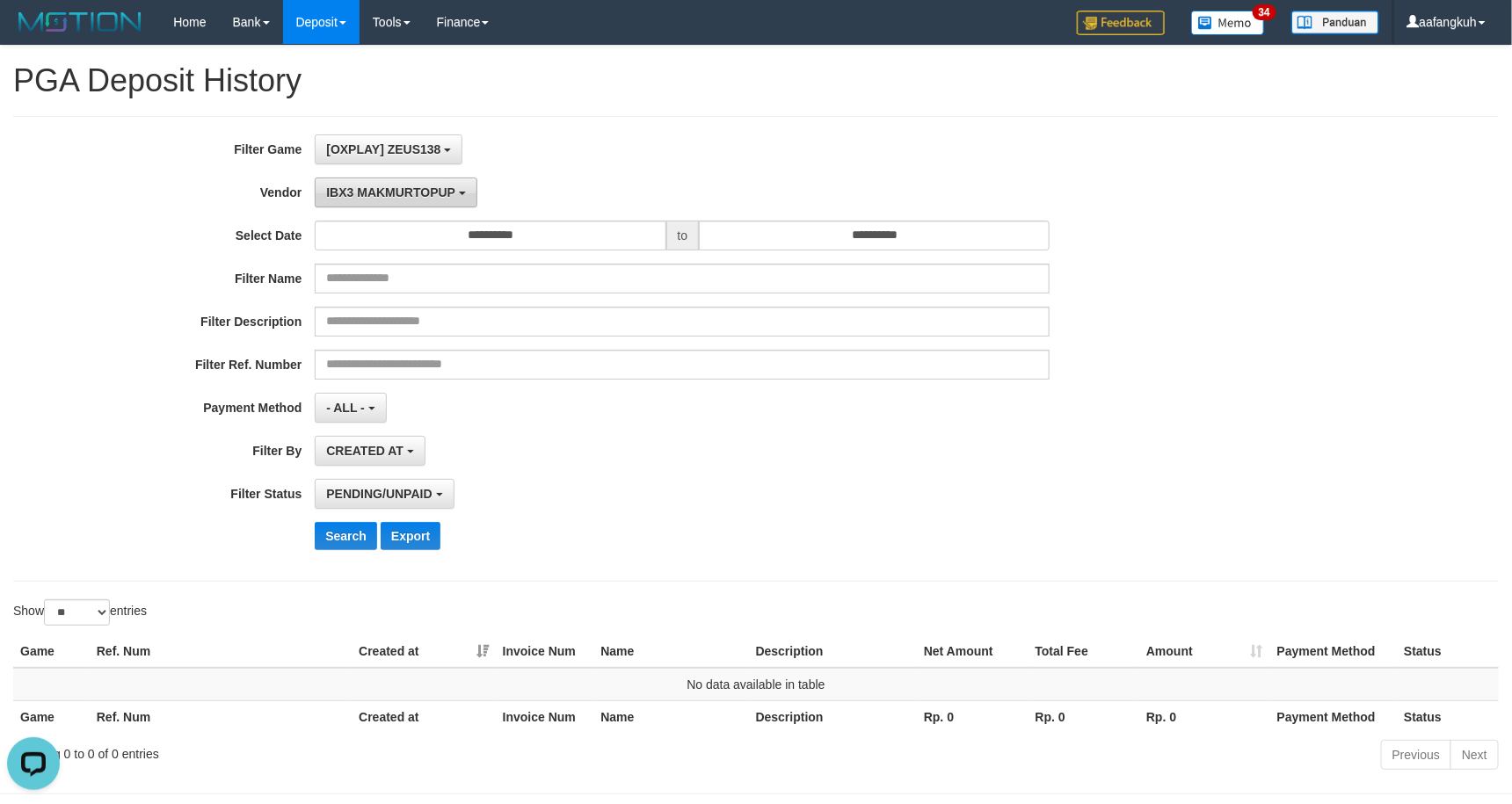 click on "IBX3 MAKMURTOPUP" at bounding box center (390, 192) 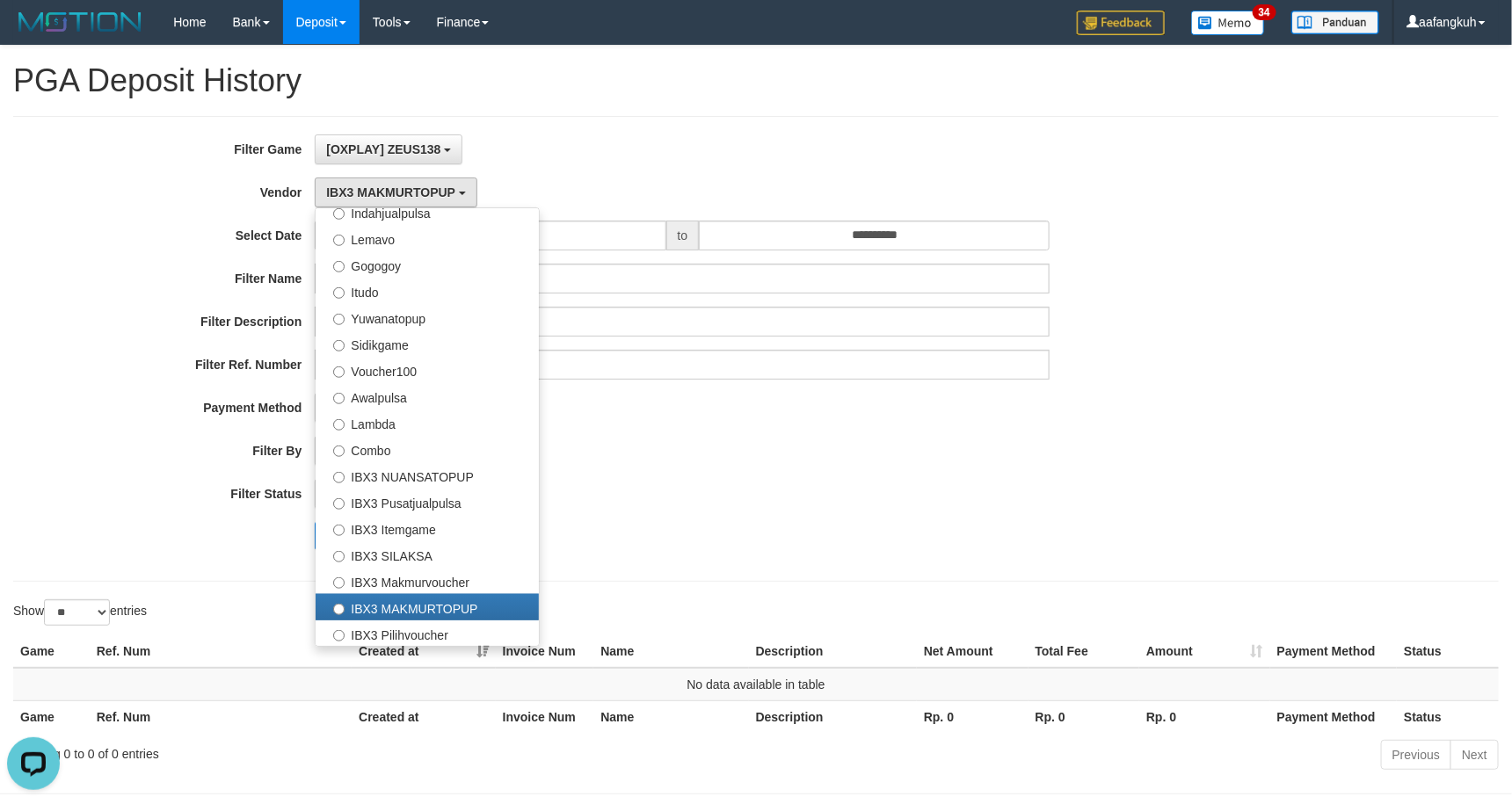 drag, startPoint x: 833, startPoint y: 548, endPoint x: 760, endPoint y: 548, distance: 73 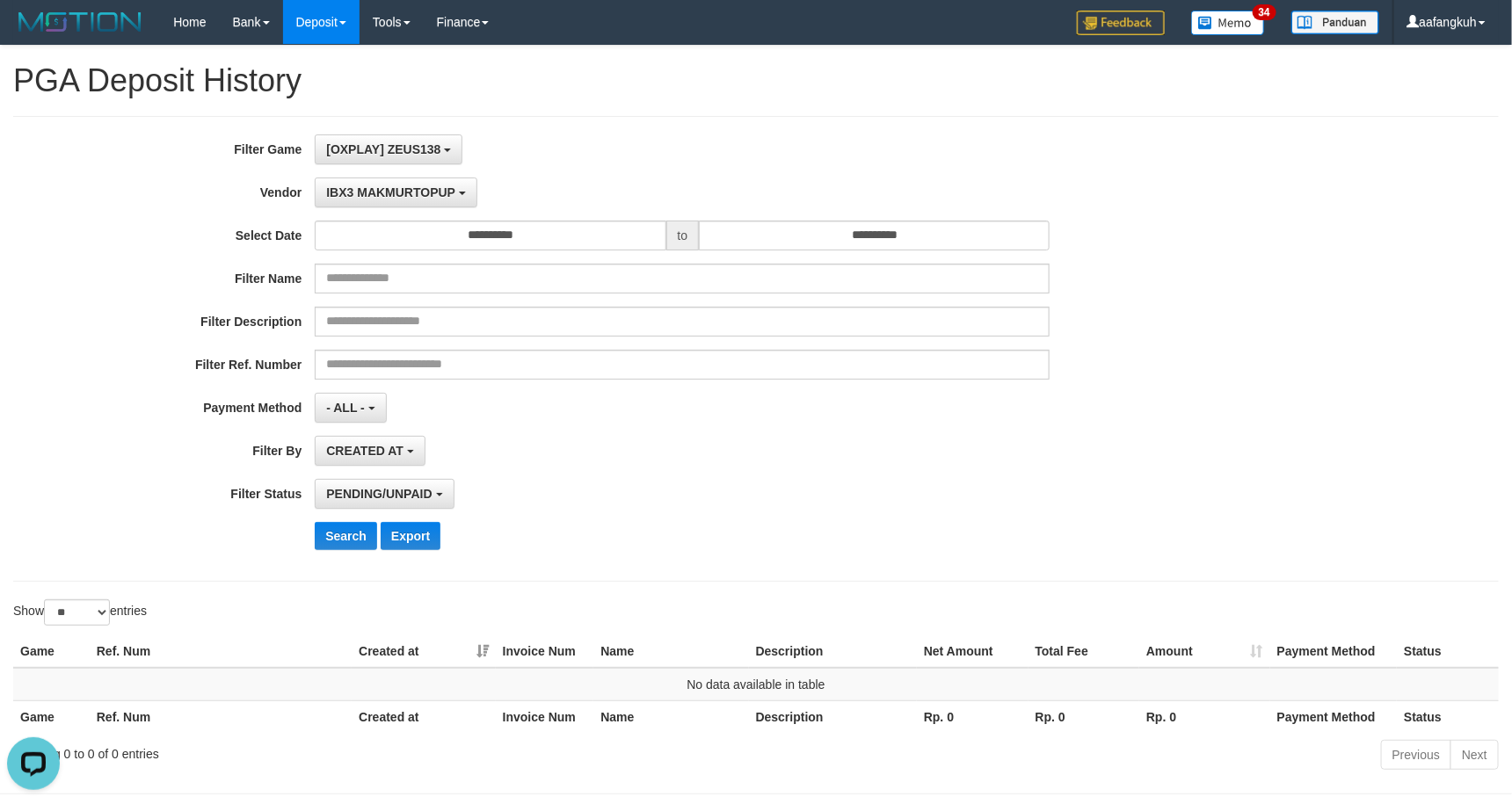 click on "**********" at bounding box center [629, 349] 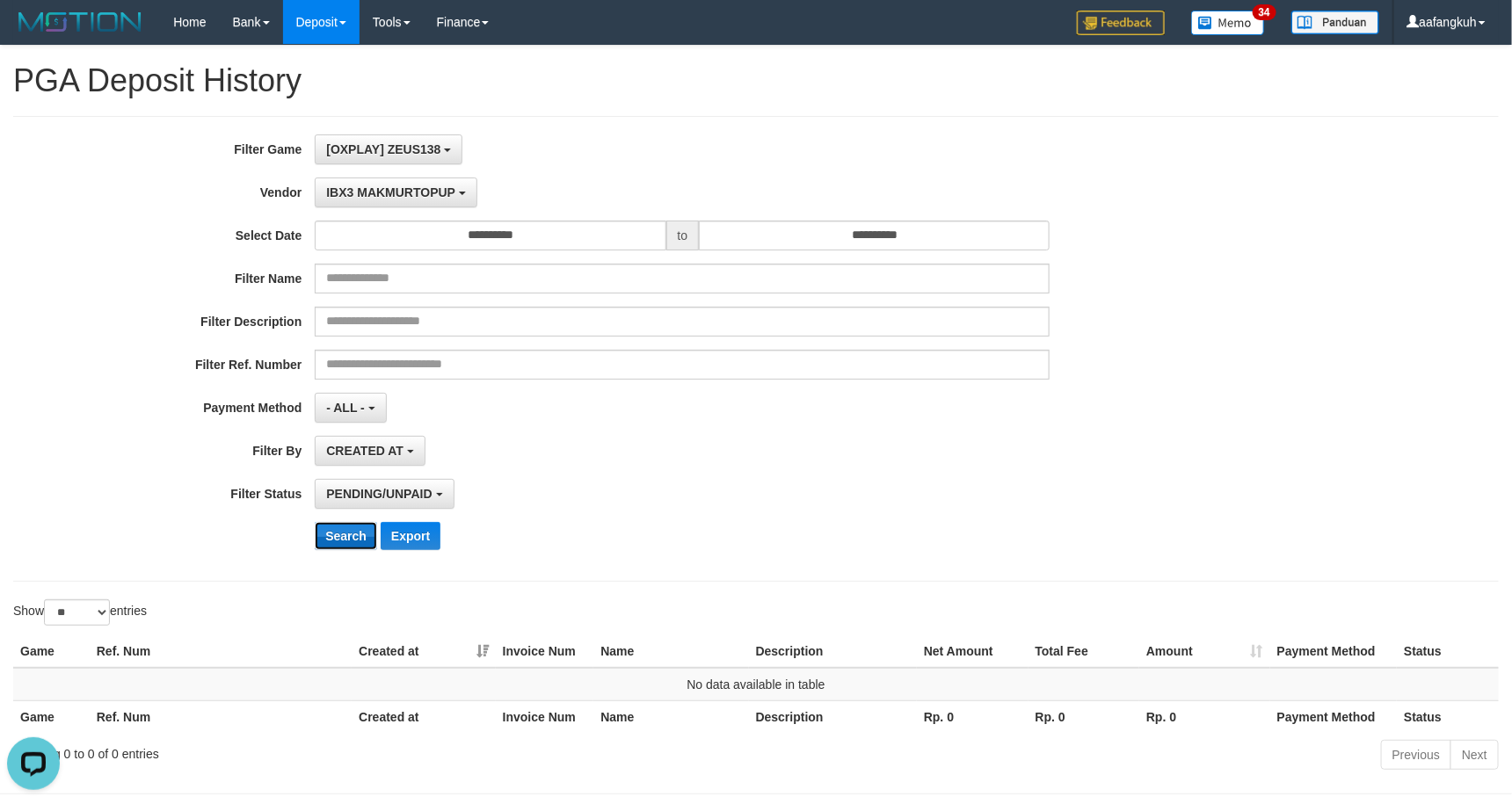 click on "Search" at bounding box center (345, 536) 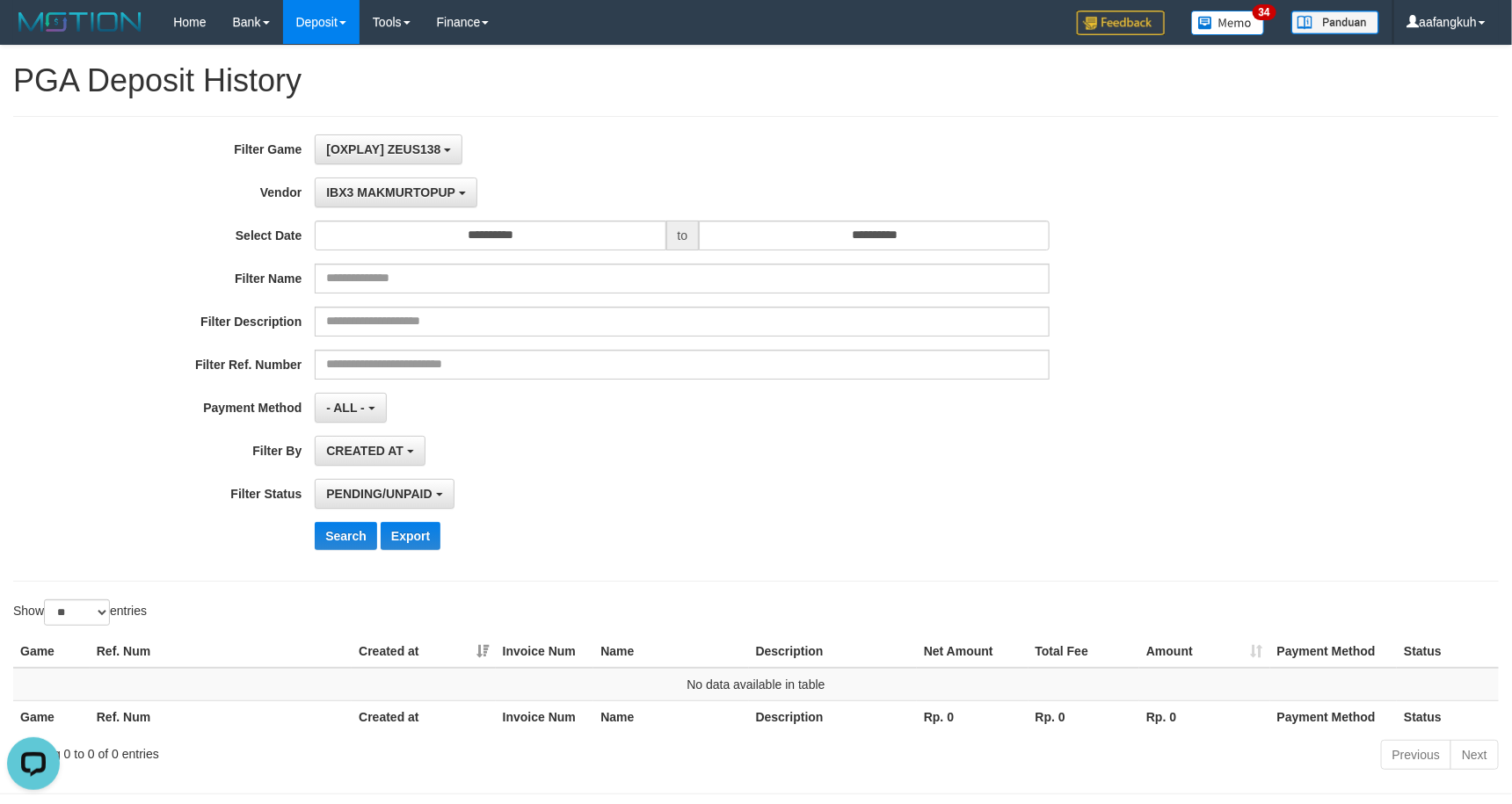 click on "**********" at bounding box center [629, 349] 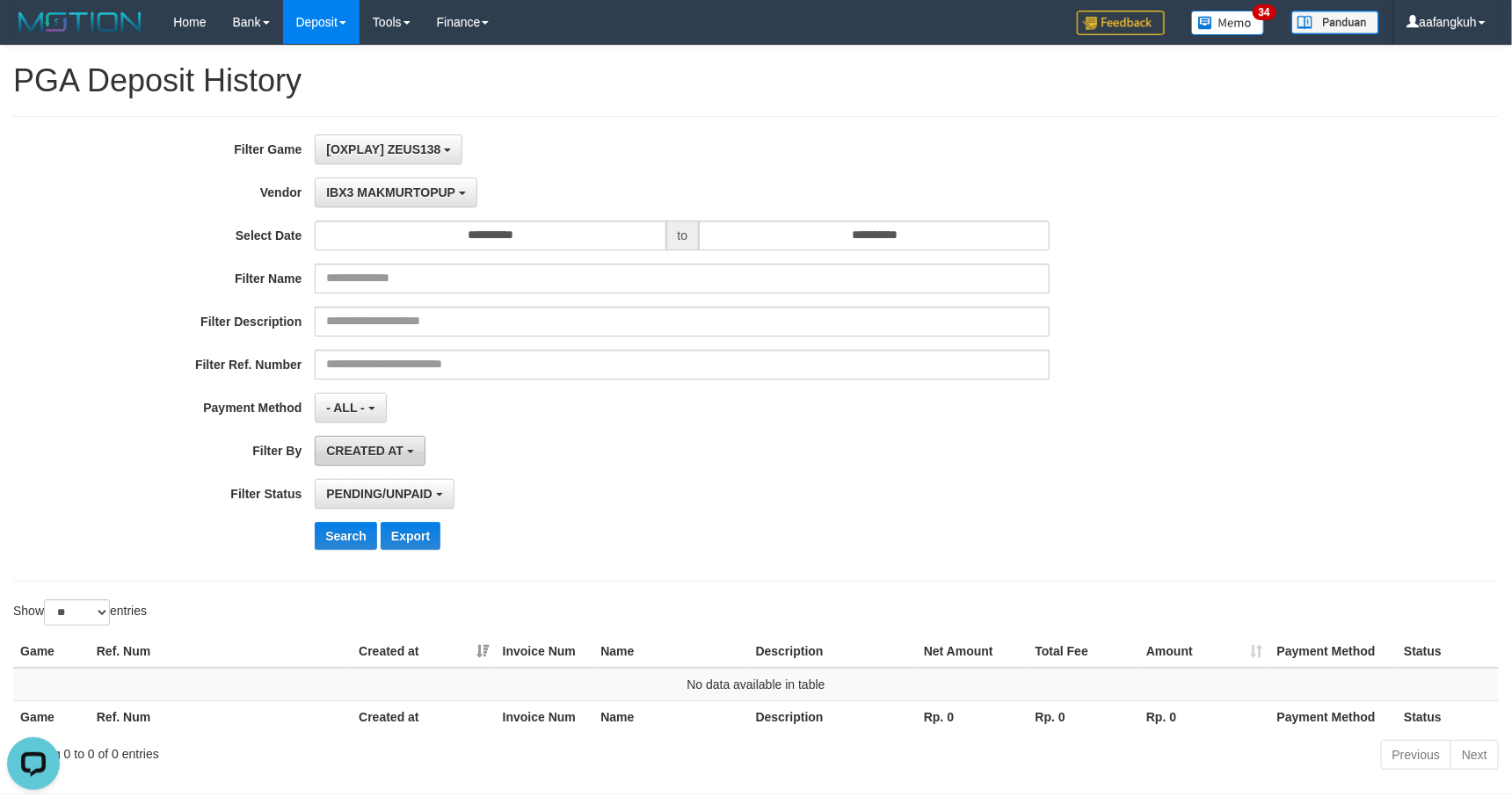 click on "CREATED AT" at bounding box center [370, 451] 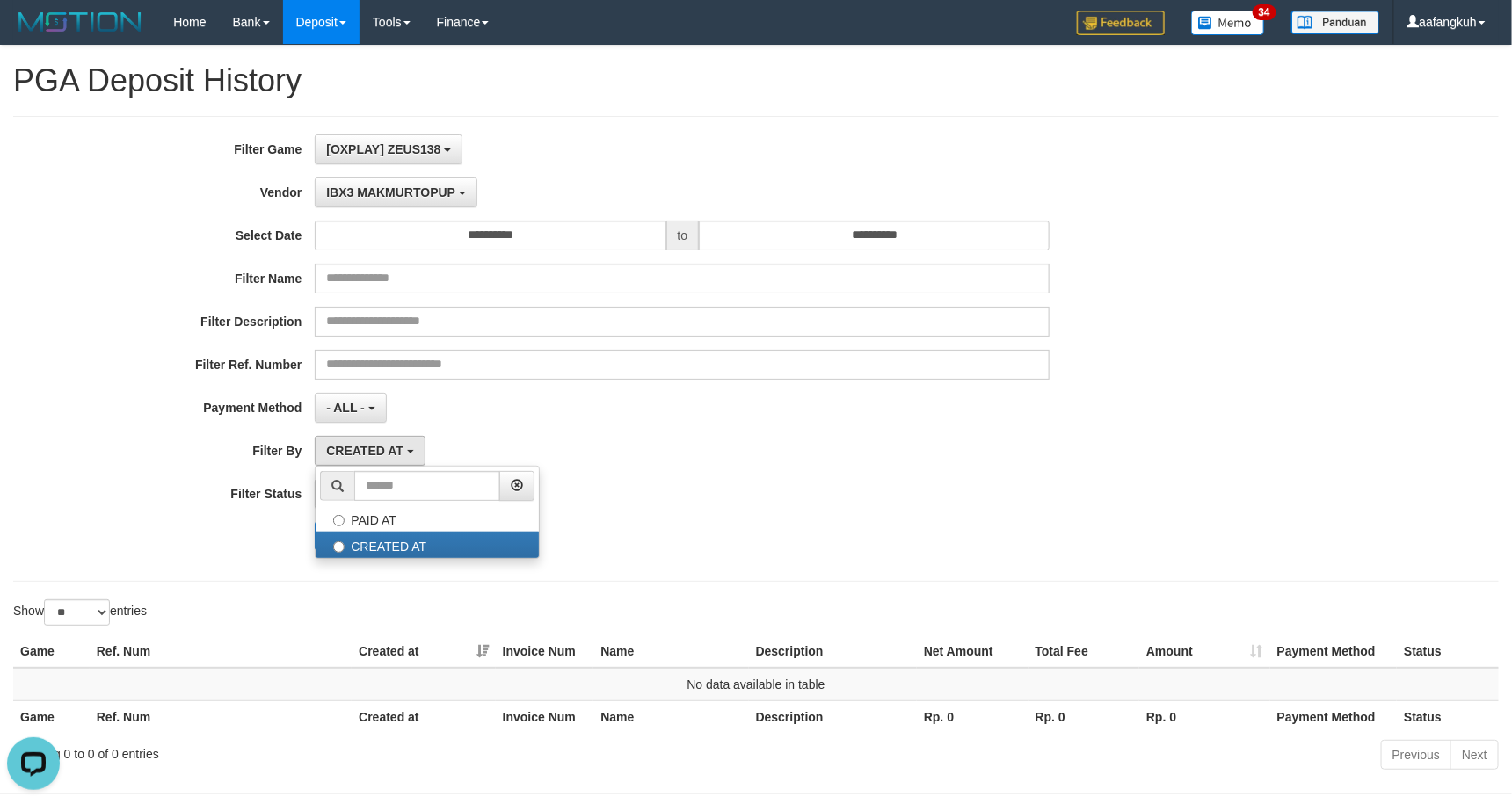 drag, startPoint x: 572, startPoint y: 464, endPoint x: 592, endPoint y: 465, distance: 20.024984 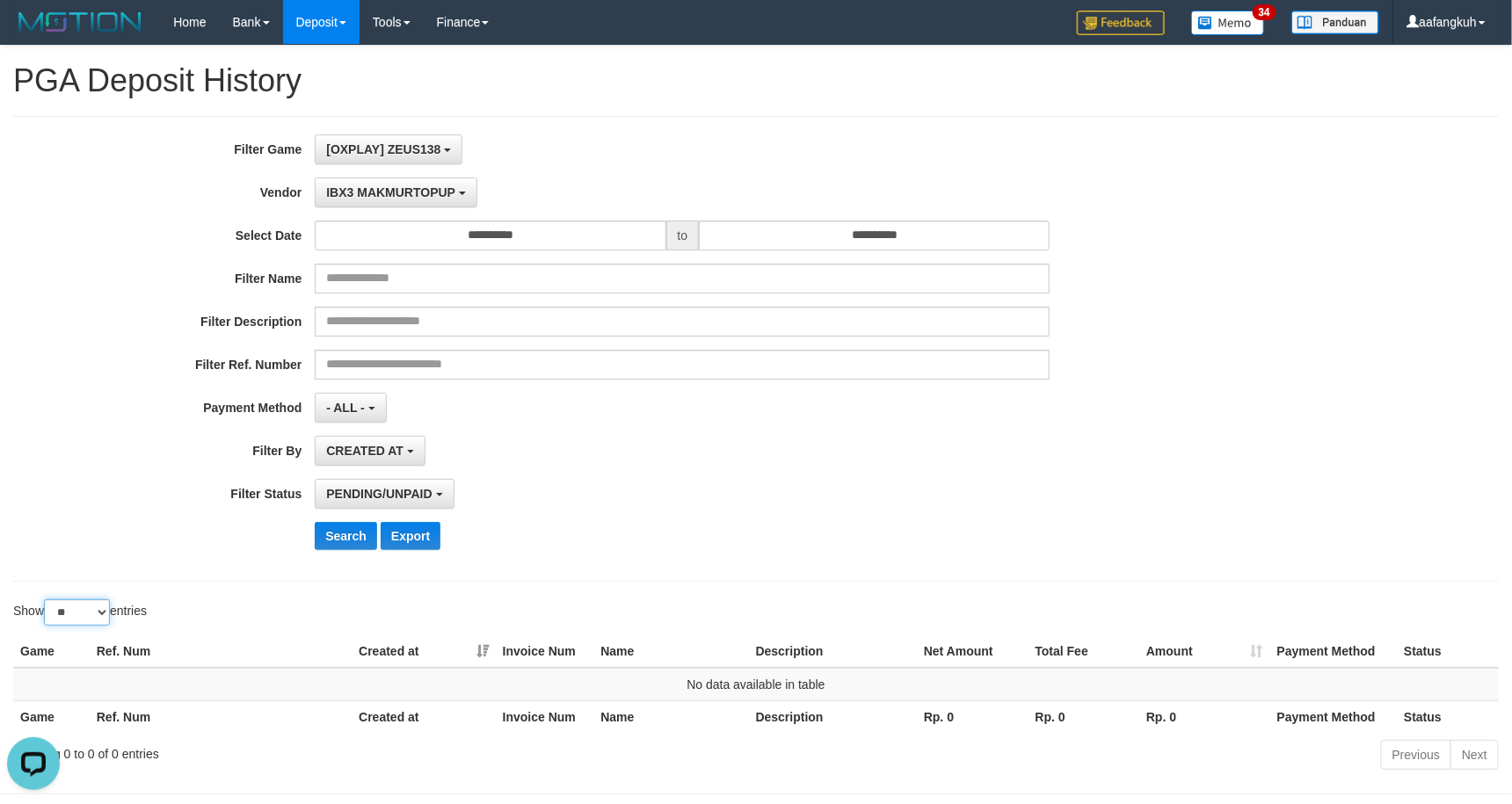 drag, startPoint x: 90, startPoint y: 618, endPoint x: 88, endPoint y: 630, distance: 12.165525 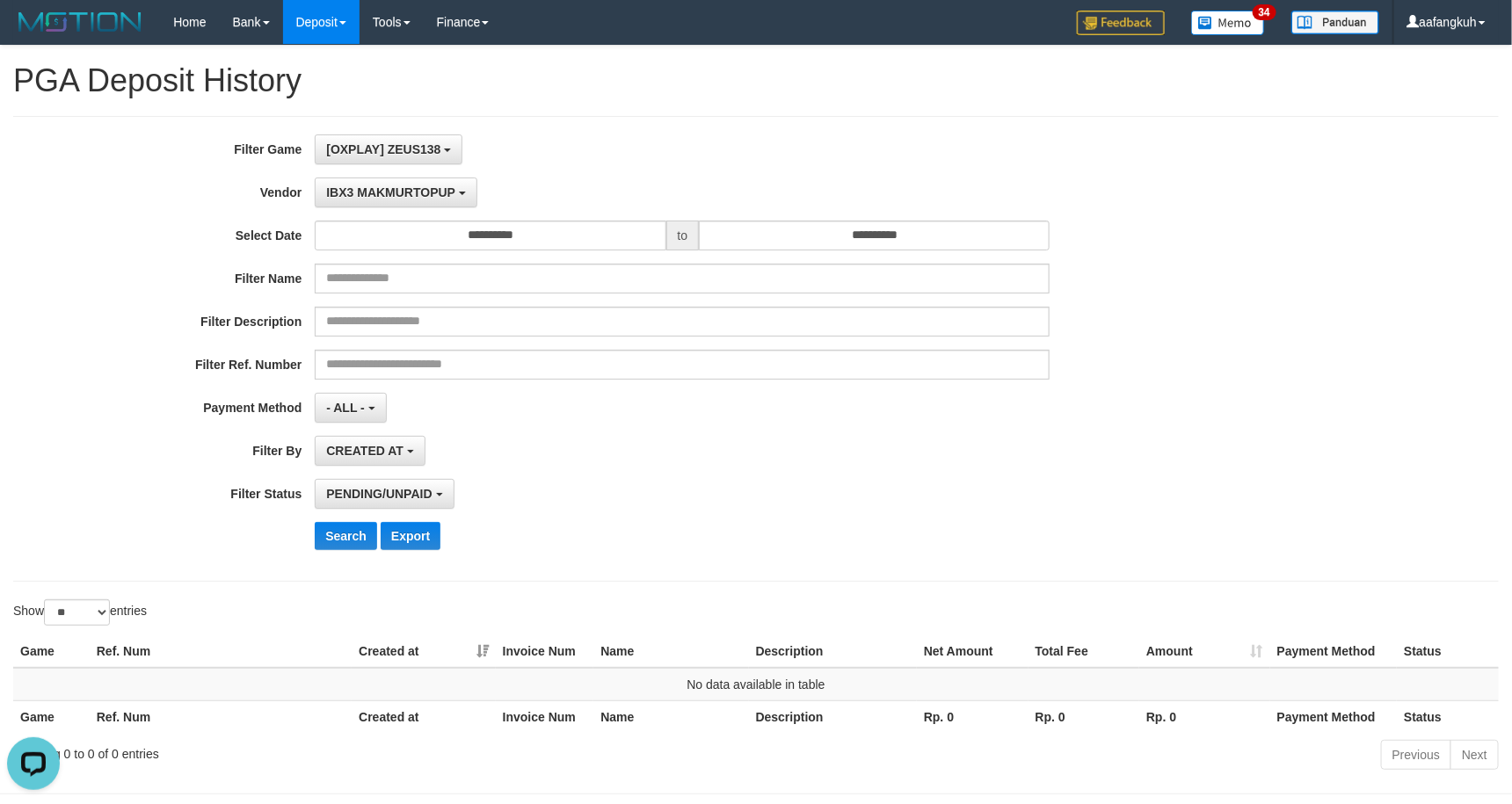 click on "Search
Export" at bounding box center (629, 536) 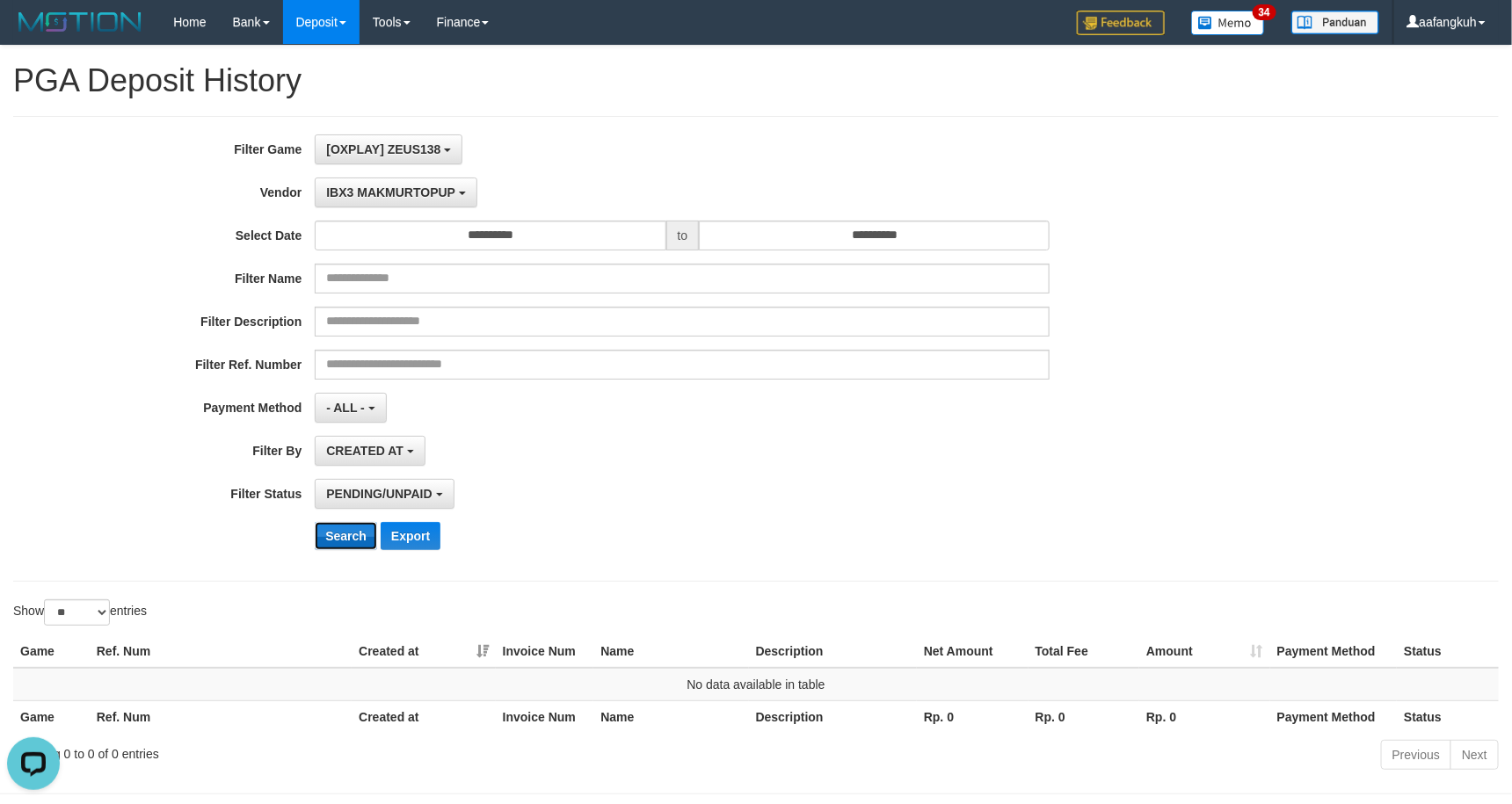 click on "Search" at bounding box center [345, 536] 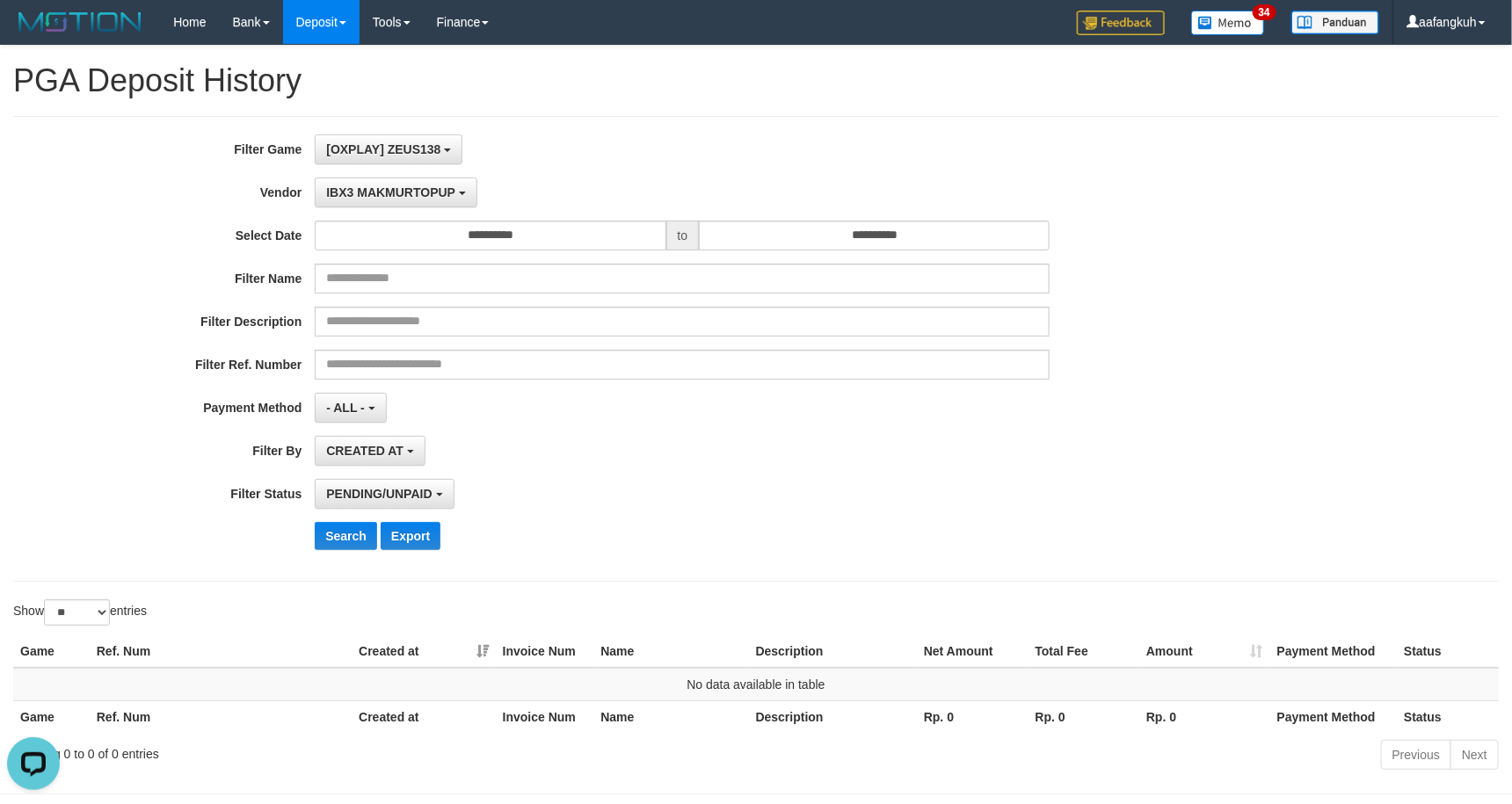 click on "**********" at bounding box center [756, 410] 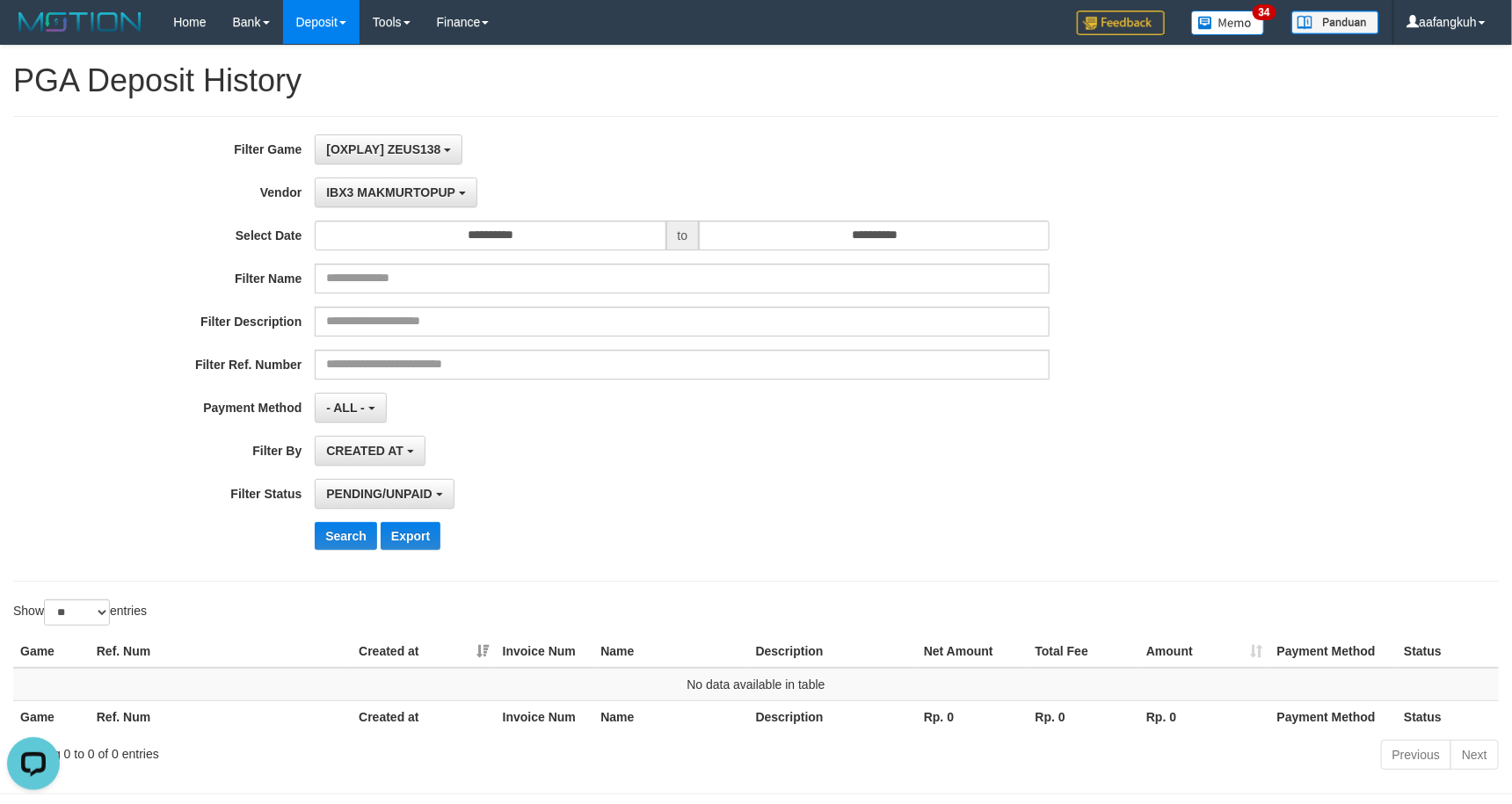 click on "**********" at bounding box center [629, 349] 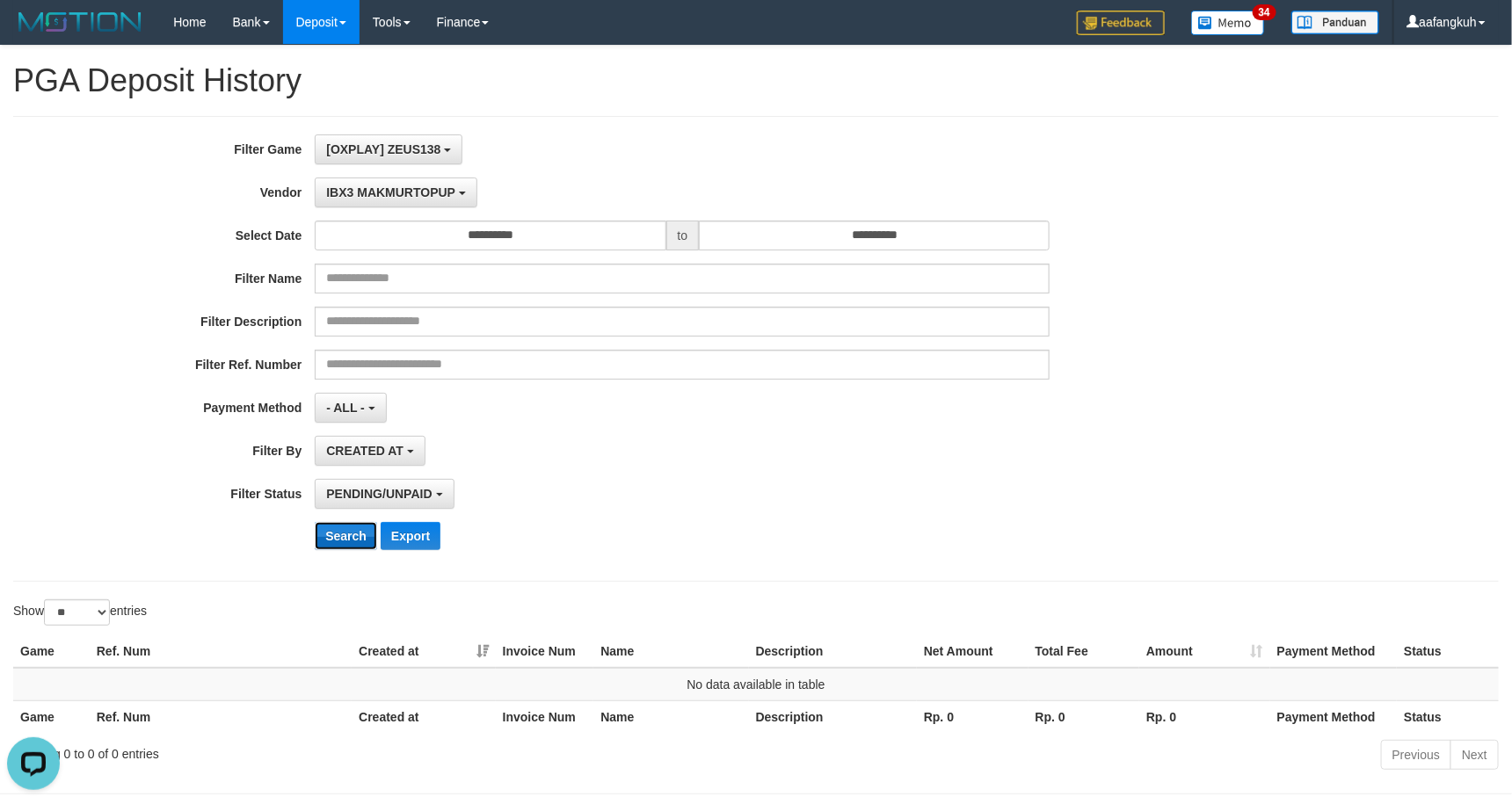click on "Search" at bounding box center (345, 536) 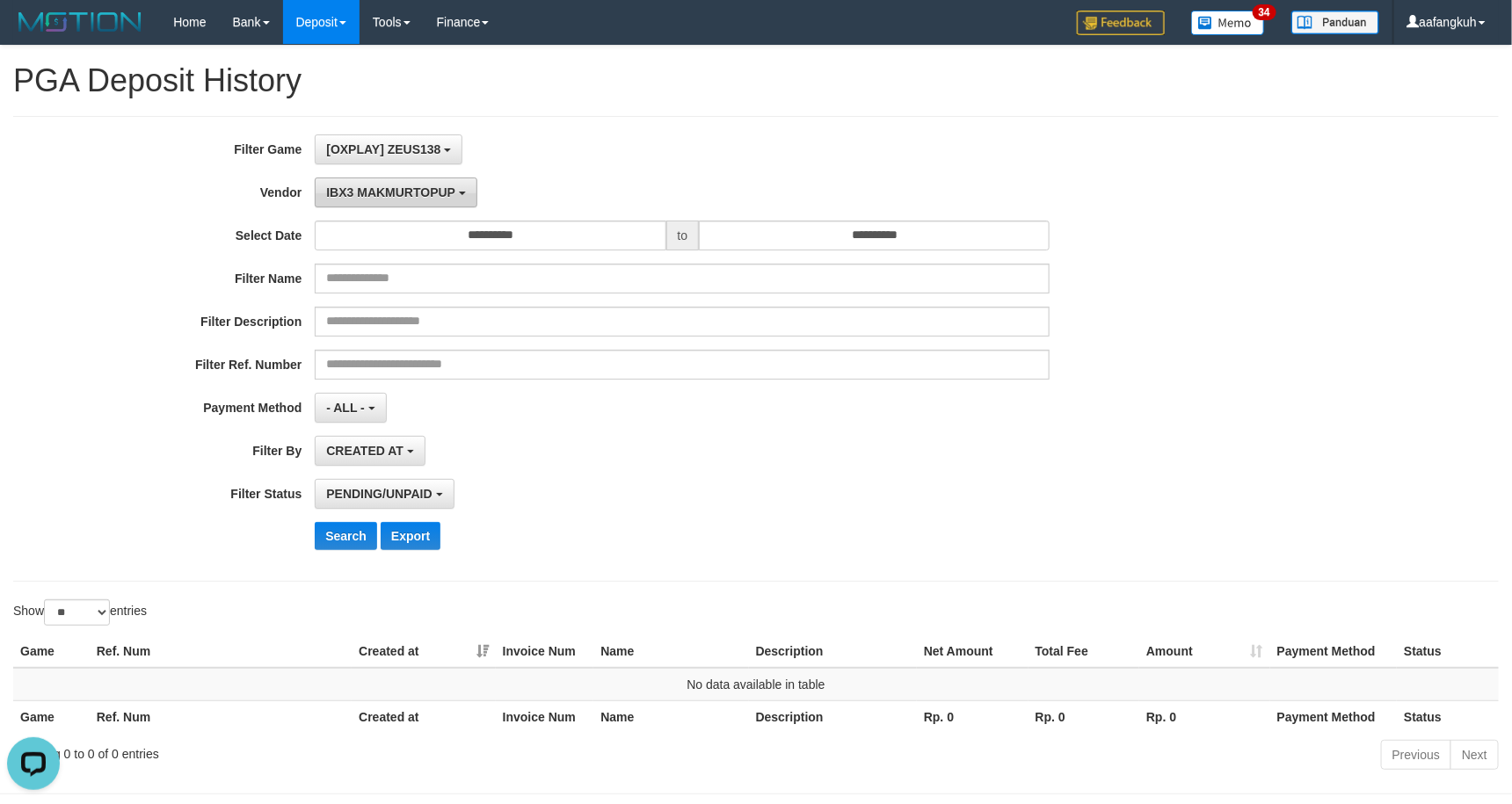 click on "IBX3 MAKMURTOPUP" at bounding box center (396, 192) 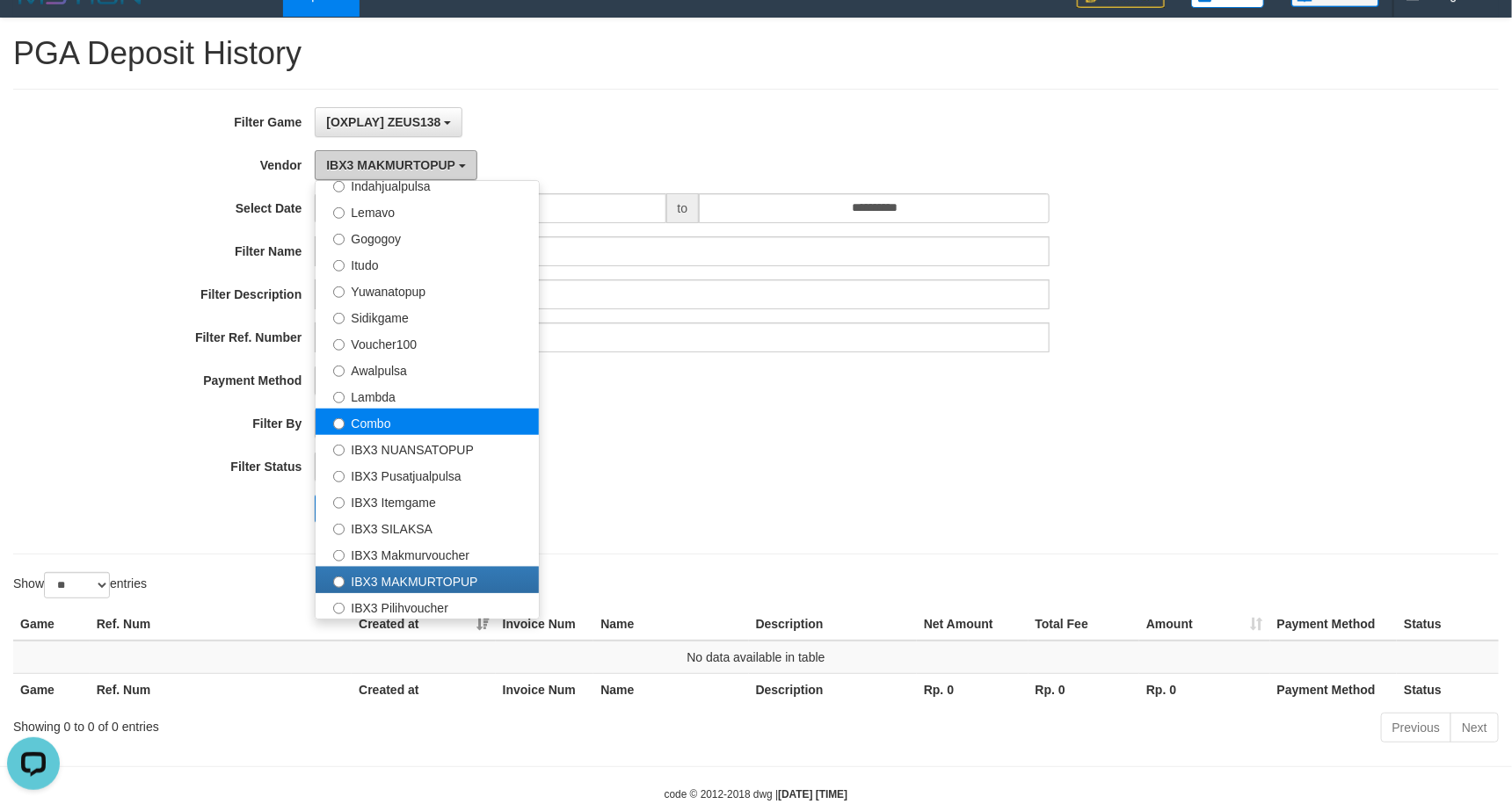 scroll, scrollTop: 0, scrollLeft: 0, axis: both 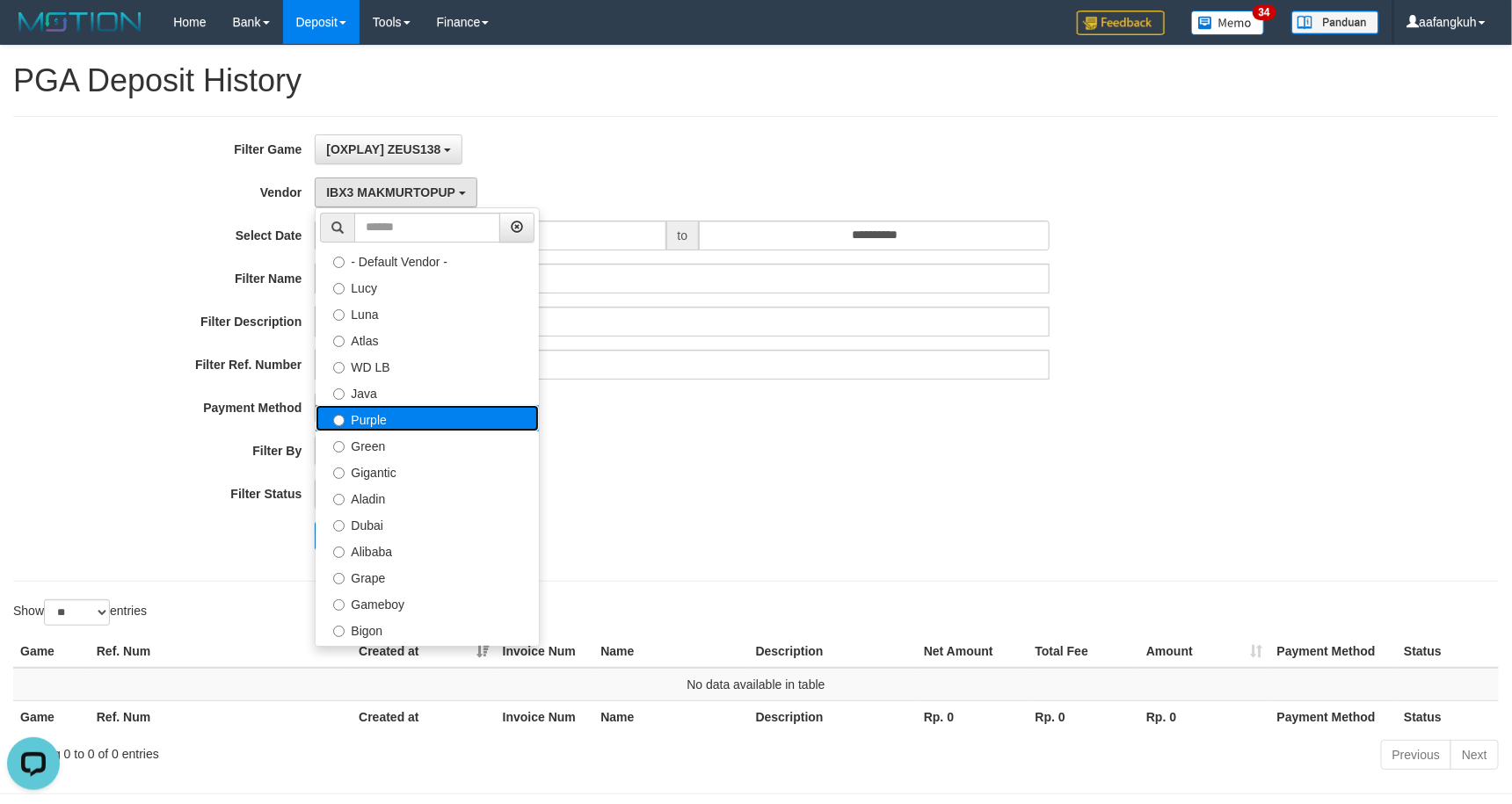 click on "Purple" at bounding box center [427, 418] 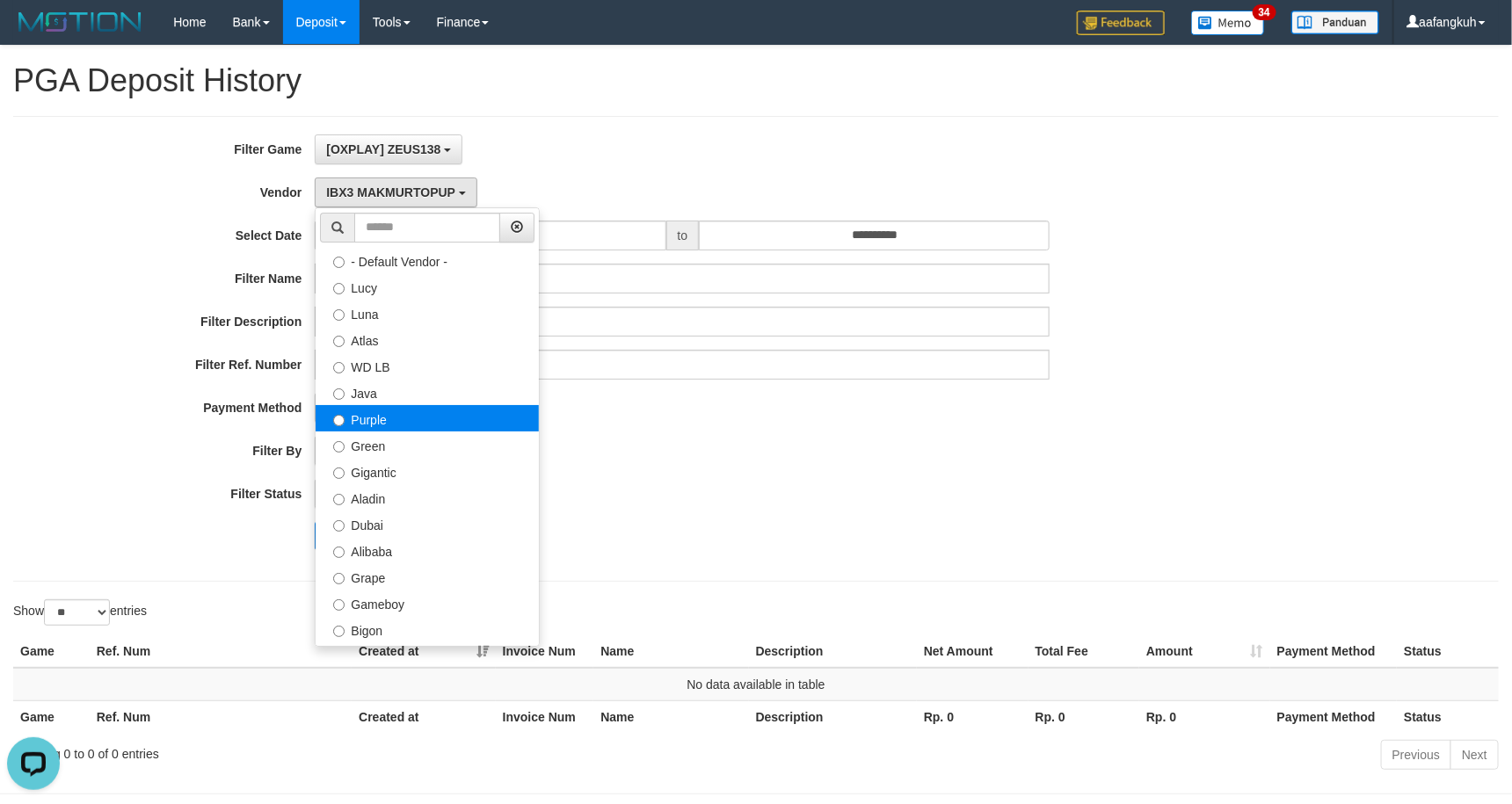 select on "**********" 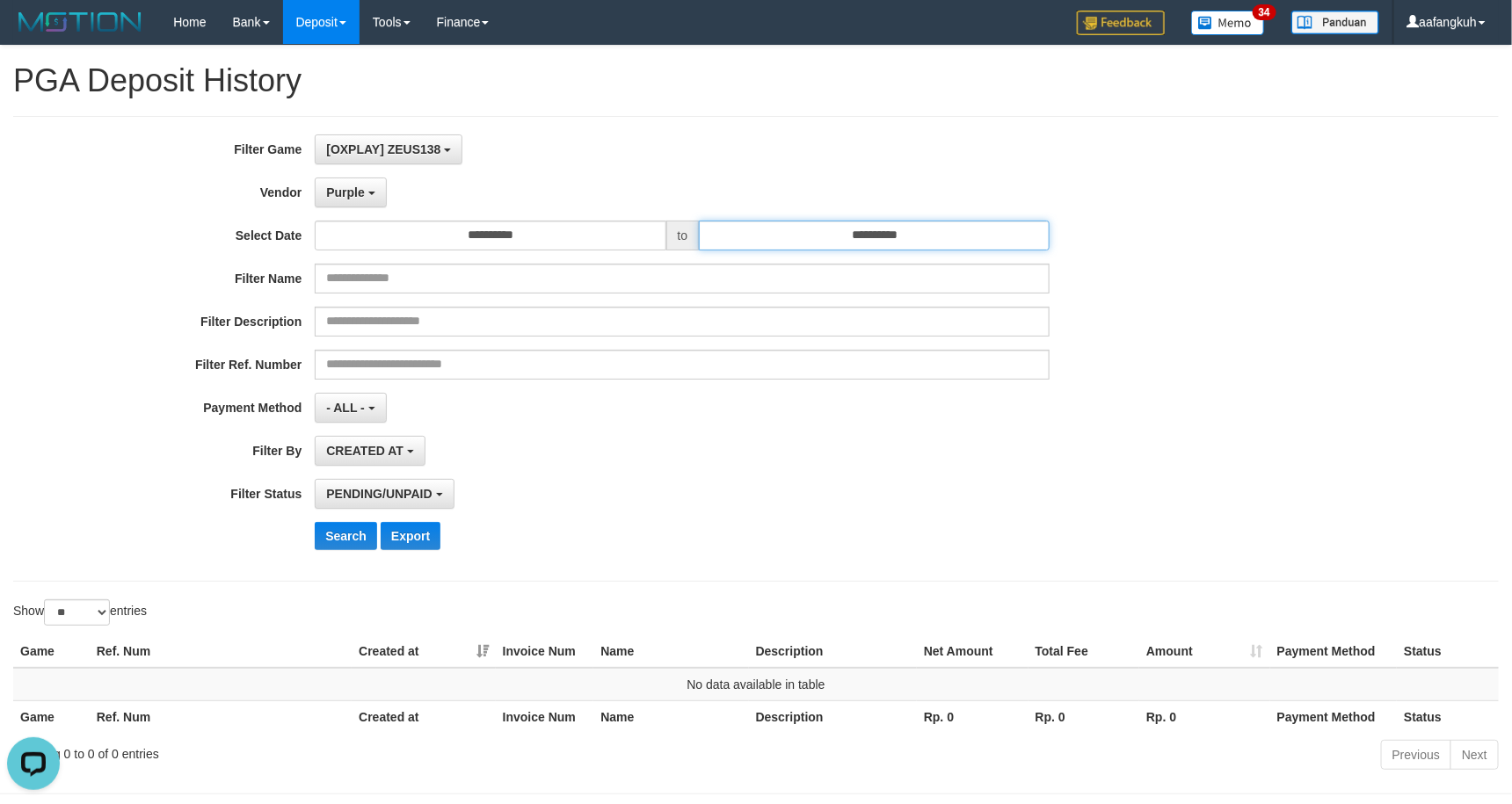 click on "**********" at bounding box center (874, 235) 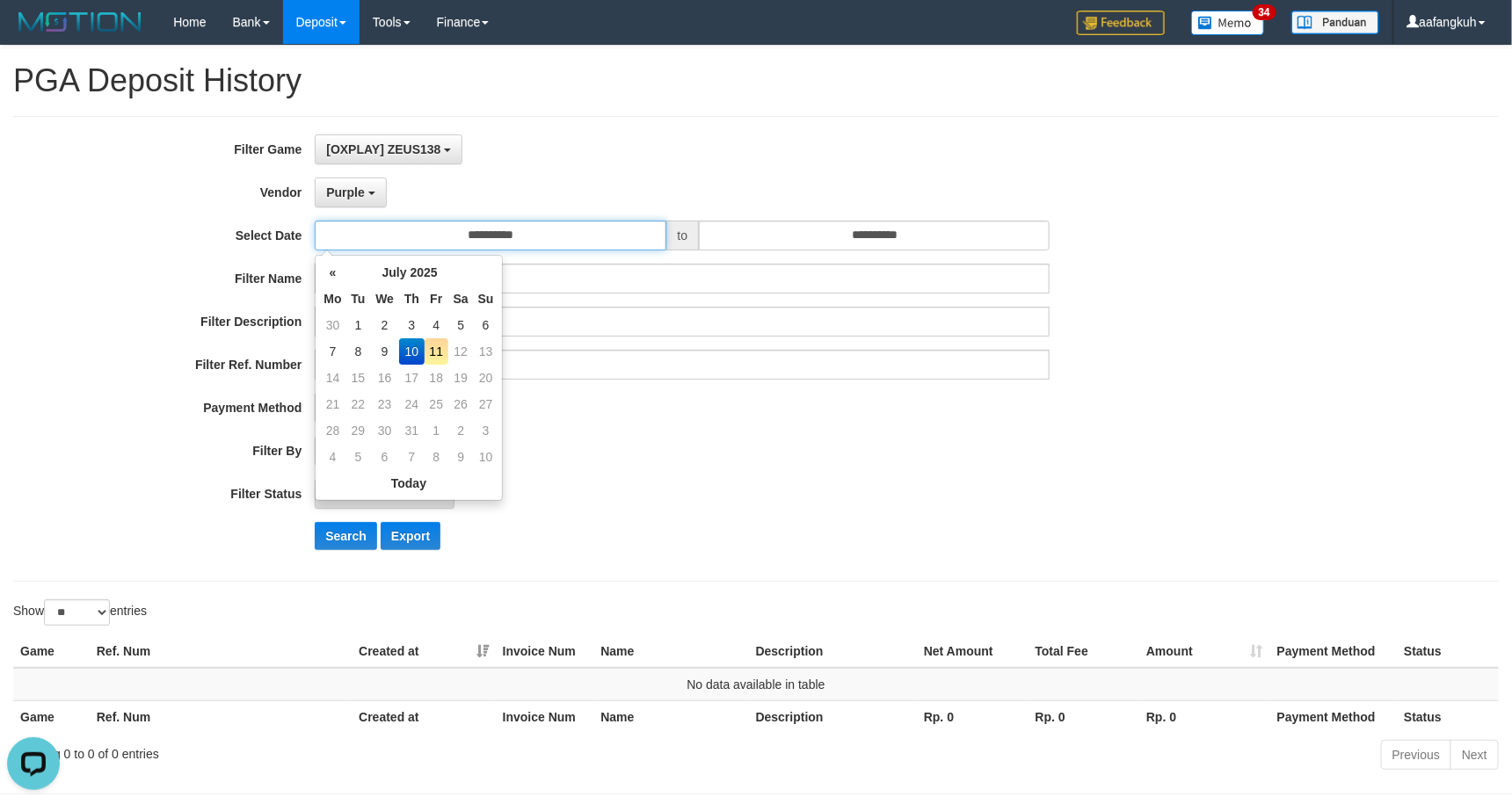 drag, startPoint x: 527, startPoint y: 248, endPoint x: 526, endPoint y: 264, distance: 16.03122 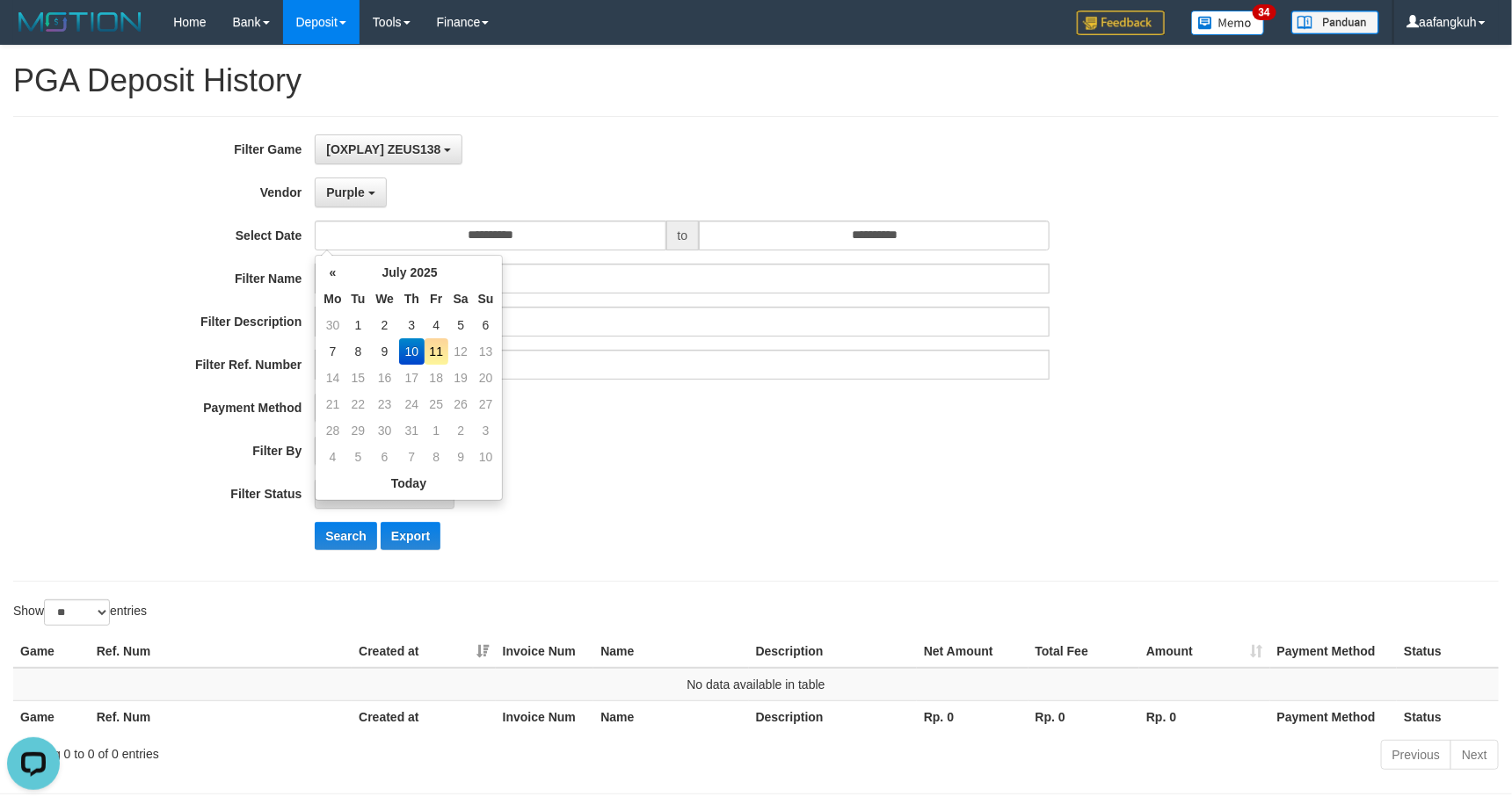 click on "11" at bounding box center [436, 351] 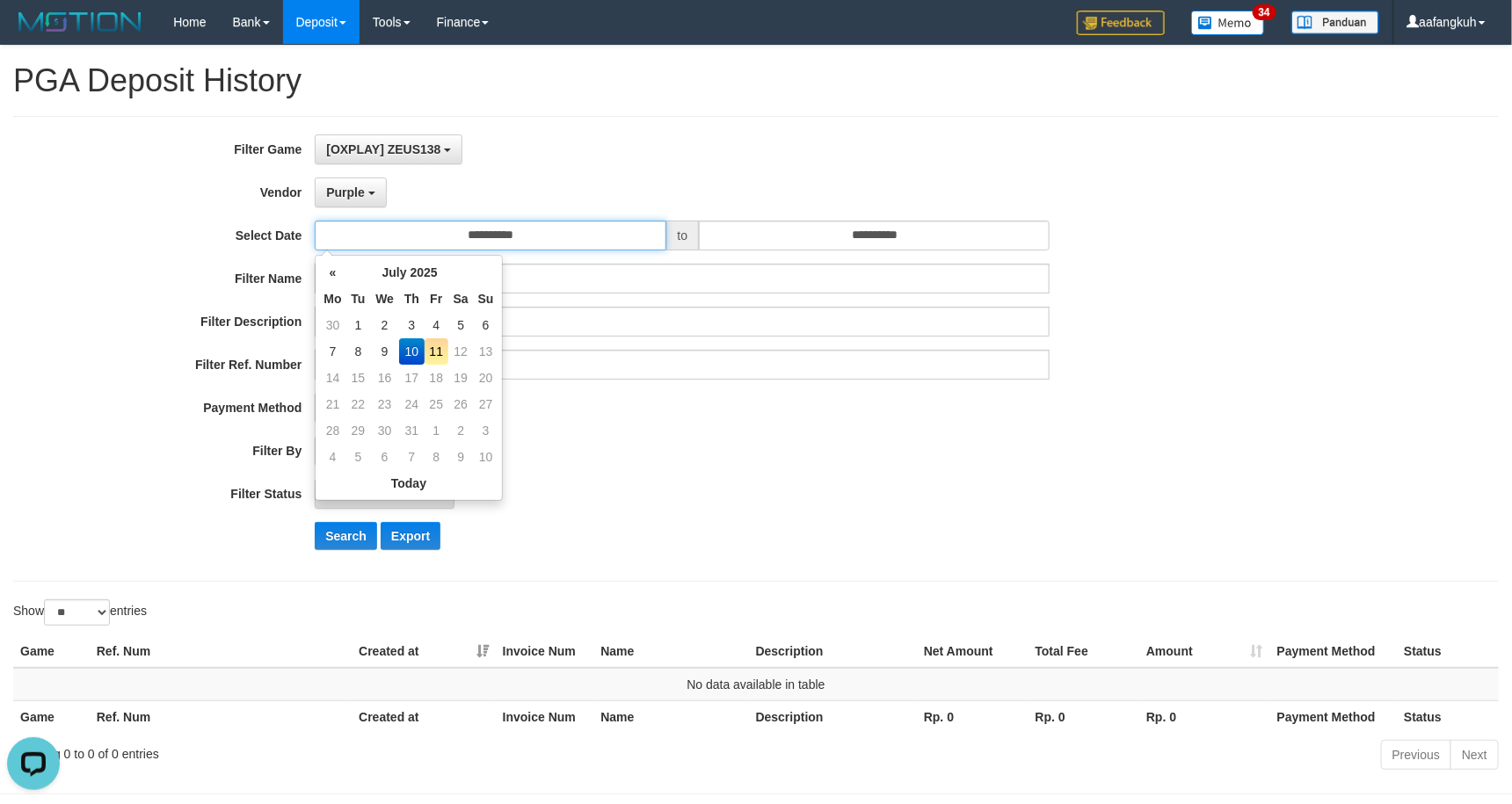 type on "**********" 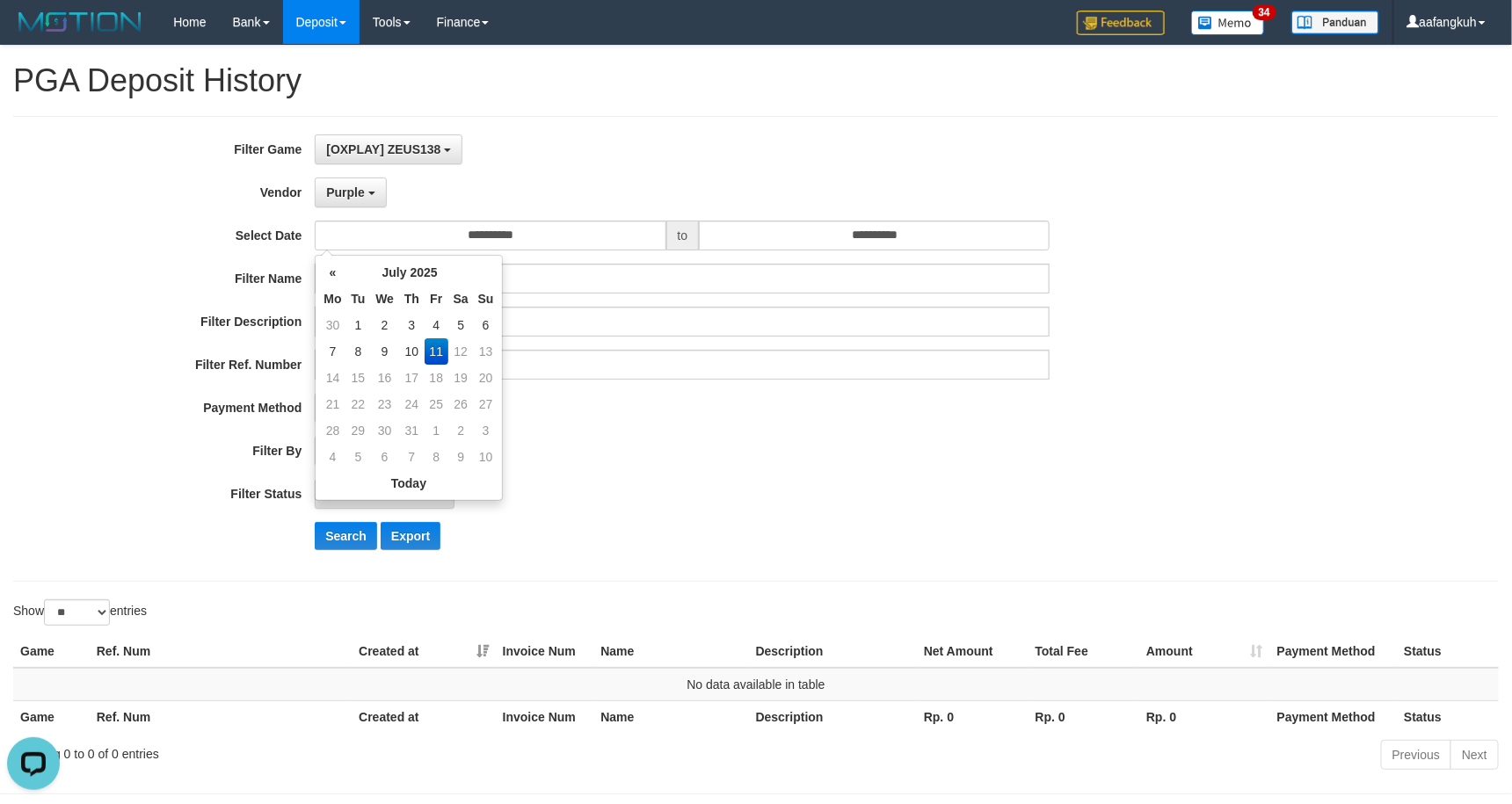 click on "CREATED AT
PAID AT
CREATED AT" at bounding box center (682, 451) 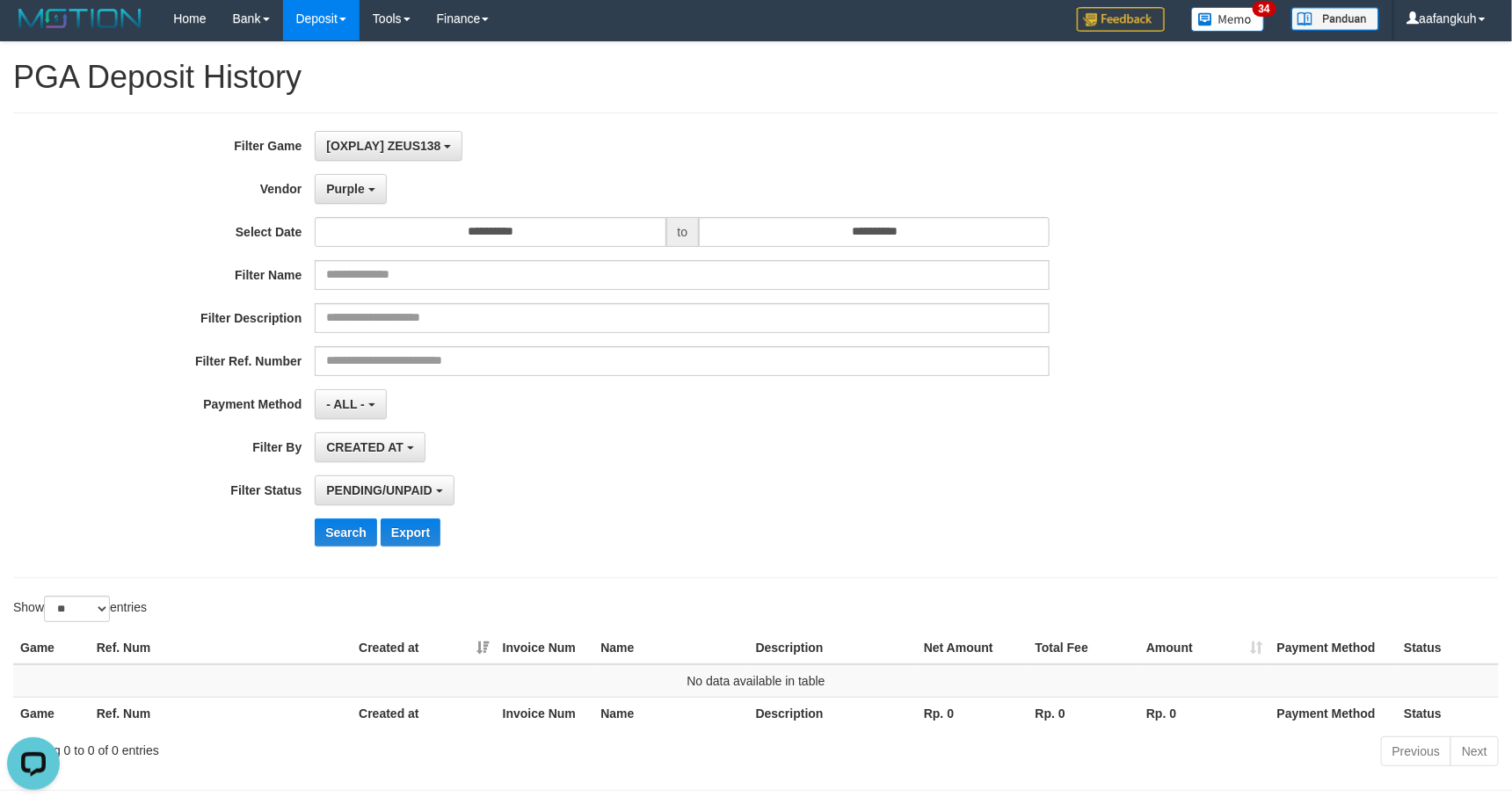scroll, scrollTop: 77, scrollLeft: 0, axis: vertical 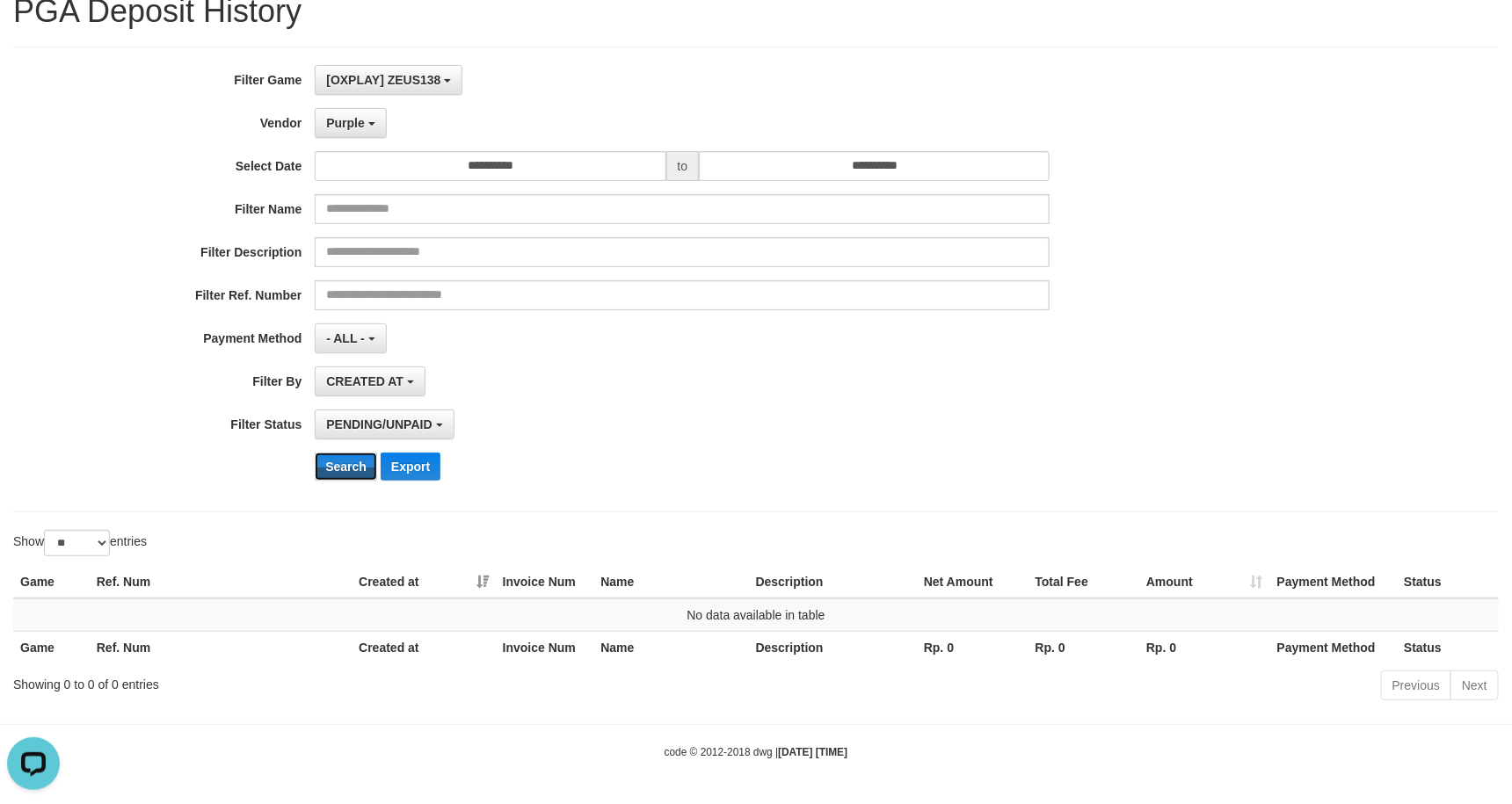 drag, startPoint x: 335, startPoint y: 459, endPoint x: 381, endPoint y: 446, distance: 47.801674 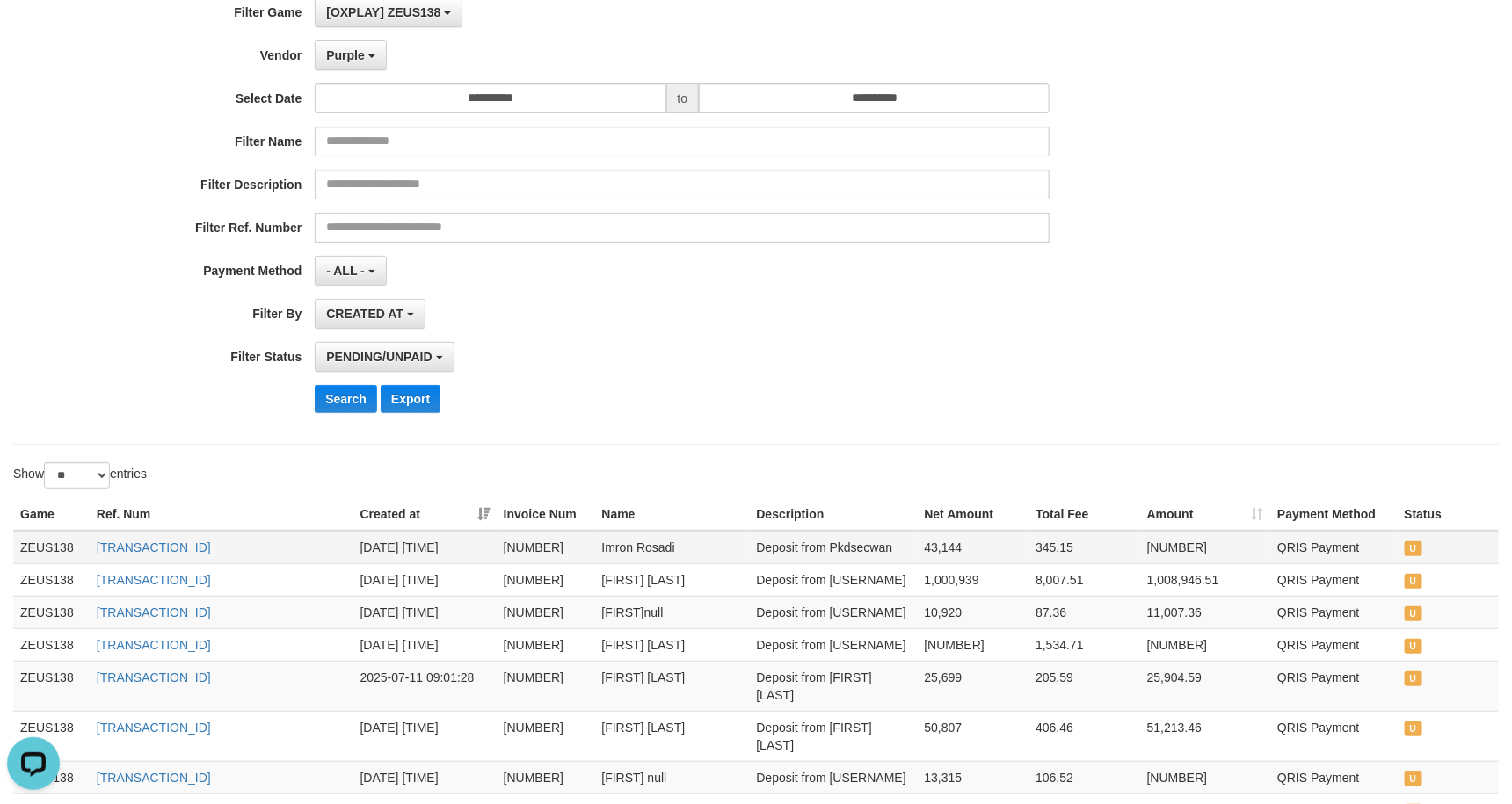 scroll, scrollTop: 0, scrollLeft: 0, axis: both 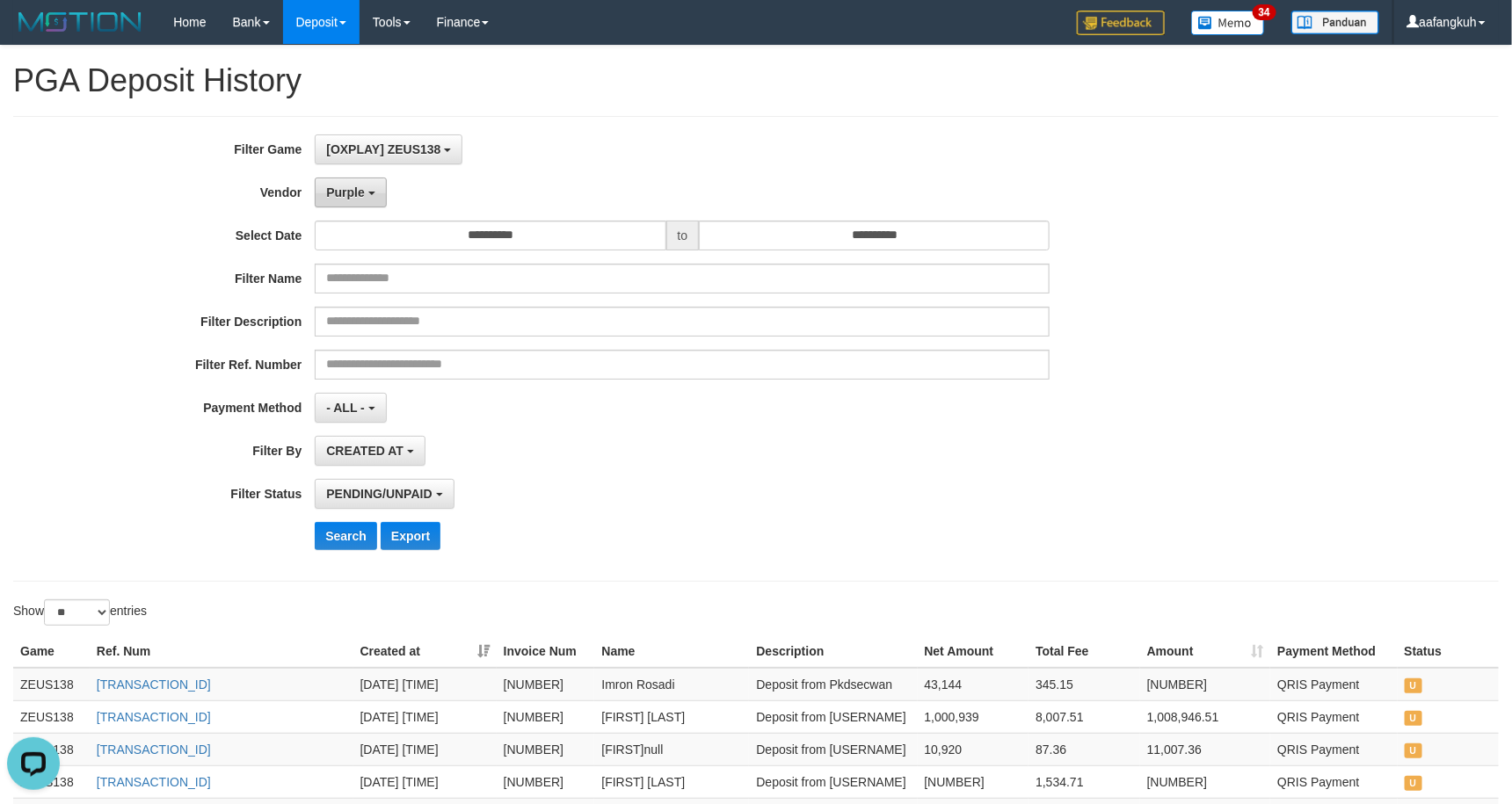 click on "Purple" at bounding box center [350, 192] 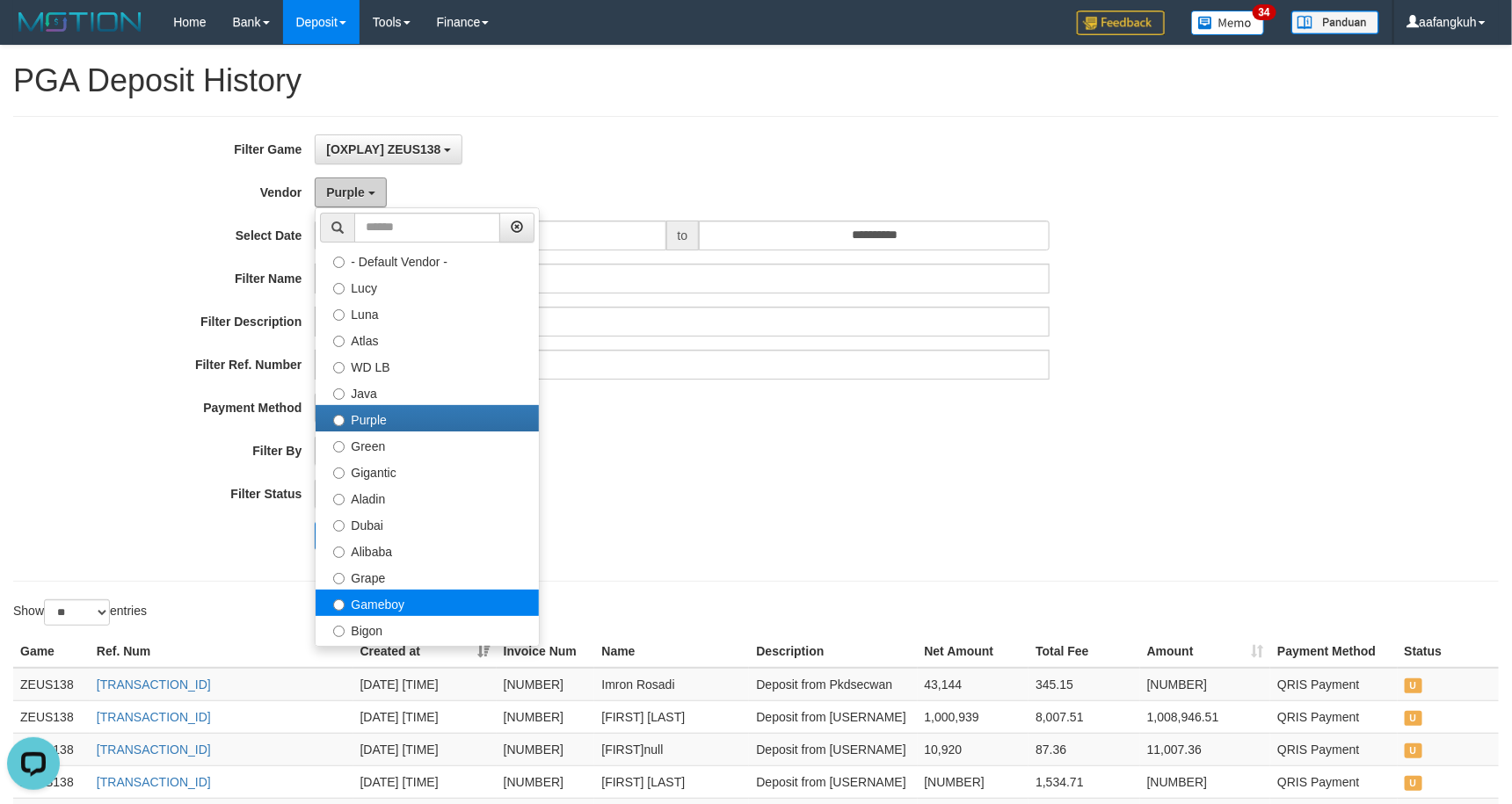 scroll, scrollTop: 132, scrollLeft: 0, axis: vertical 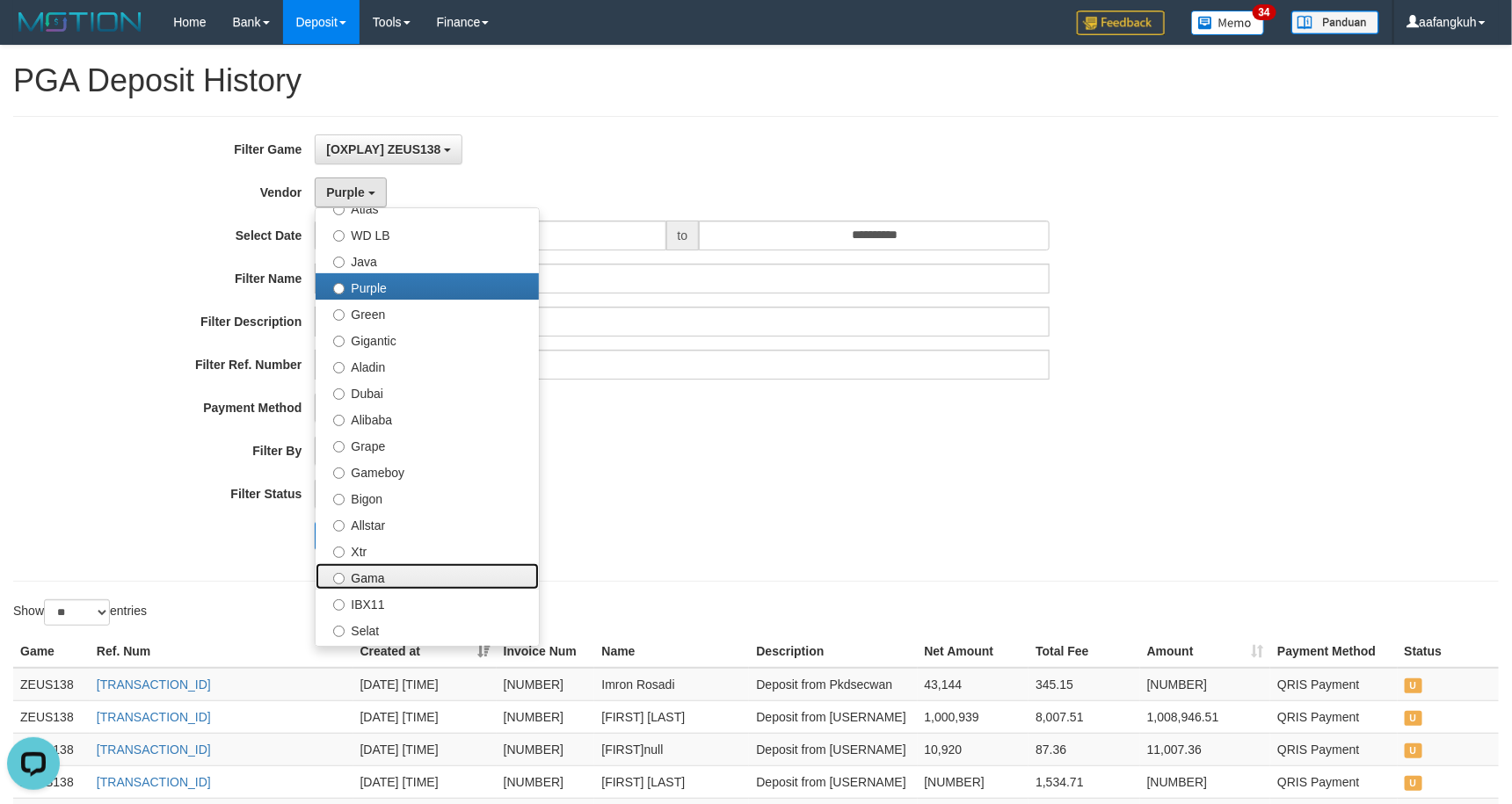 click on "Gama" at bounding box center [427, 576] 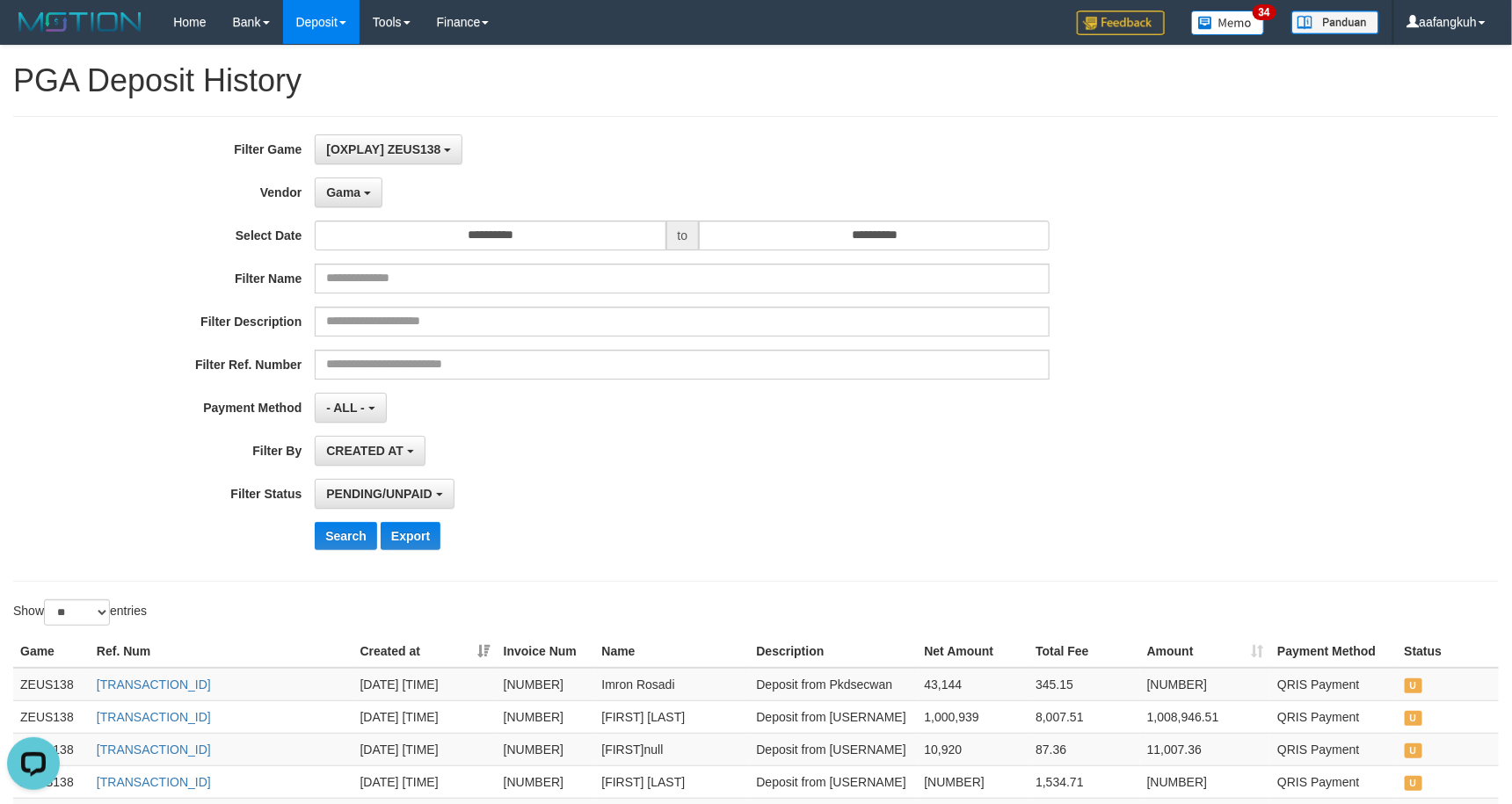 click on "**********" at bounding box center (629, 349) 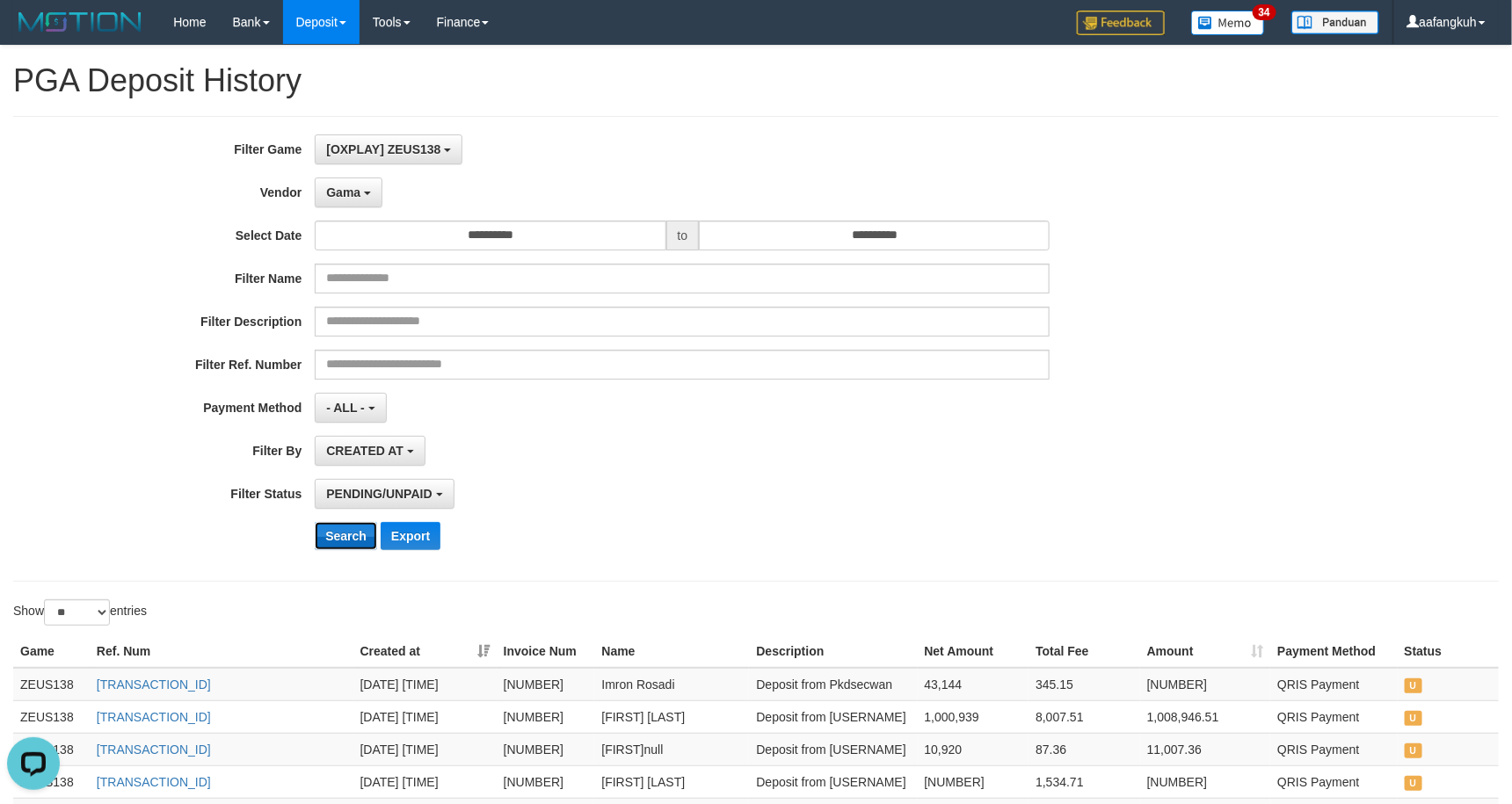 click on "Search" at bounding box center [345, 536] 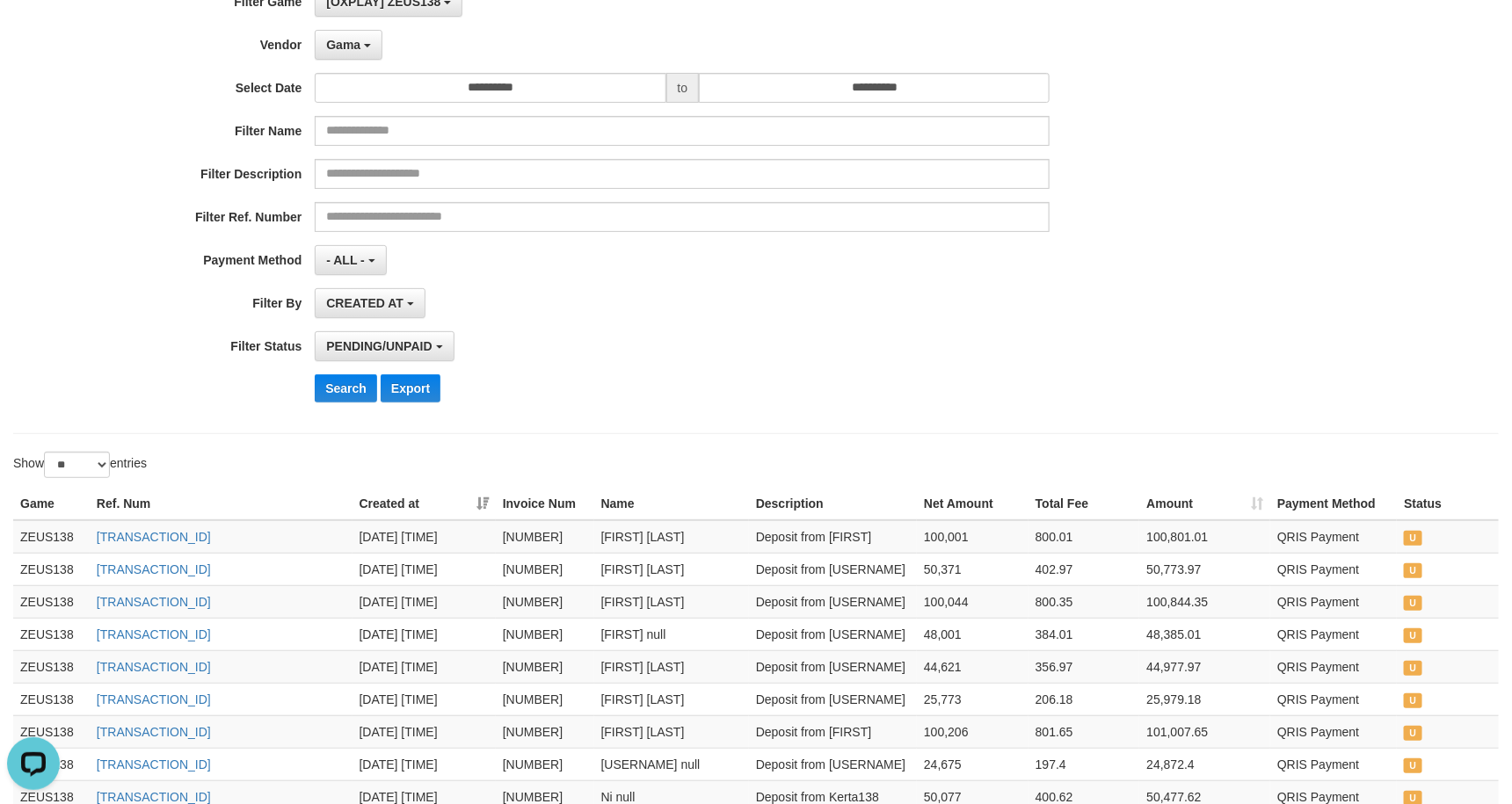 scroll, scrollTop: 0, scrollLeft: 0, axis: both 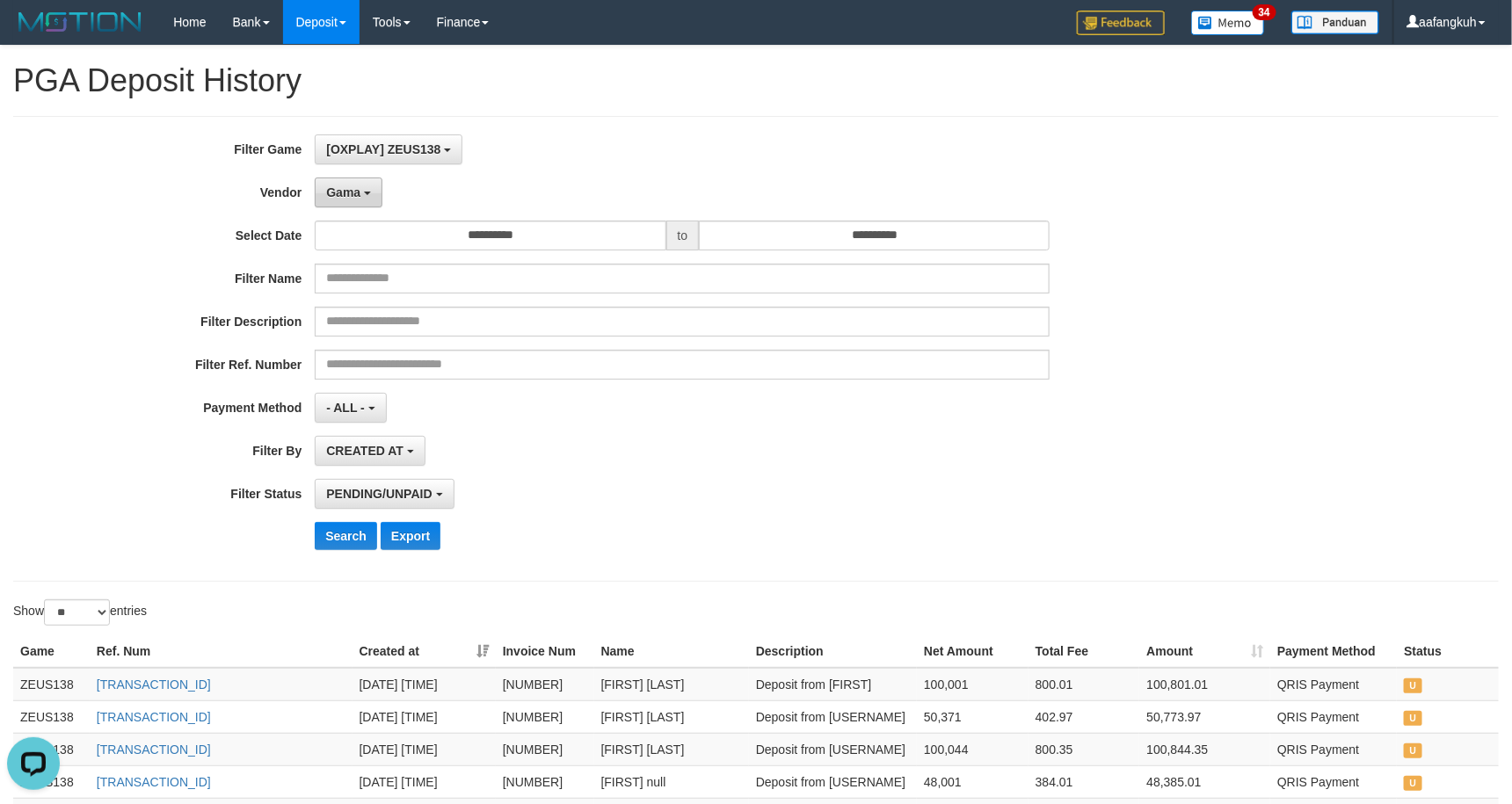 click on "Gama" at bounding box center [343, 192] 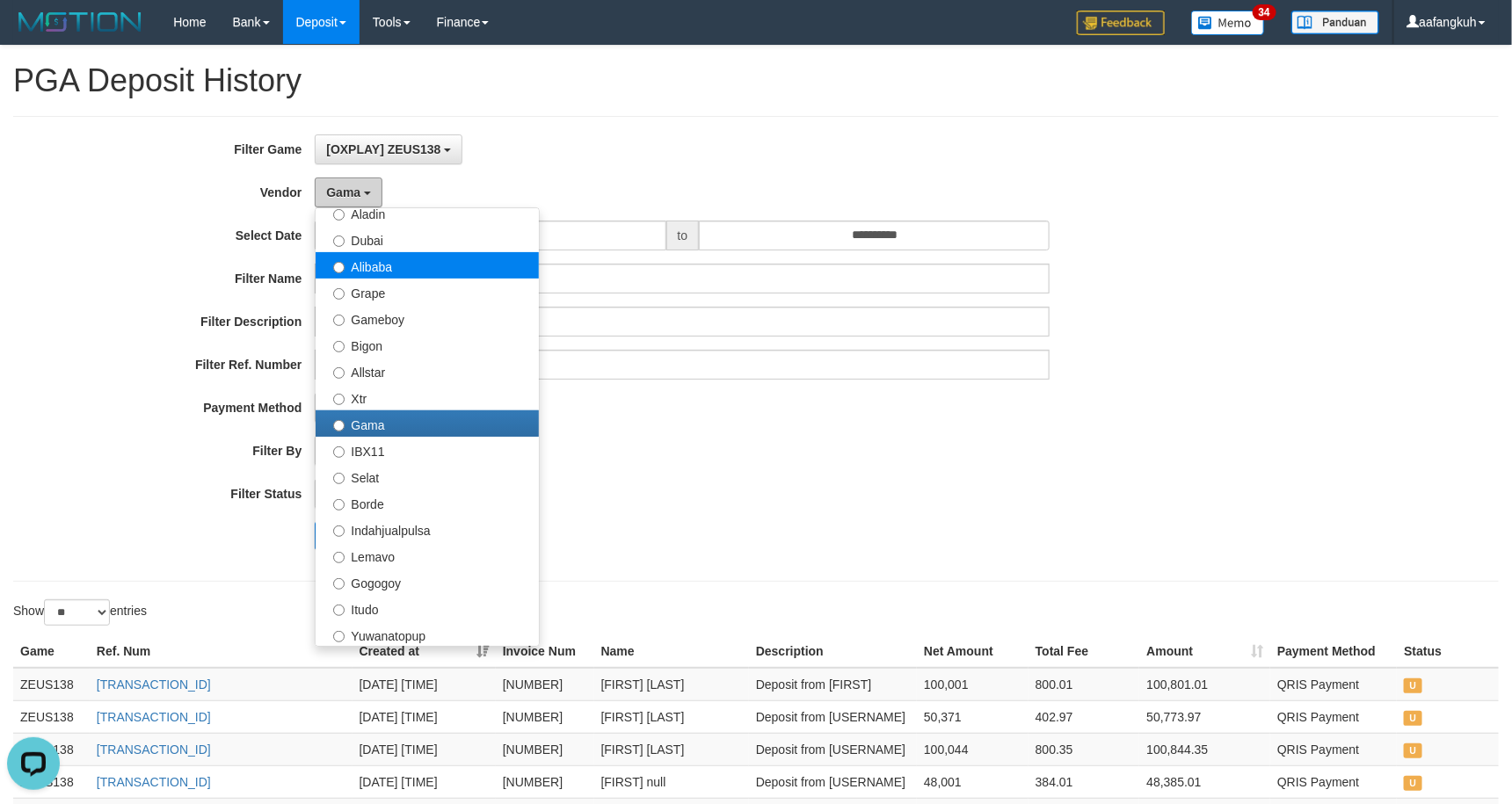 scroll, scrollTop: 395, scrollLeft: 0, axis: vertical 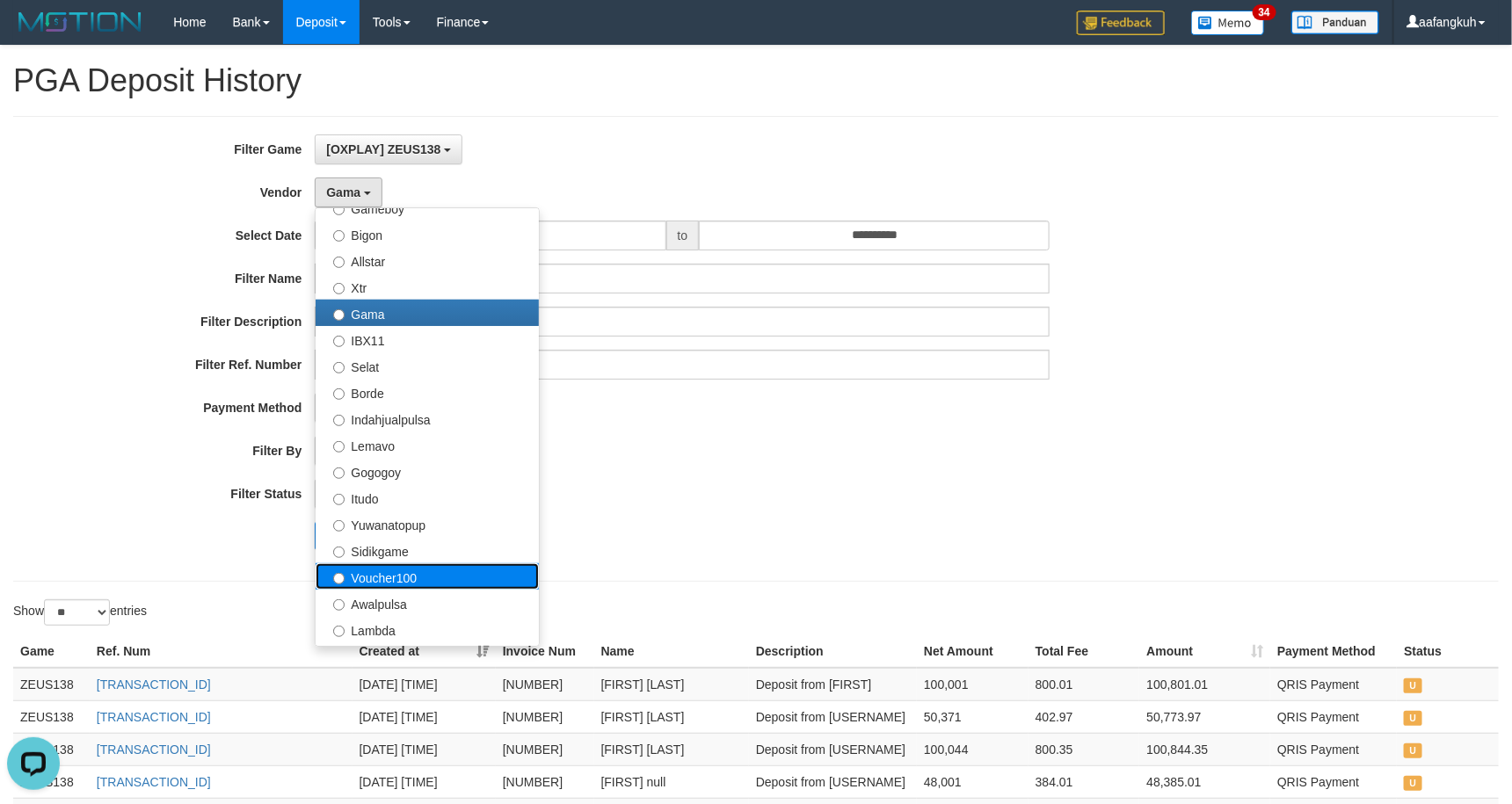 click on "Voucher100" at bounding box center [427, 576] 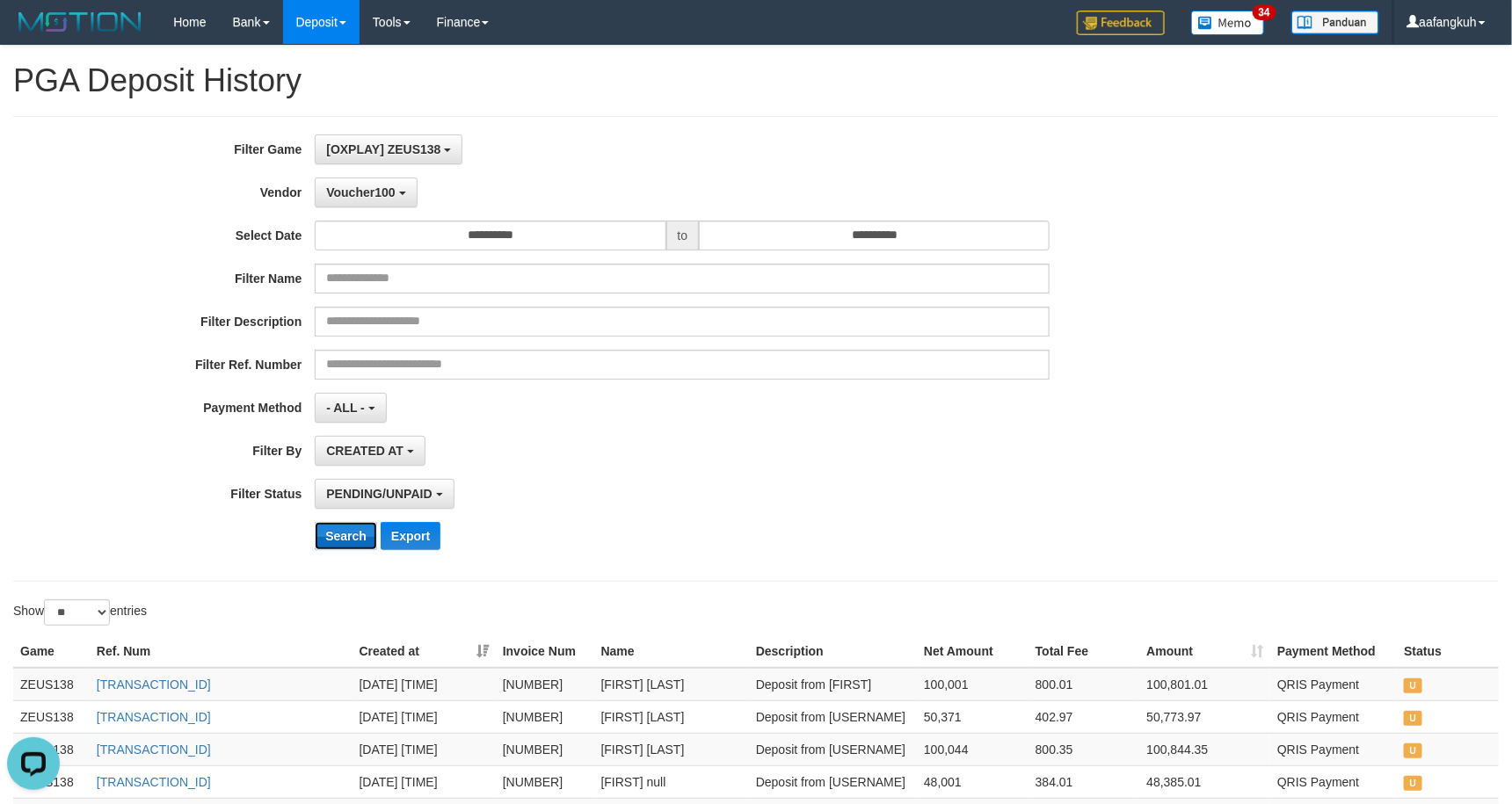 click on "Search" at bounding box center (345, 536) 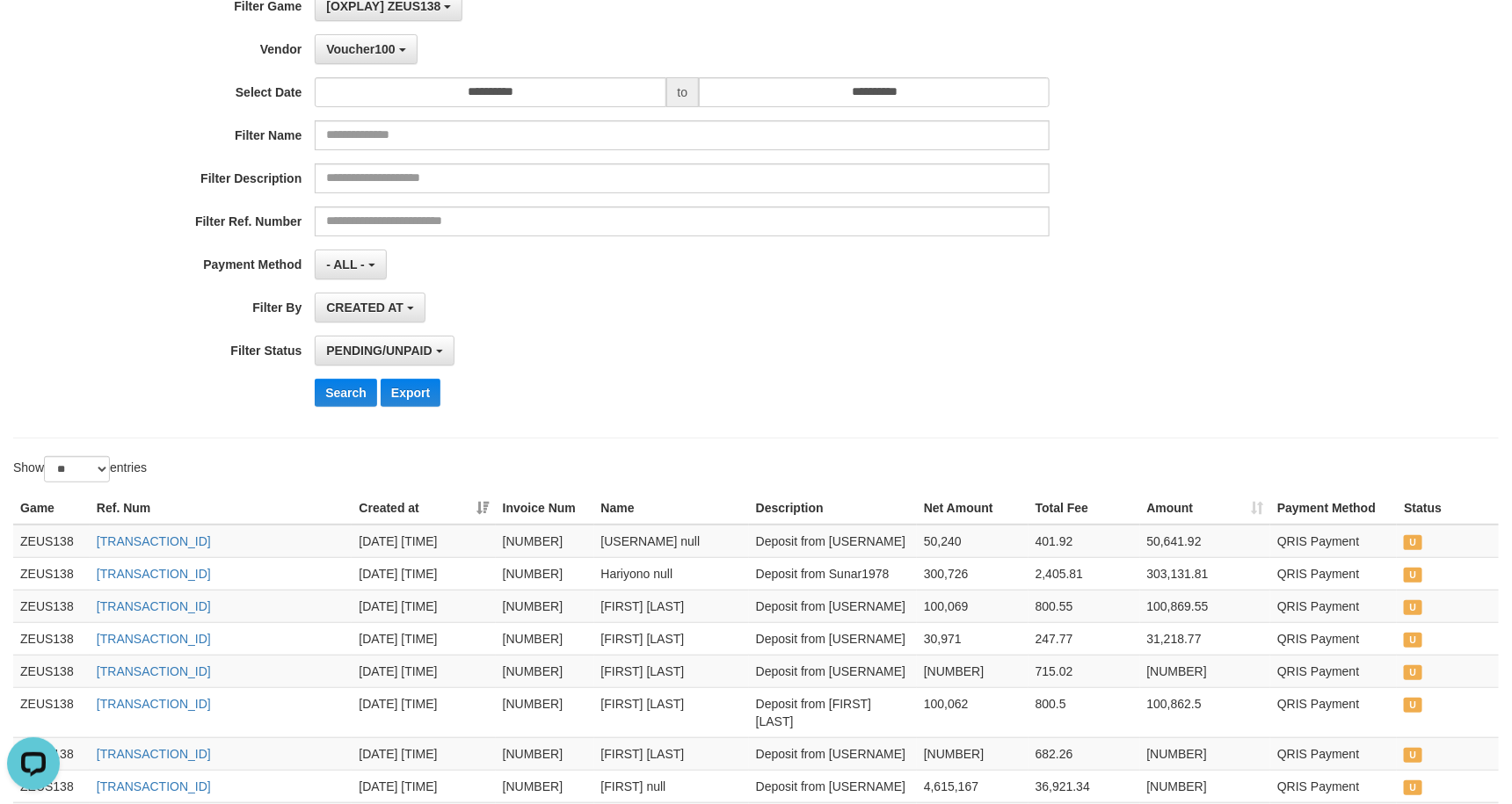 scroll, scrollTop: 0, scrollLeft: 0, axis: both 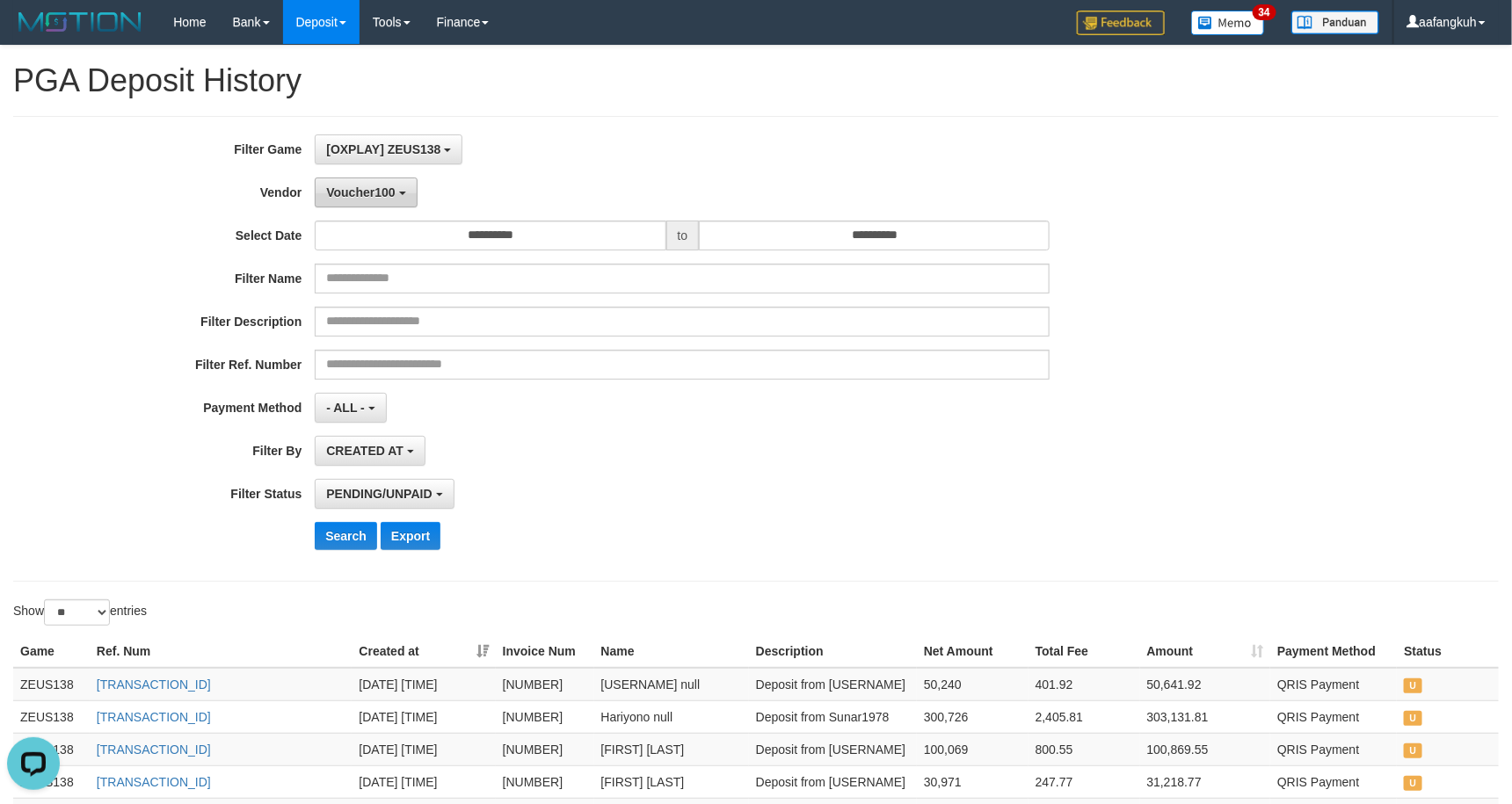 click on "Voucher100" at bounding box center [360, 192] 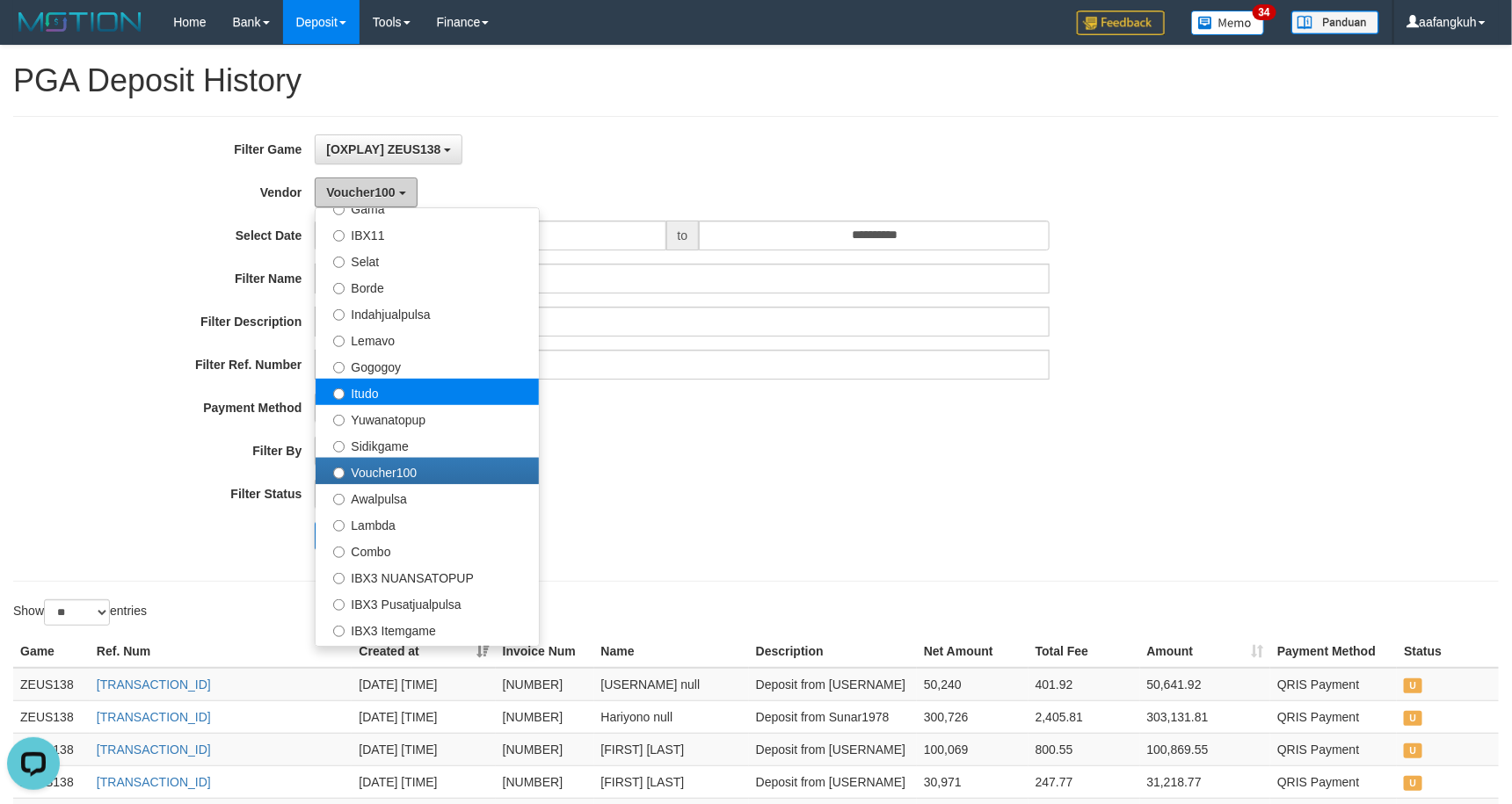 scroll, scrollTop: 602, scrollLeft: 0, axis: vertical 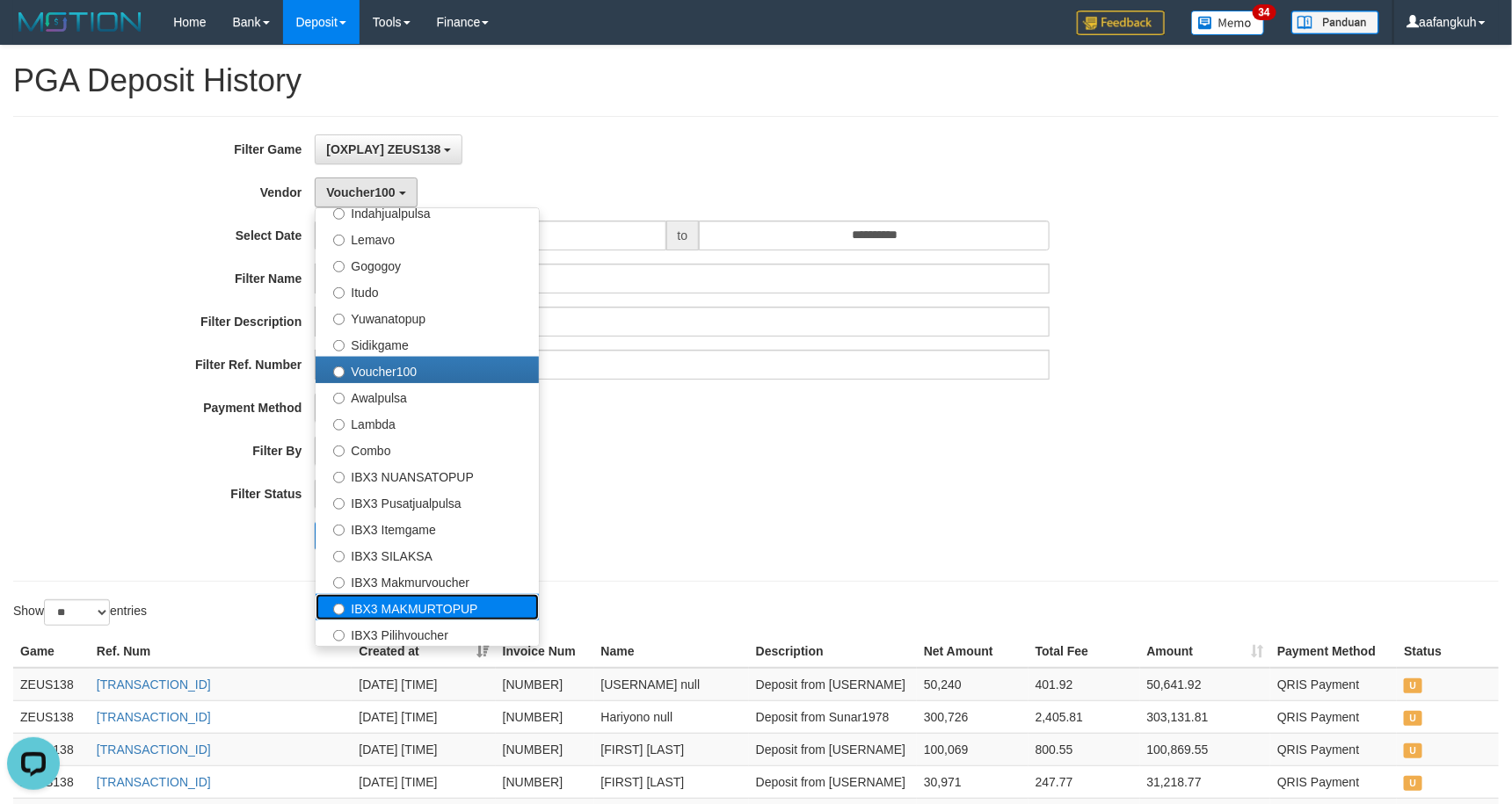 click on "IBX3 MAKMURTOPUP" at bounding box center [427, 607] 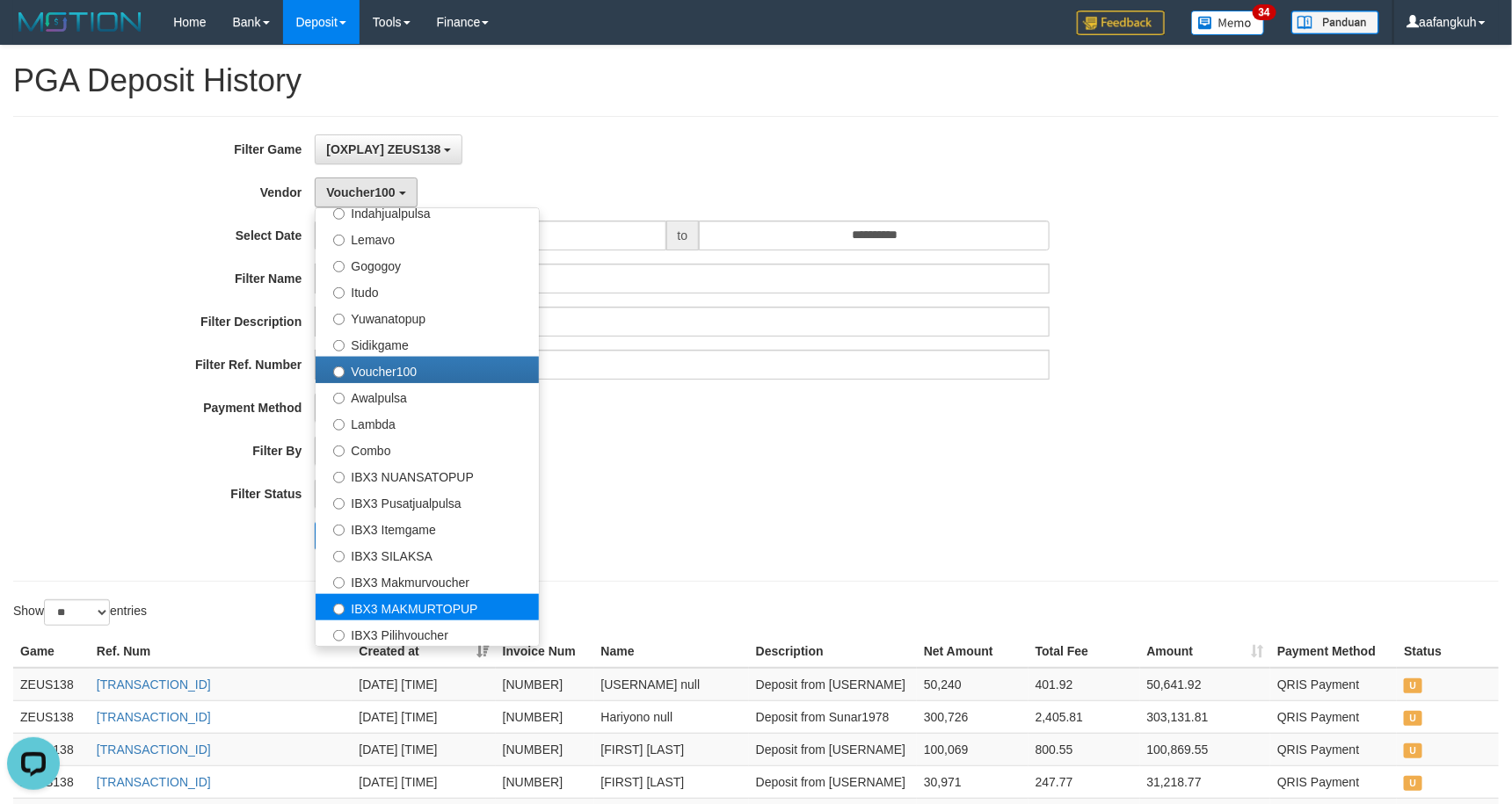 select on "**********" 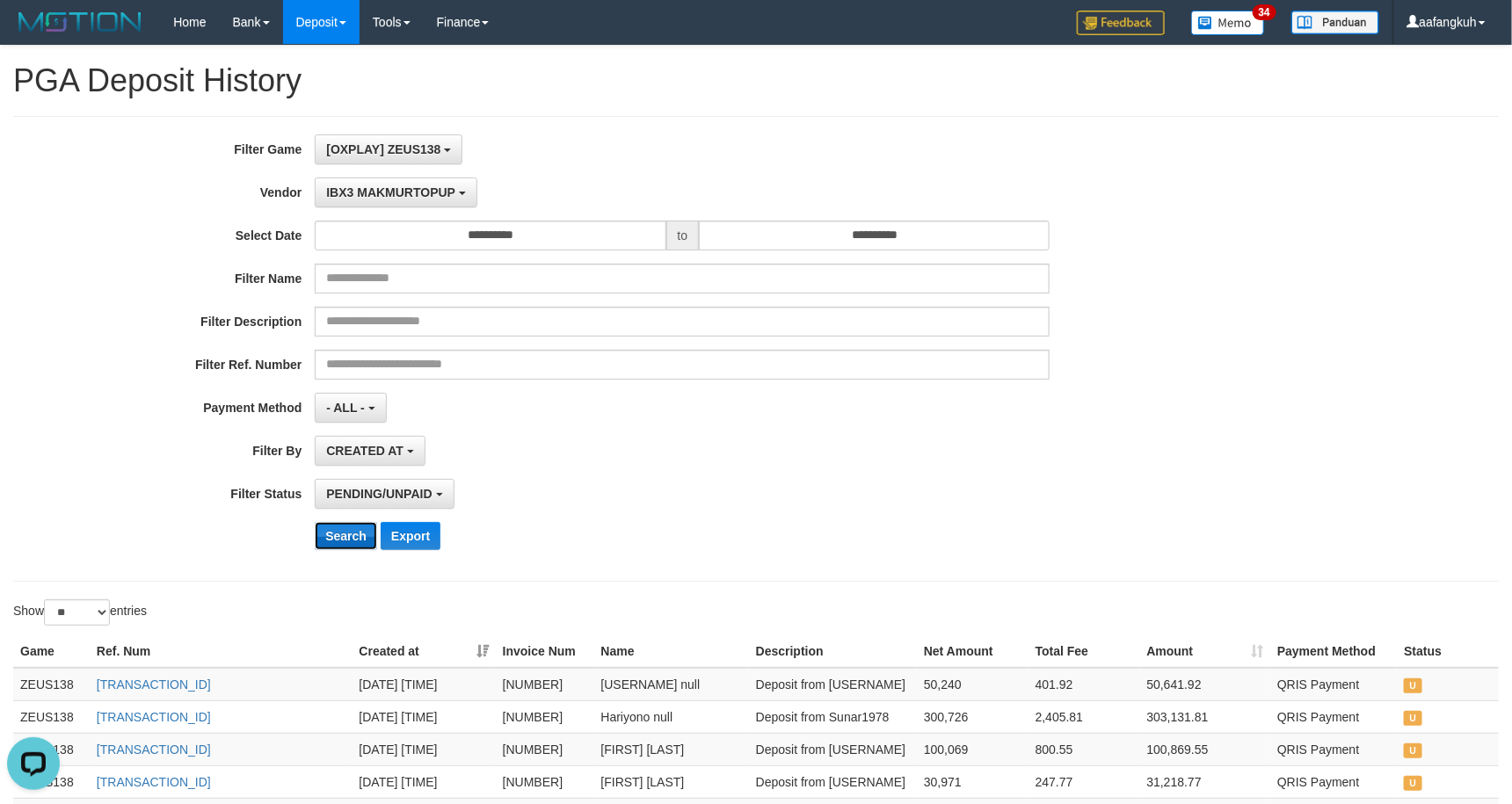 click on "Search" at bounding box center [345, 536] 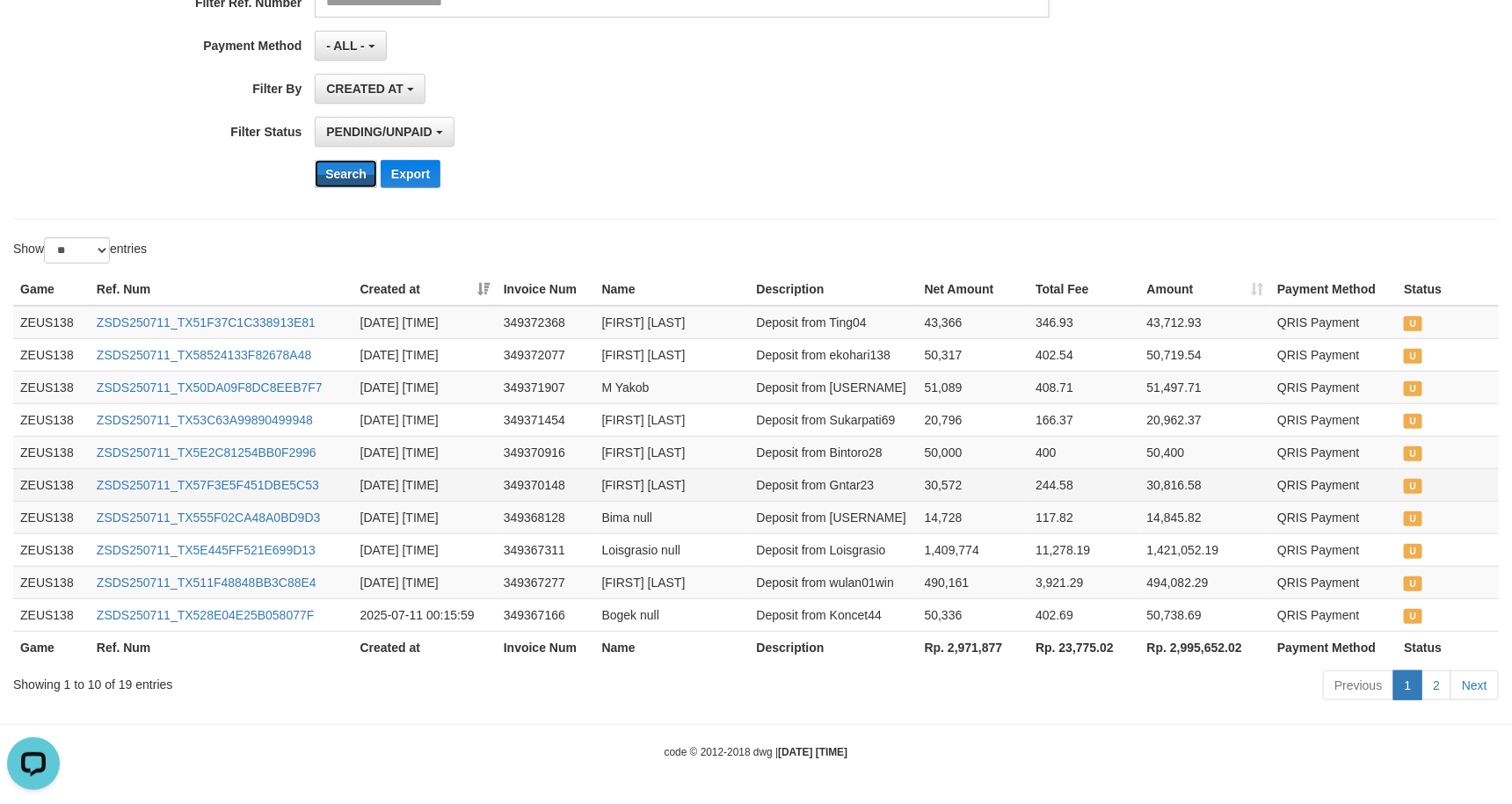 scroll, scrollTop: 373, scrollLeft: 0, axis: vertical 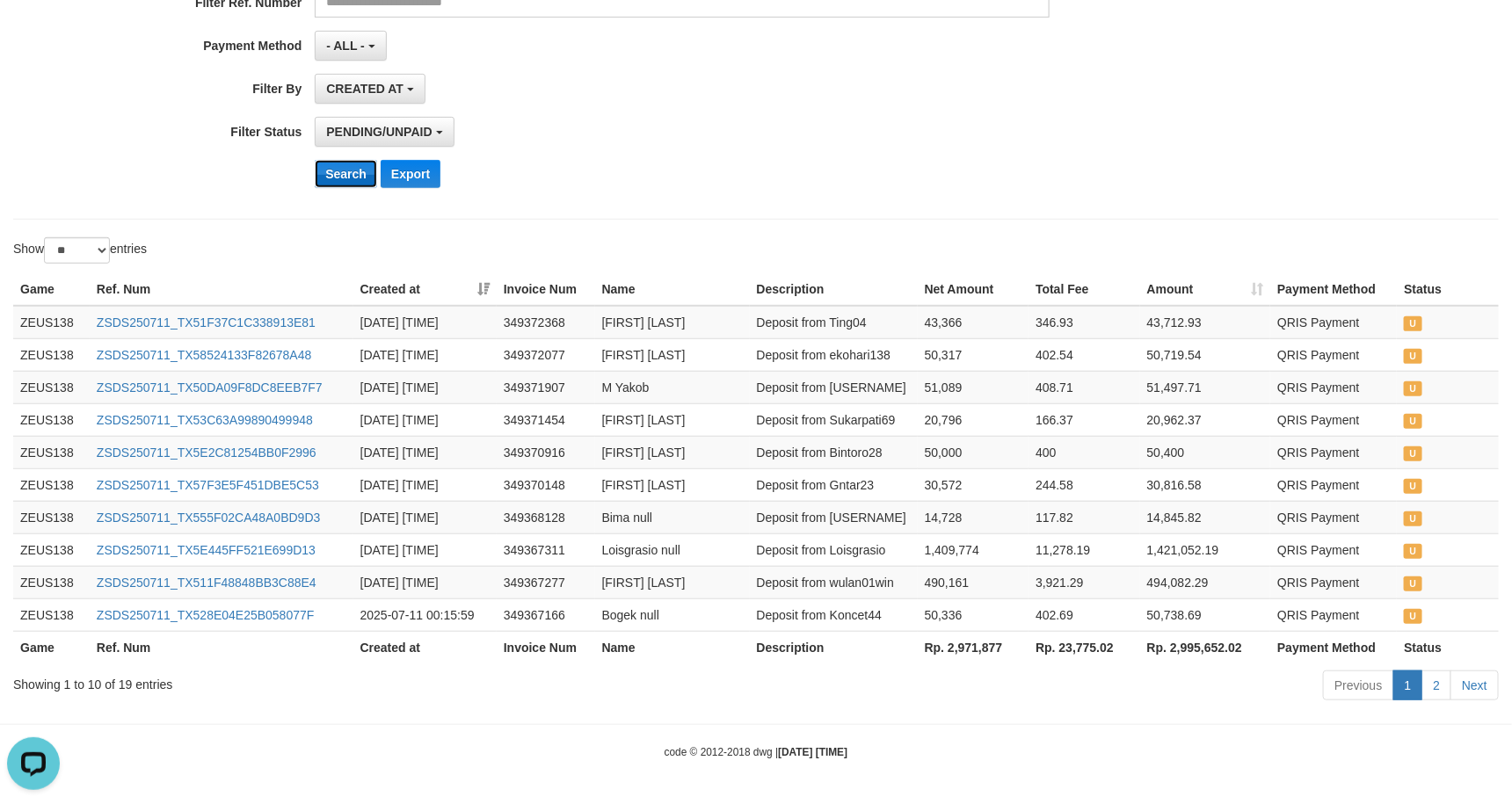 click on "Search" at bounding box center [345, 174] 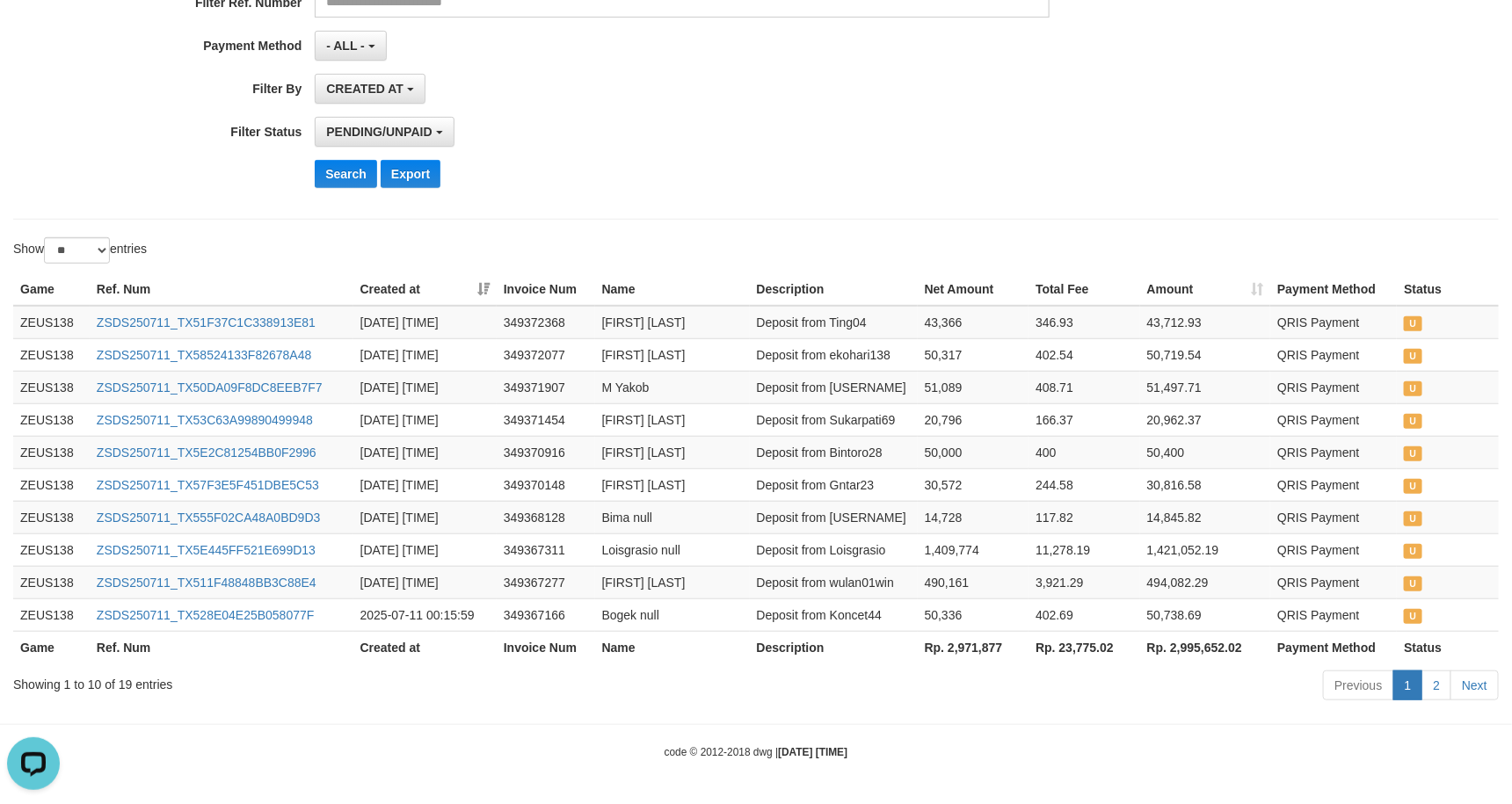 click on "**********" at bounding box center [629, -13] 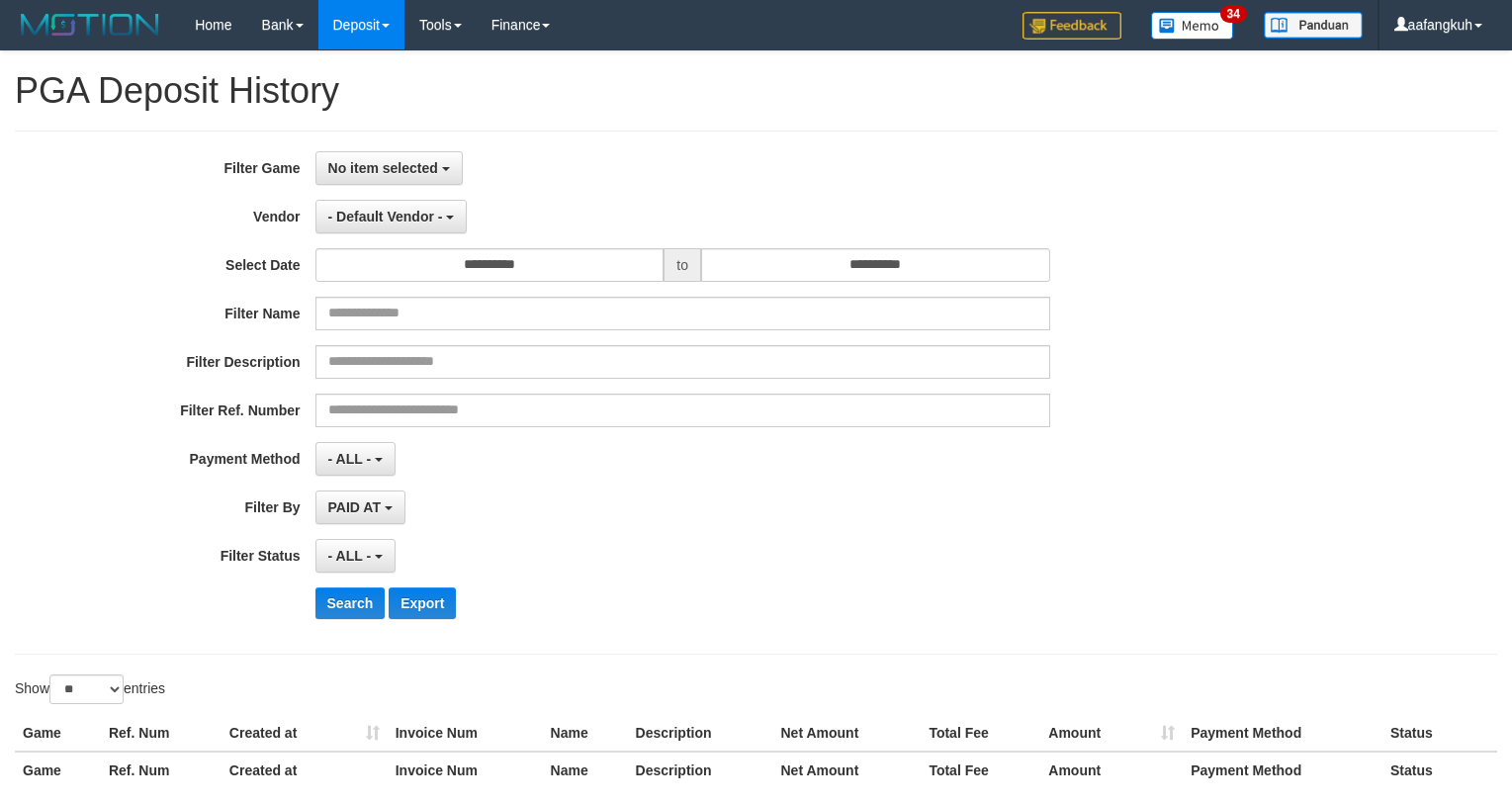 select 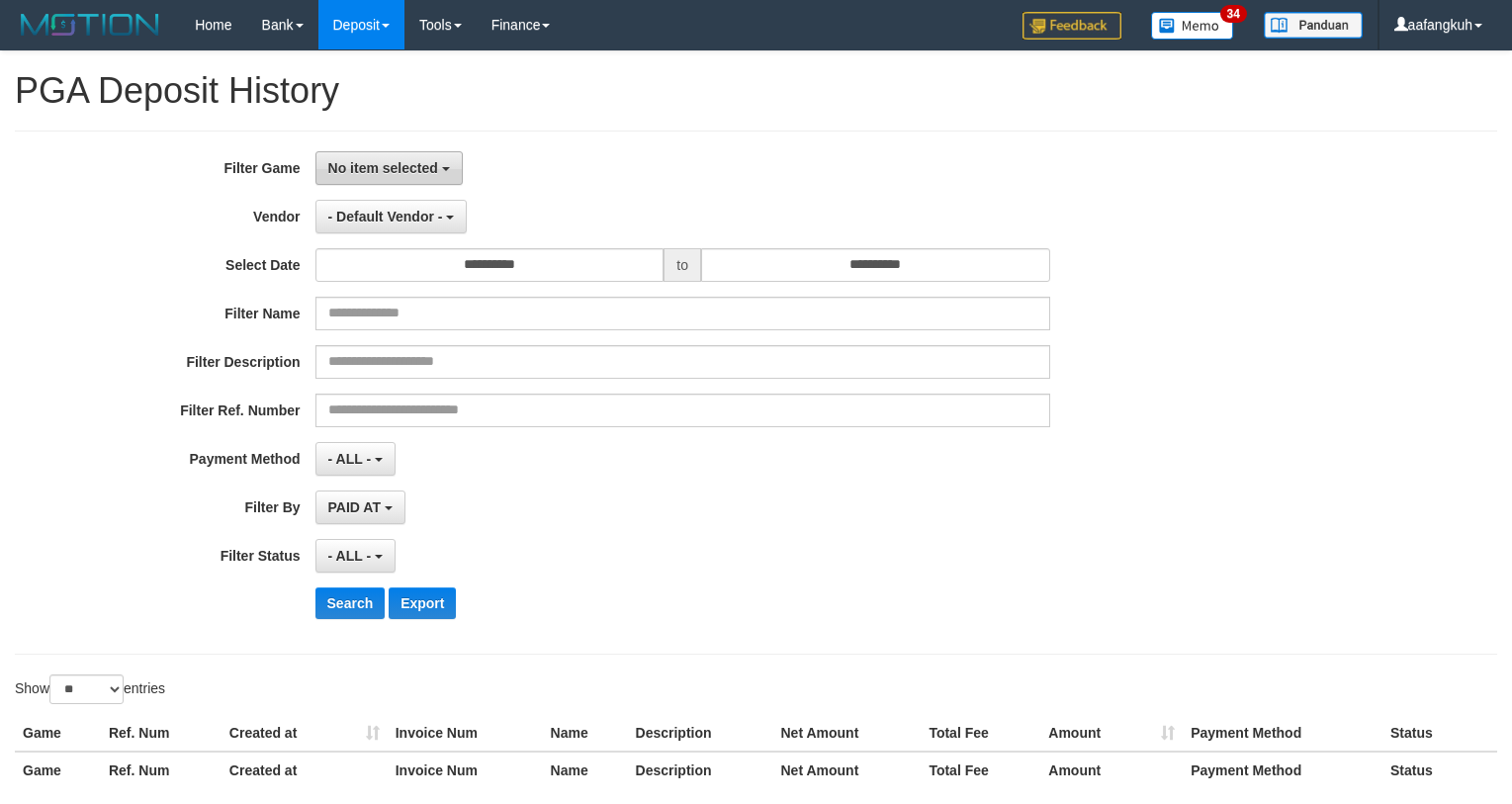 scroll, scrollTop: 0, scrollLeft: 0, axis: both 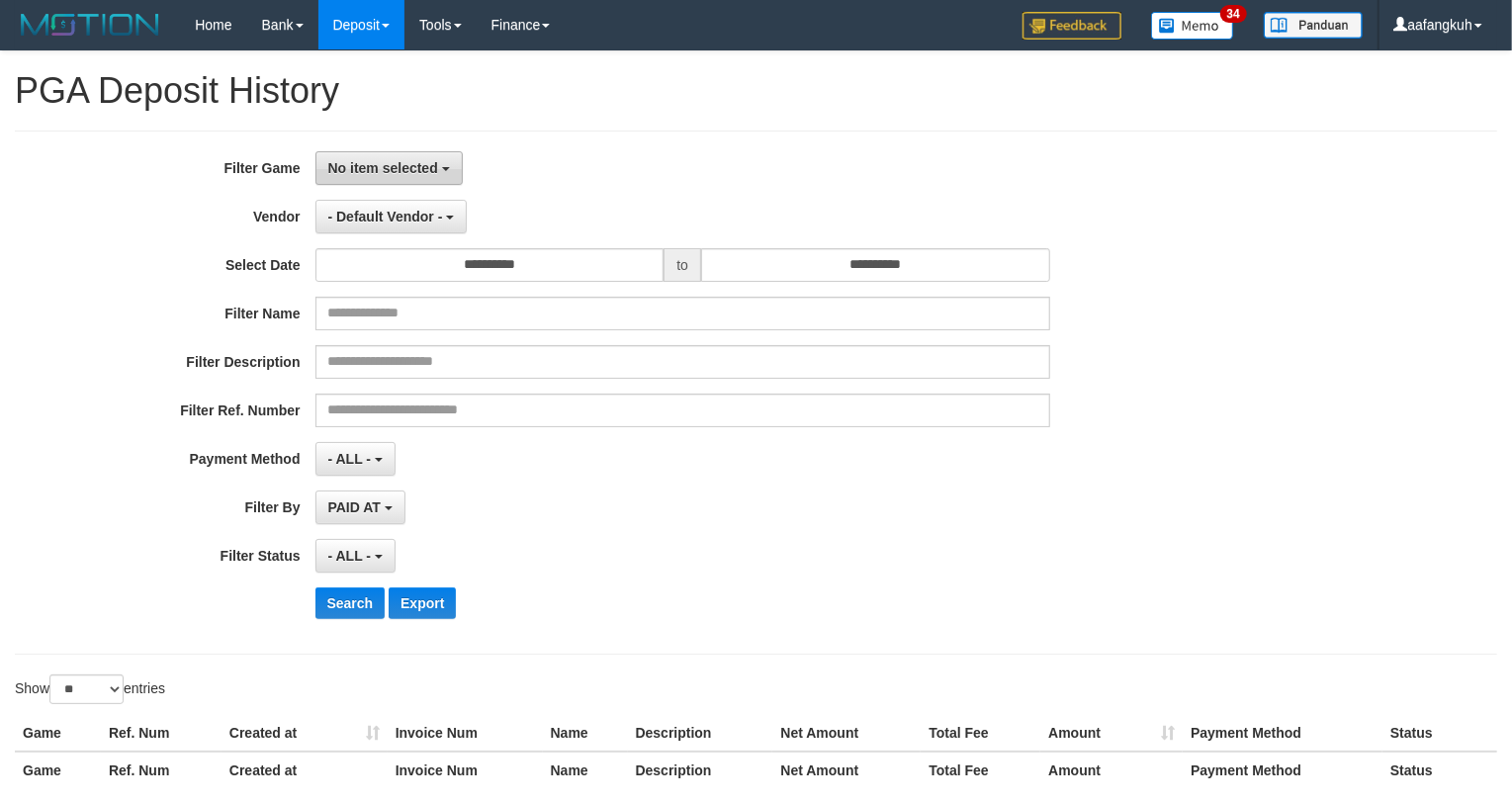 click on "No item selected" at bounding box center [383, 168] 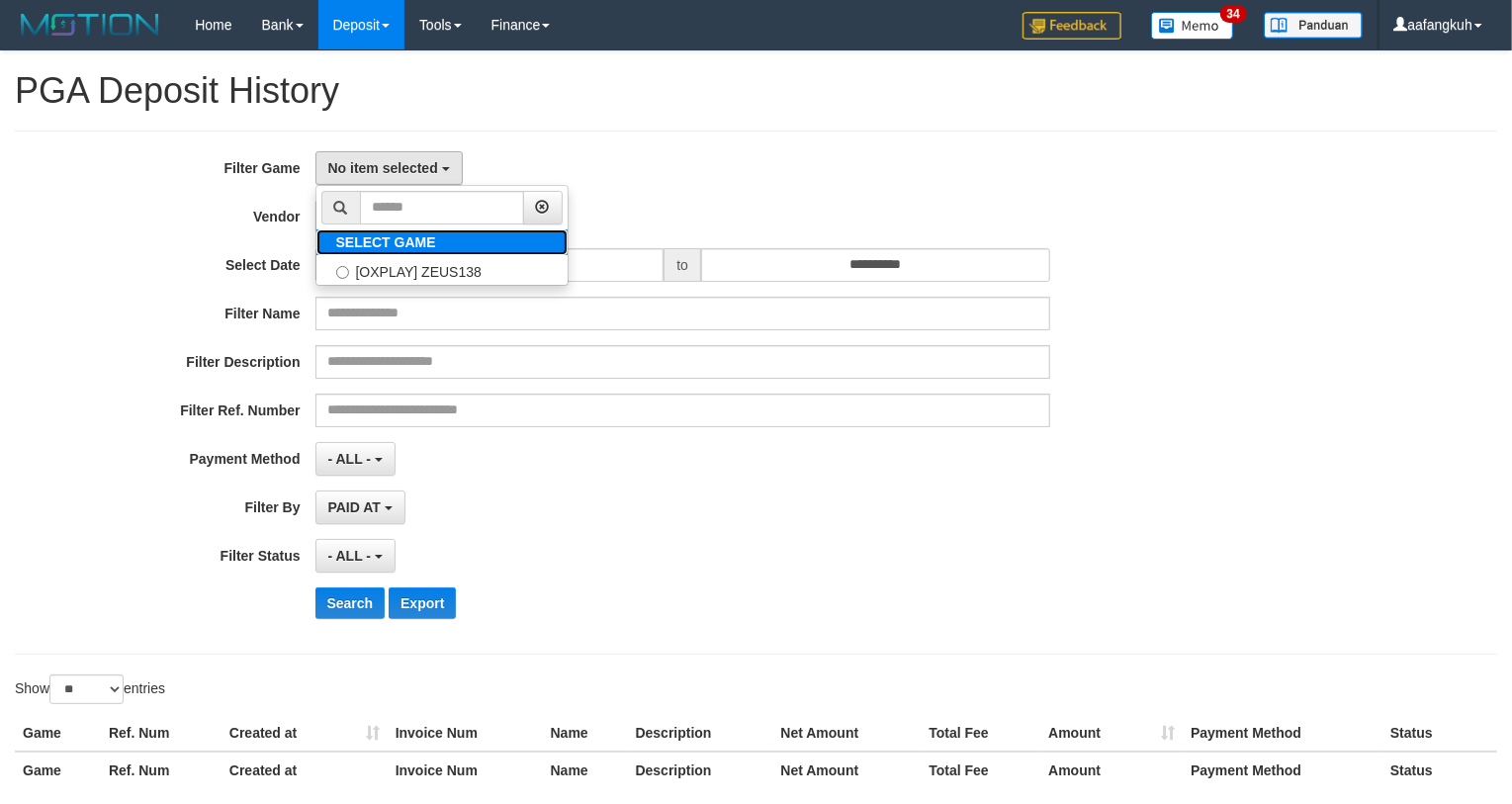 click on "SELECT GAME" at bounding box center [386, 242] 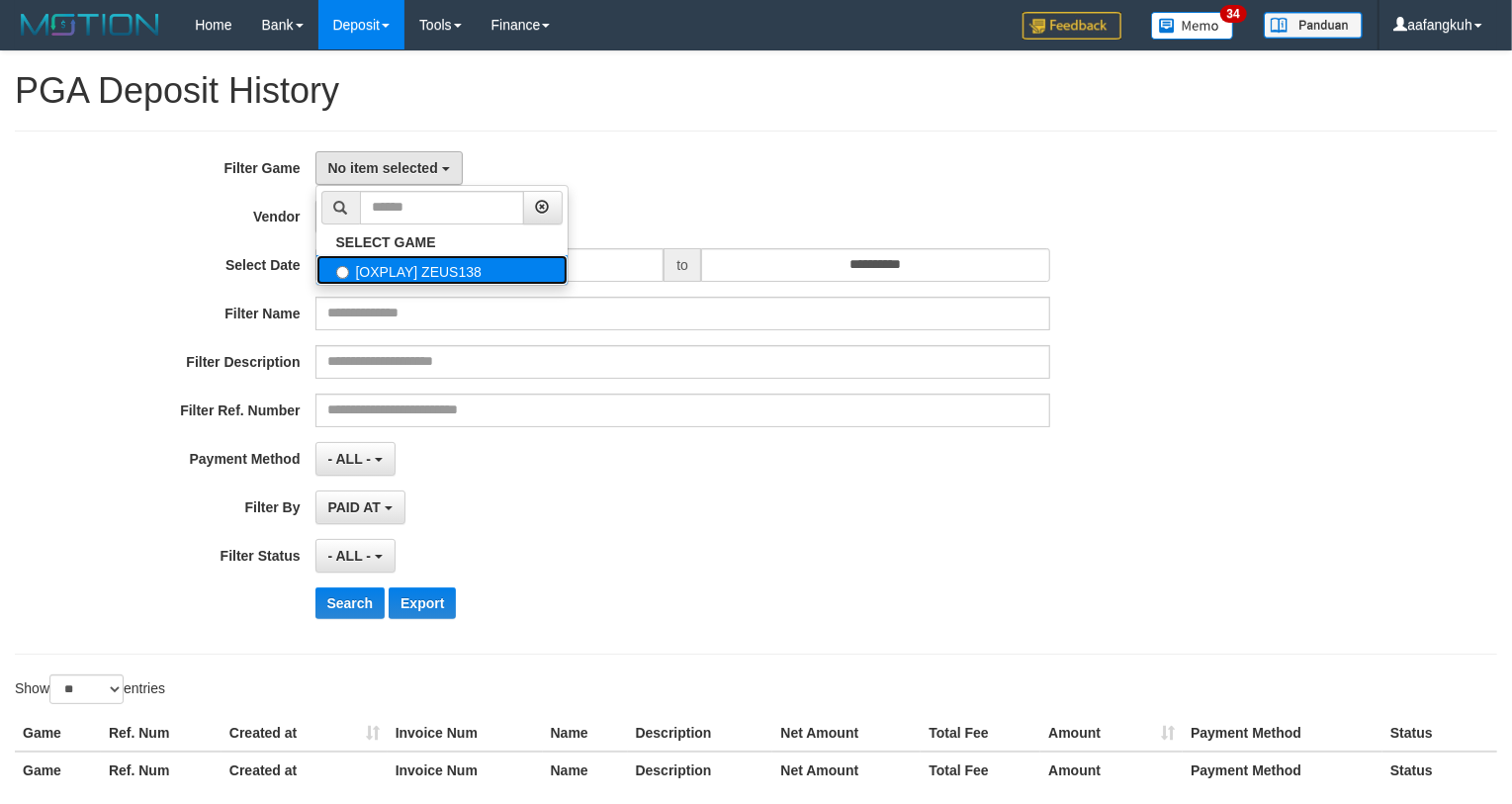 click on "[OXPLAY] ZEUS138" at bounding box center (442, 270) 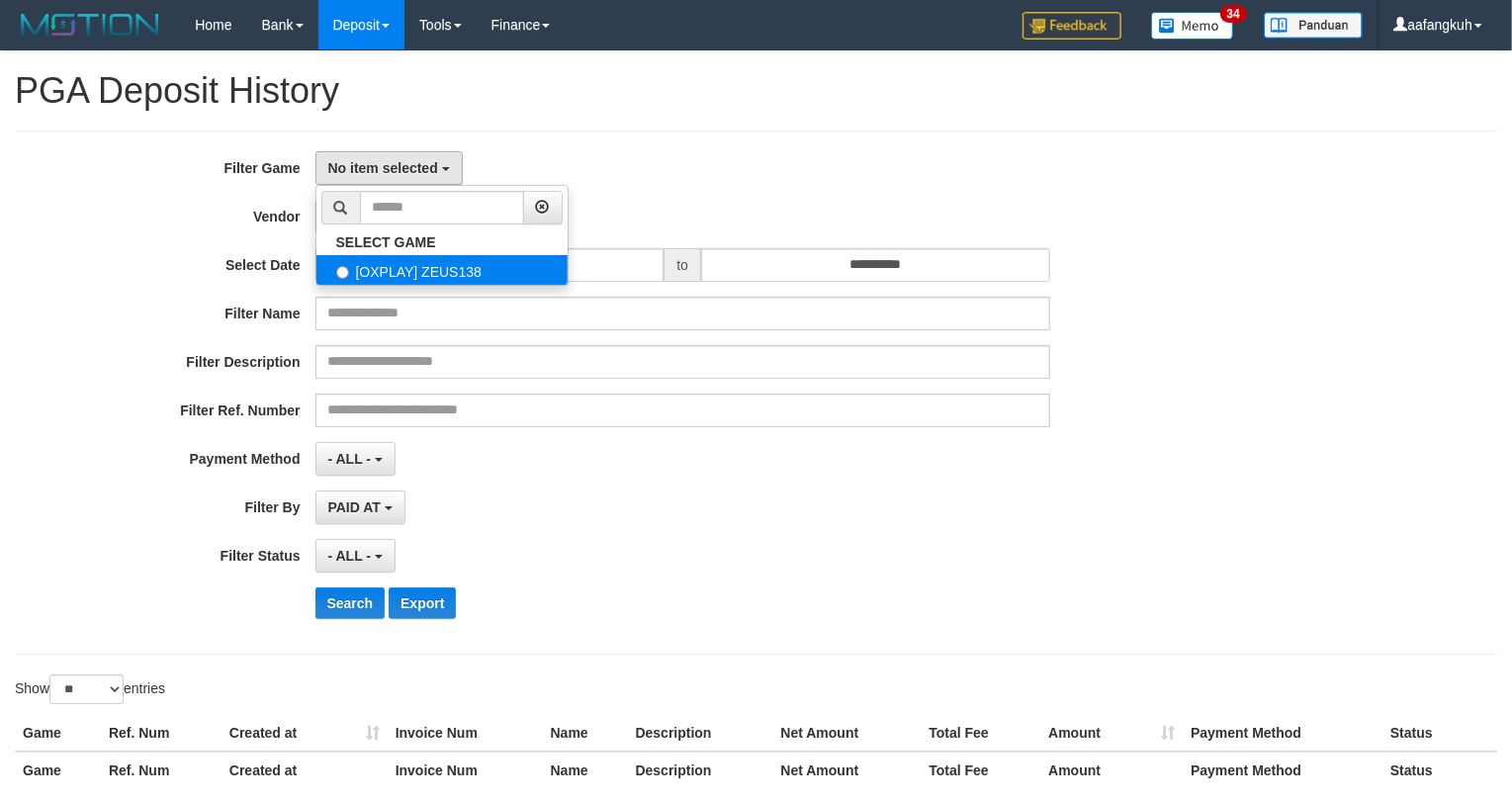 select on "***" 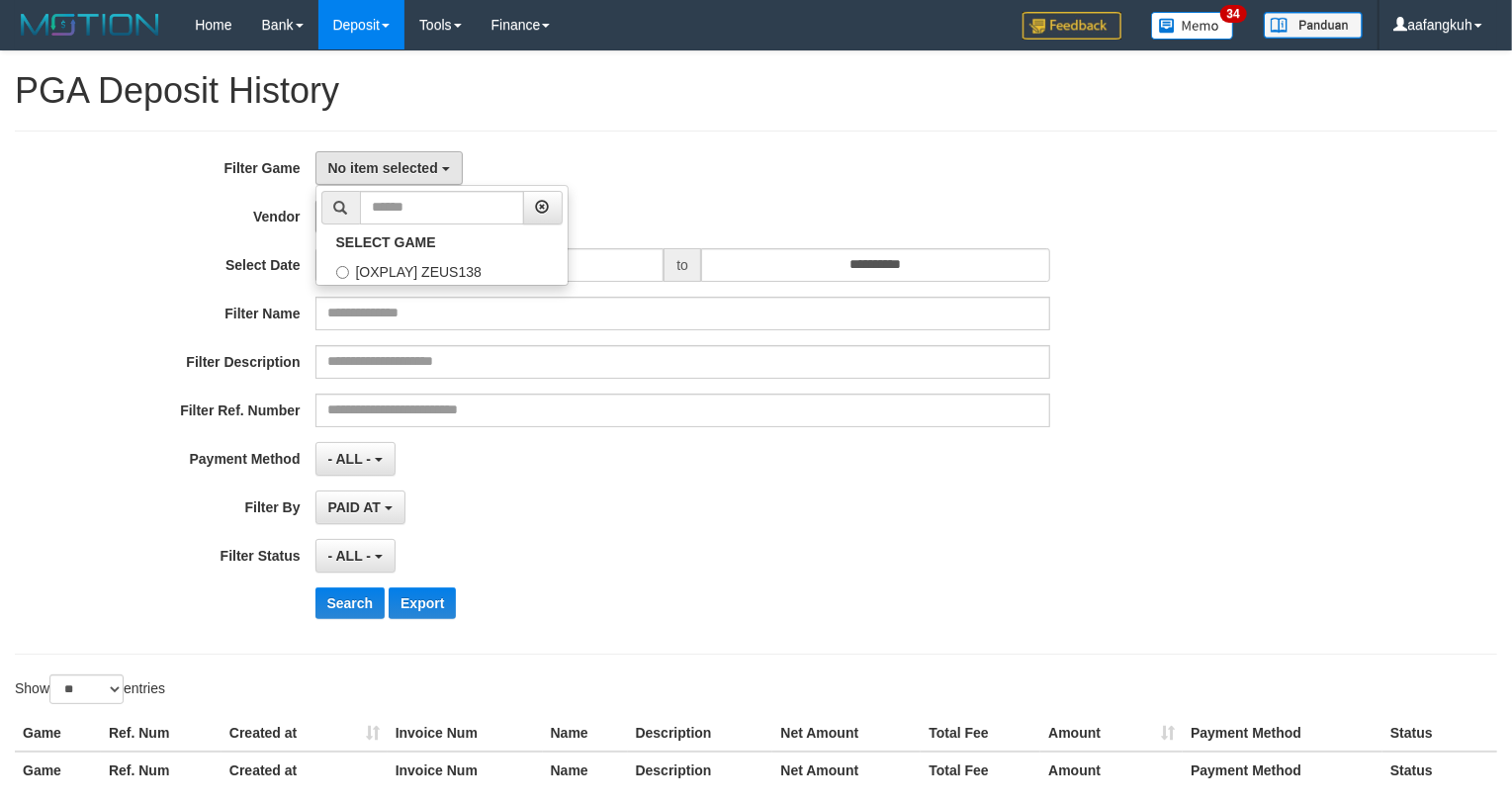 scroll, scrollTop: 17, scrollLeft: 0, axis: vertical 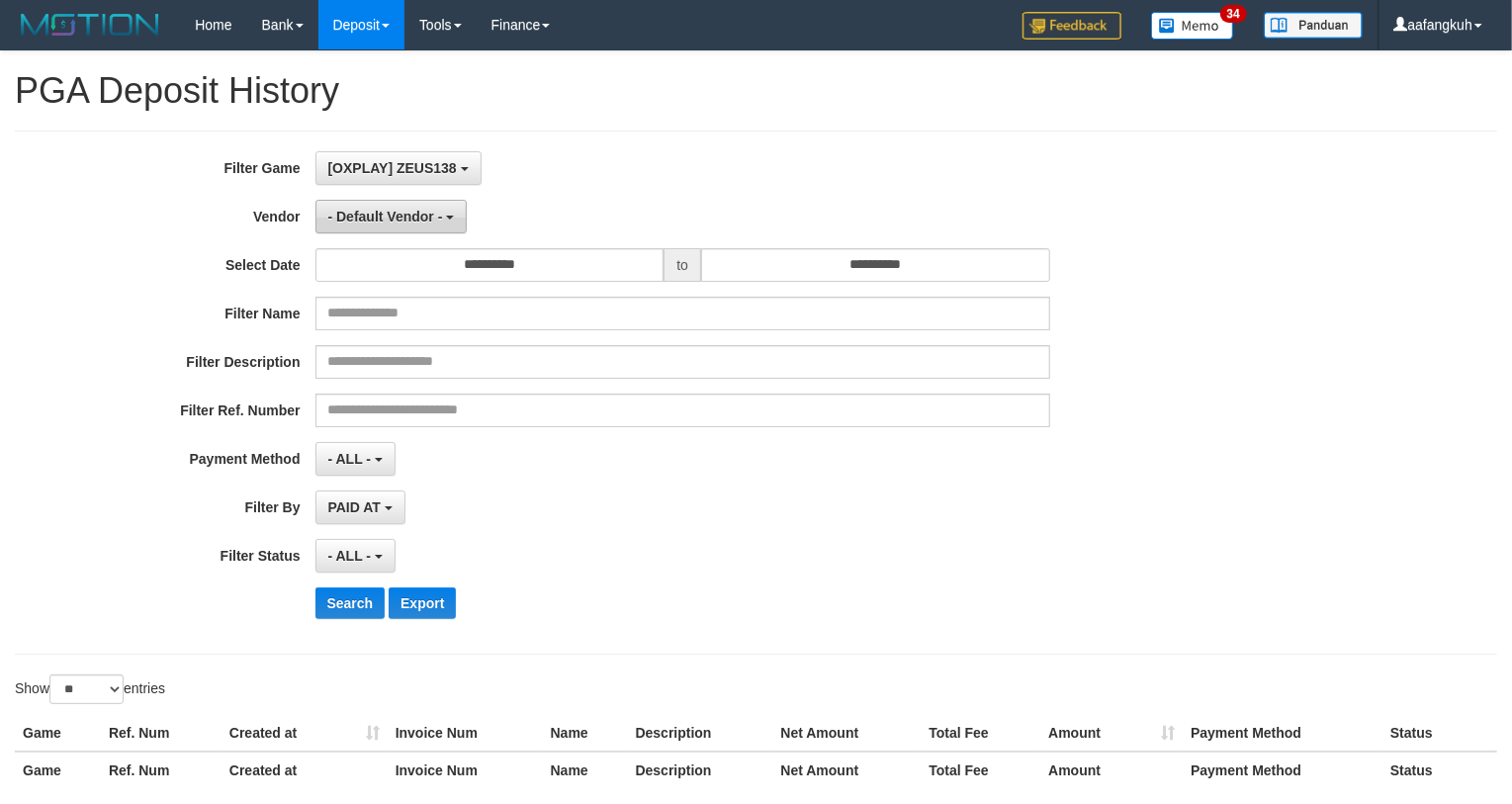 click on "- Default Vendor -" at bounding box center (386, 217) 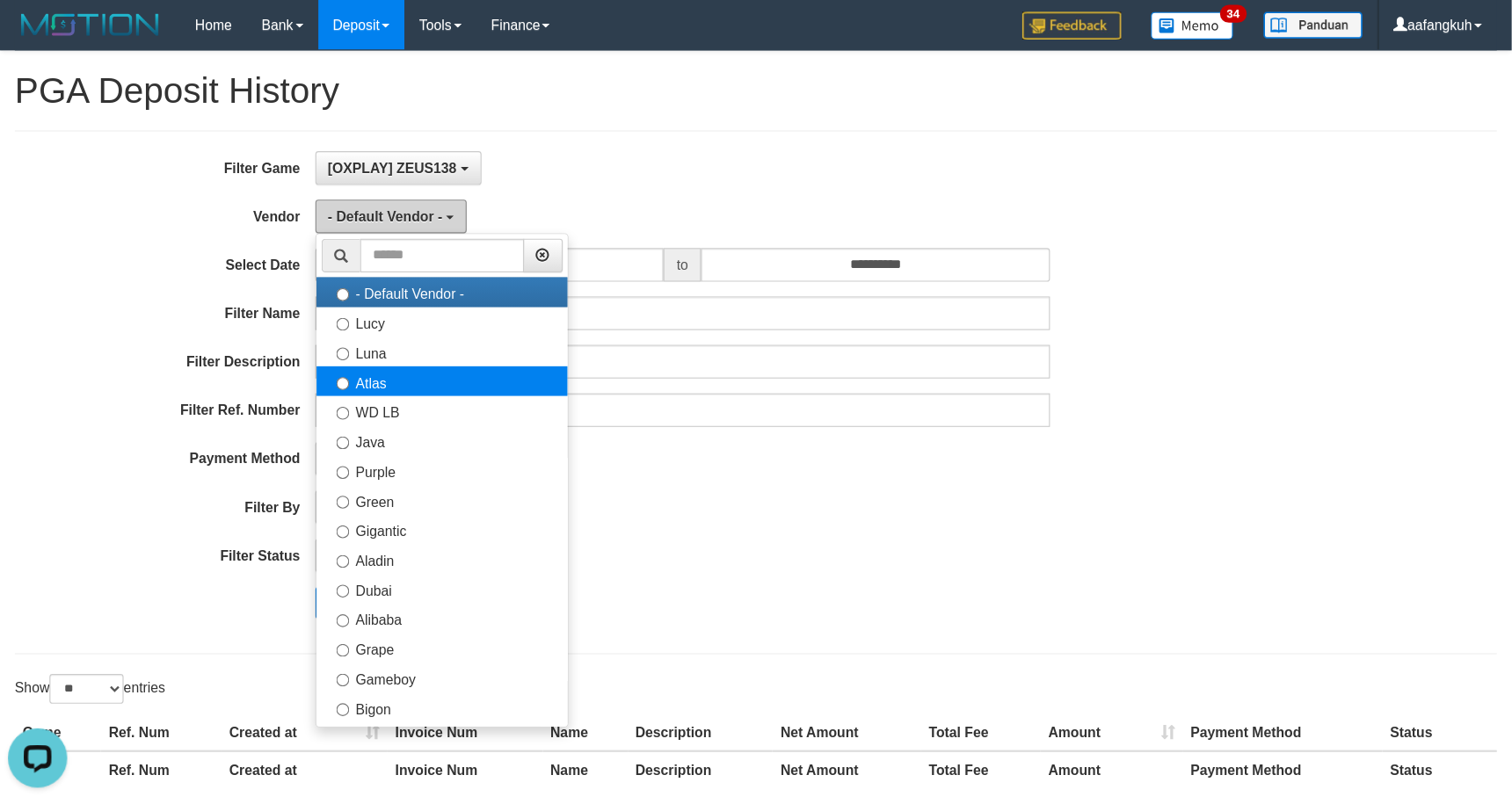 scroll, scrollTop: 0, scrollLeft: 0, axis: both 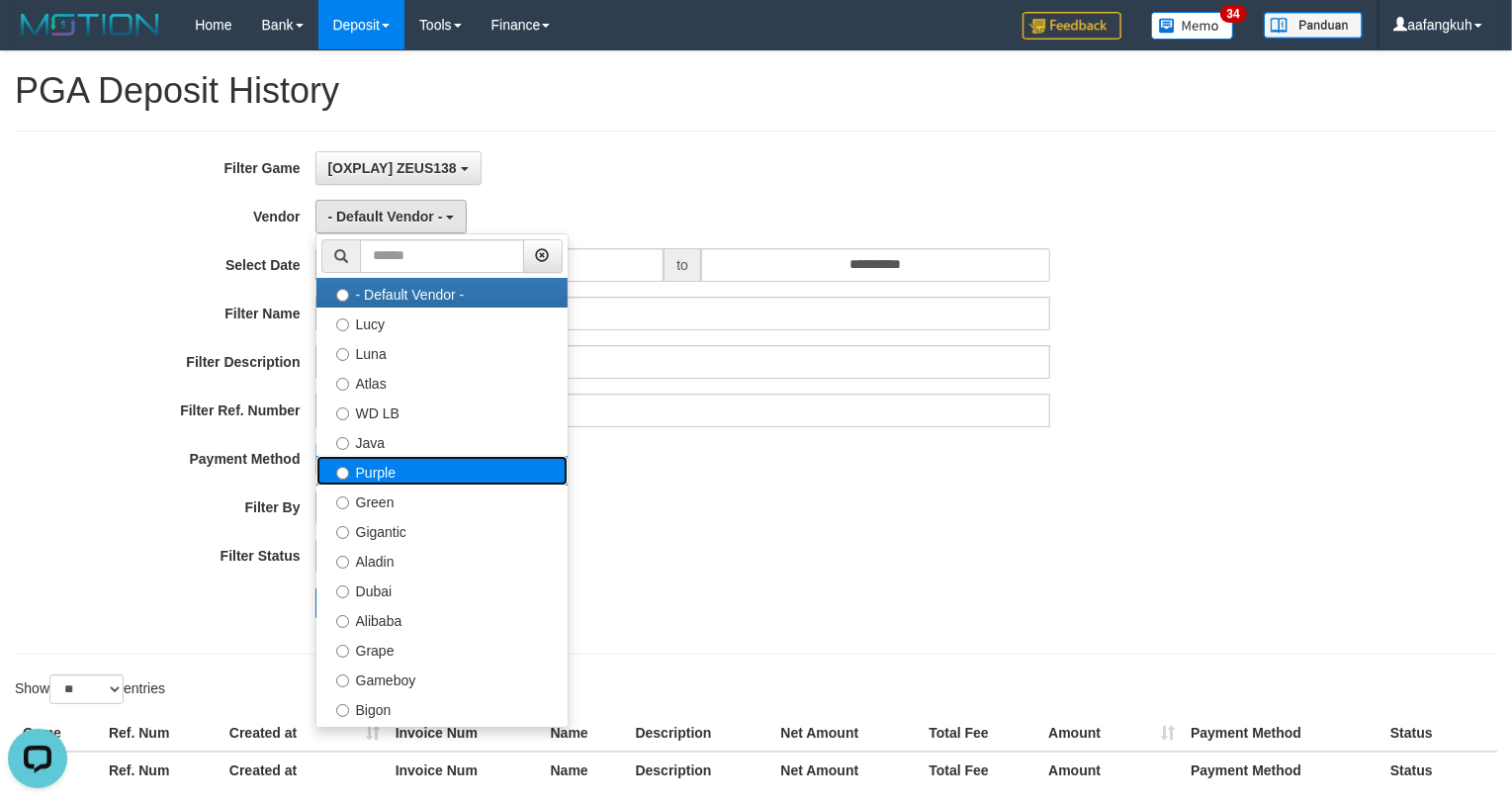 click on "Purple" at bounding box center (442, 471) 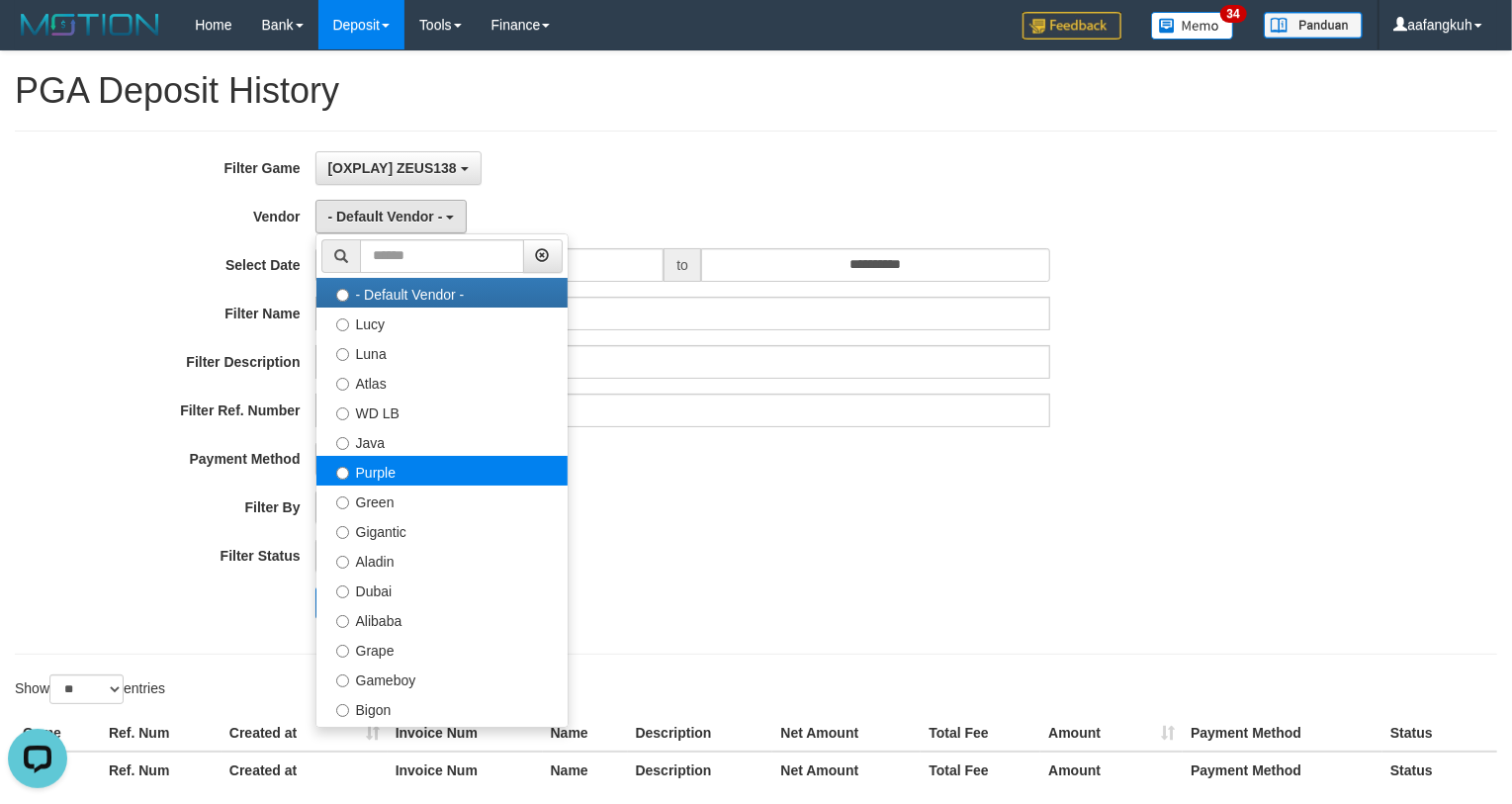 select on "**********" 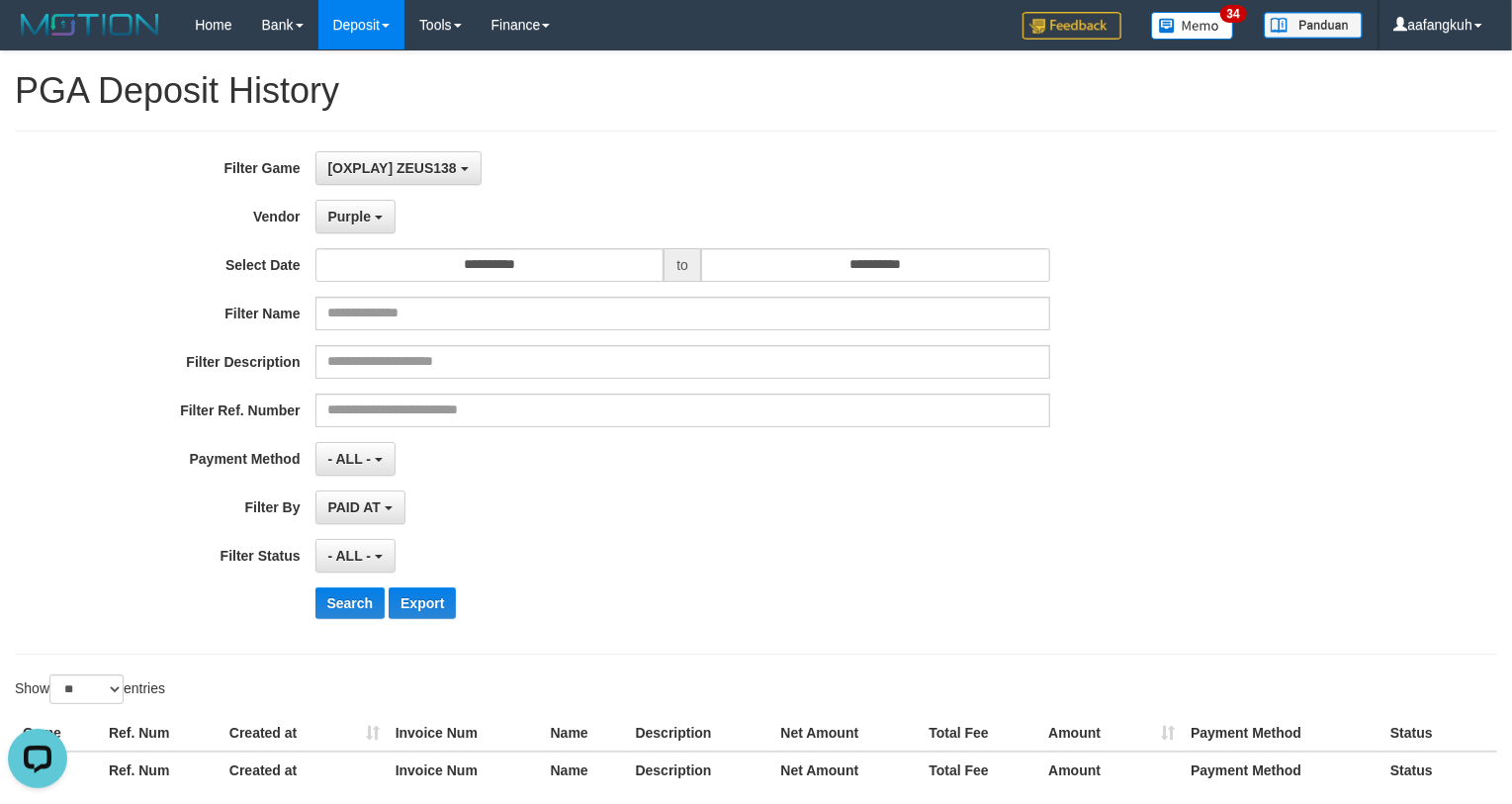 click on "PAID AT
PAID AT
CREATED AT" at bounding box center (682, 507) 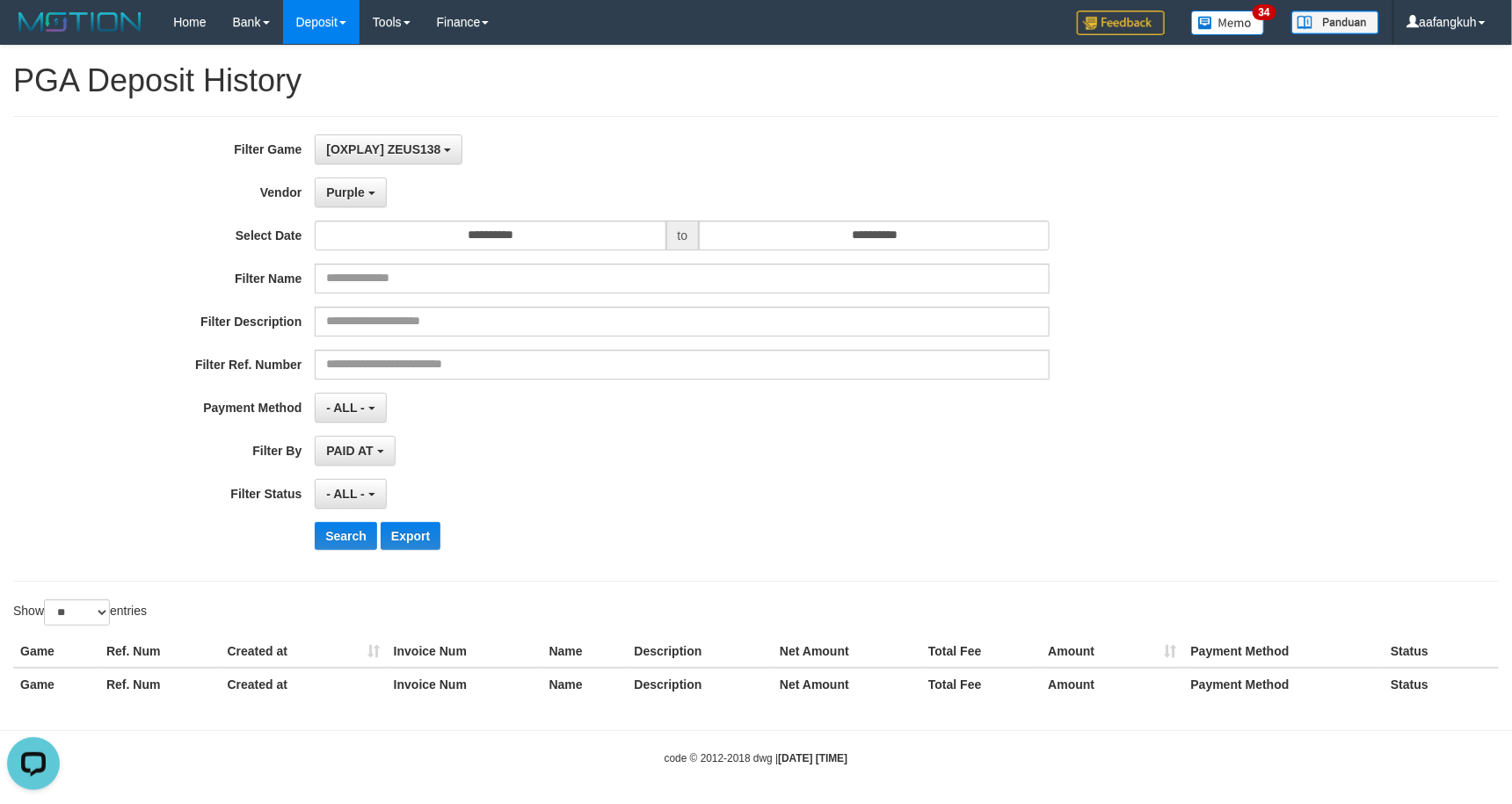 scroll, scrollTop: 16, scrollLeft: 0, axis: vertical 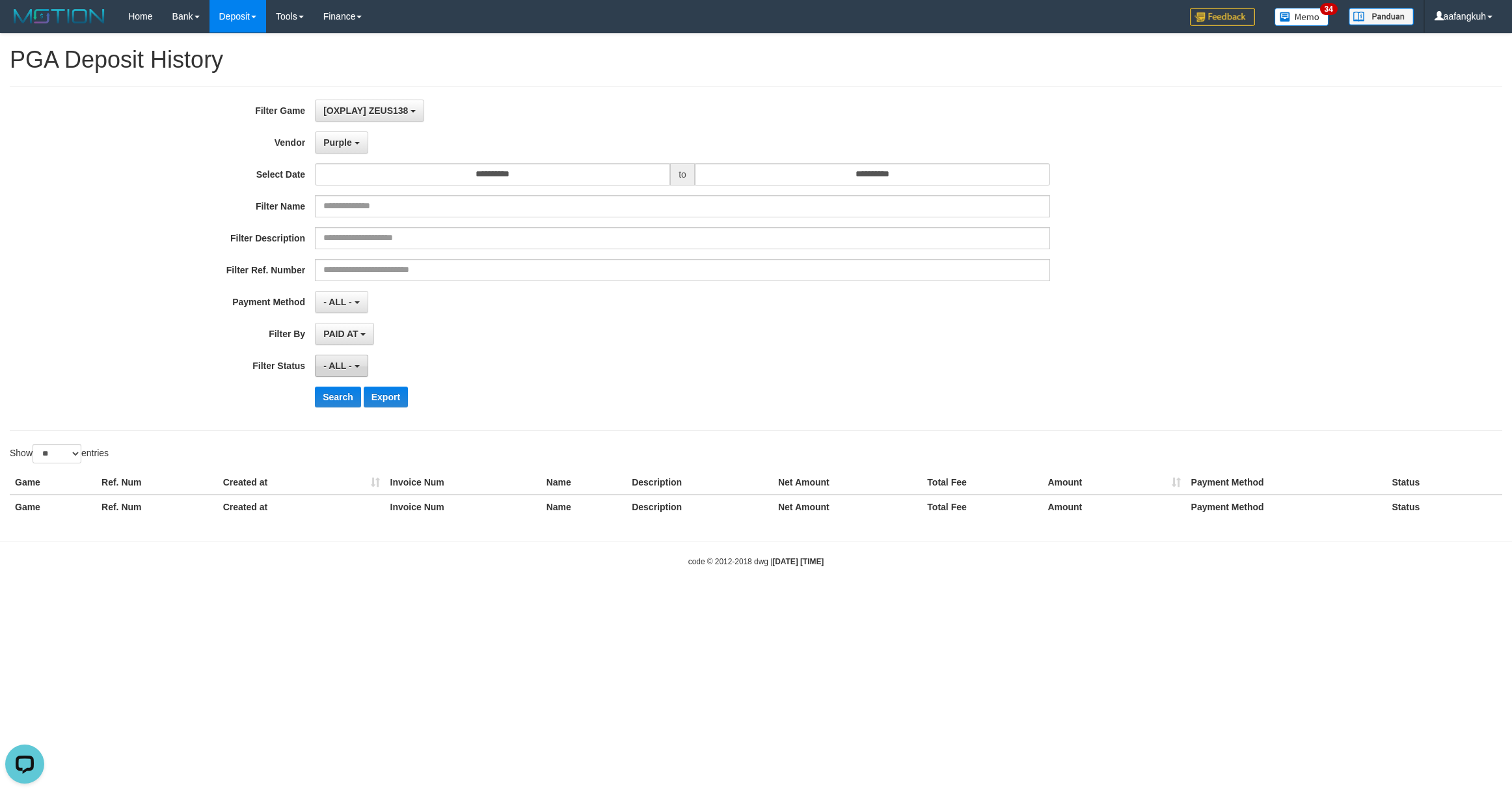 click on "- ALL -" at bounding box center (341, 366) 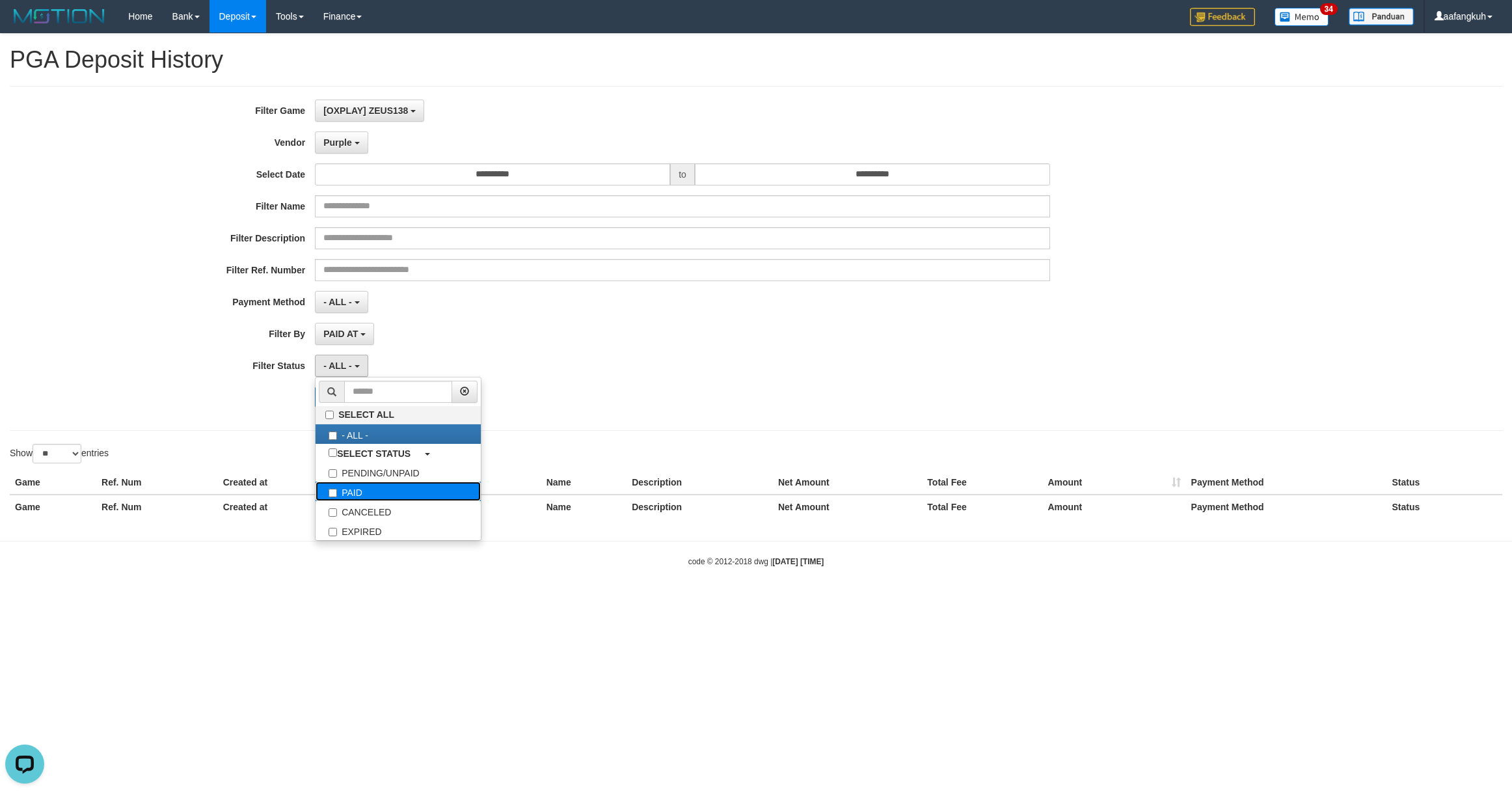 click on "PAID" at bounding box center (398, 491) 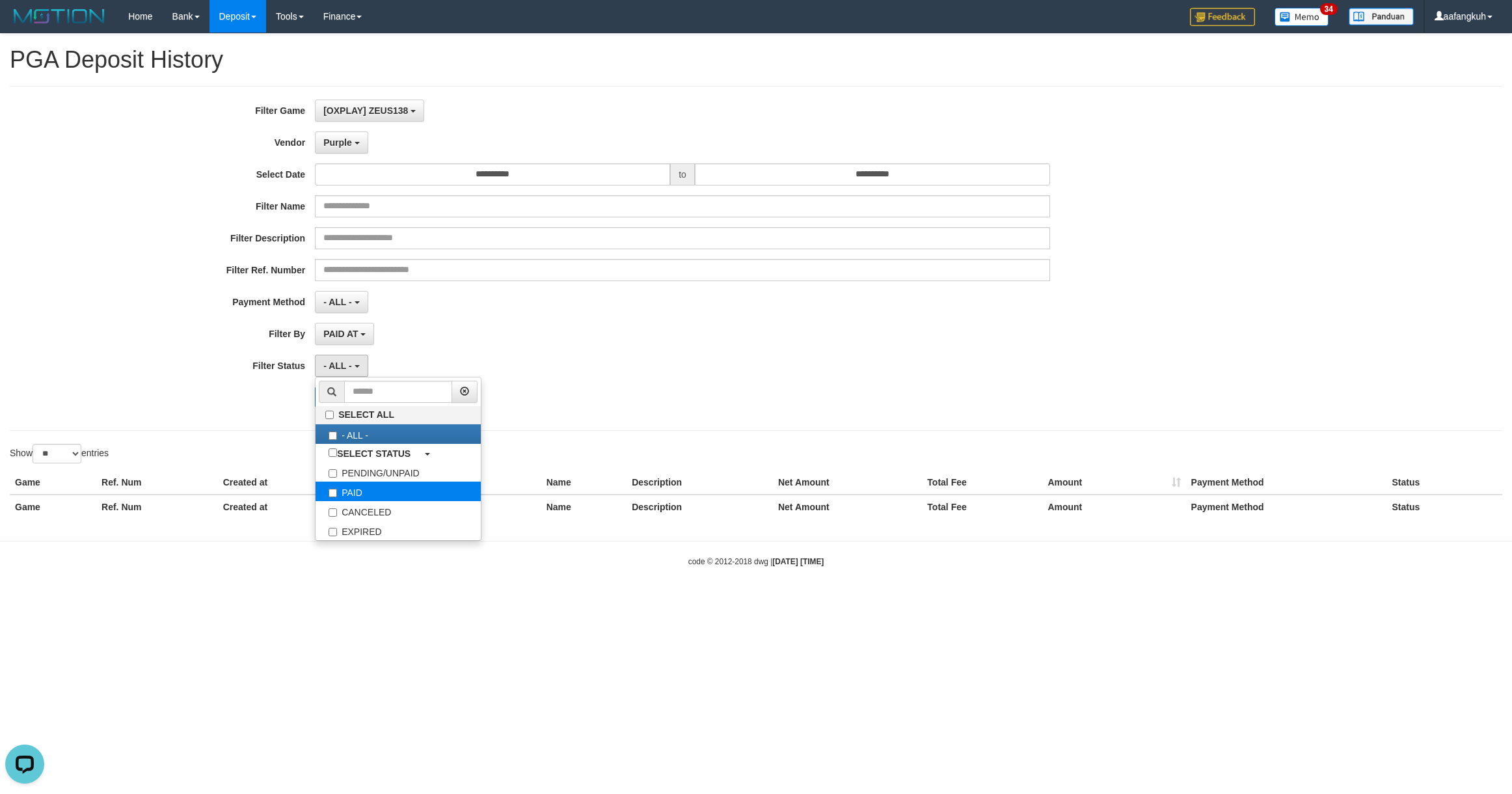 select on "*" 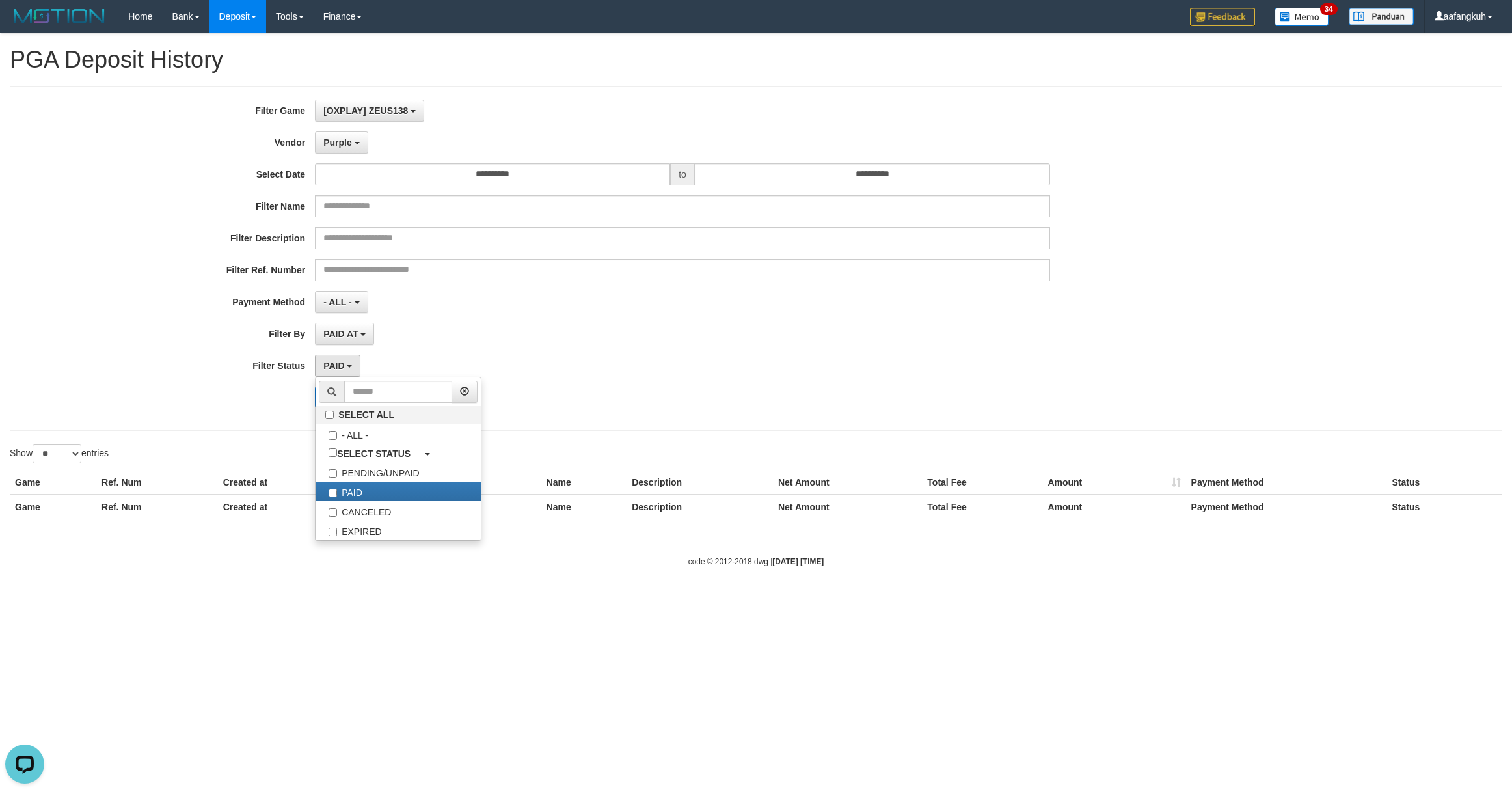 click on "Search
Export" at bounding box center (787, 397) 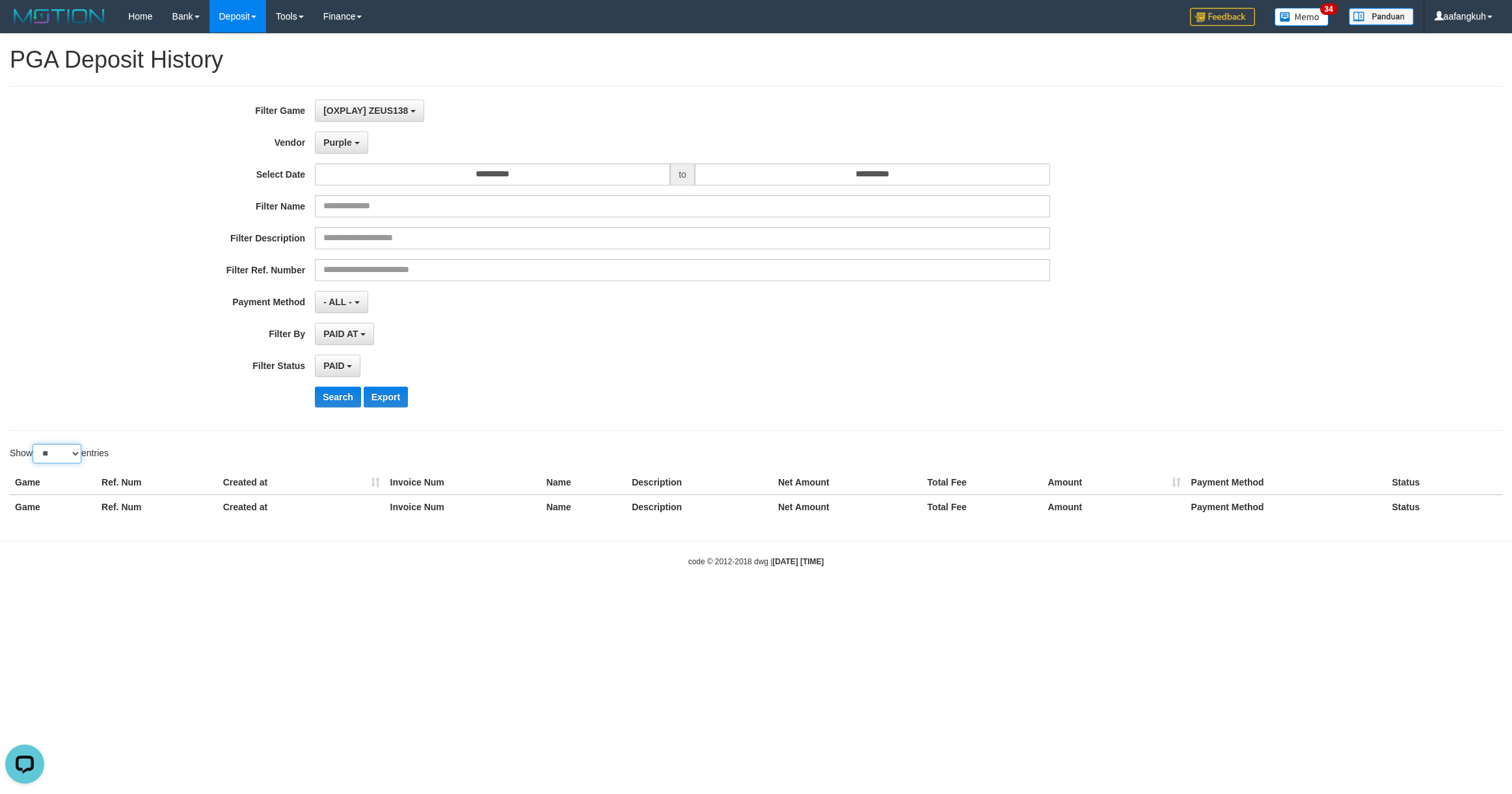drag, startPoint x: 72, startPoint y: 459, endPoint x: 62, endPoint y: 470, distance: 14.866069 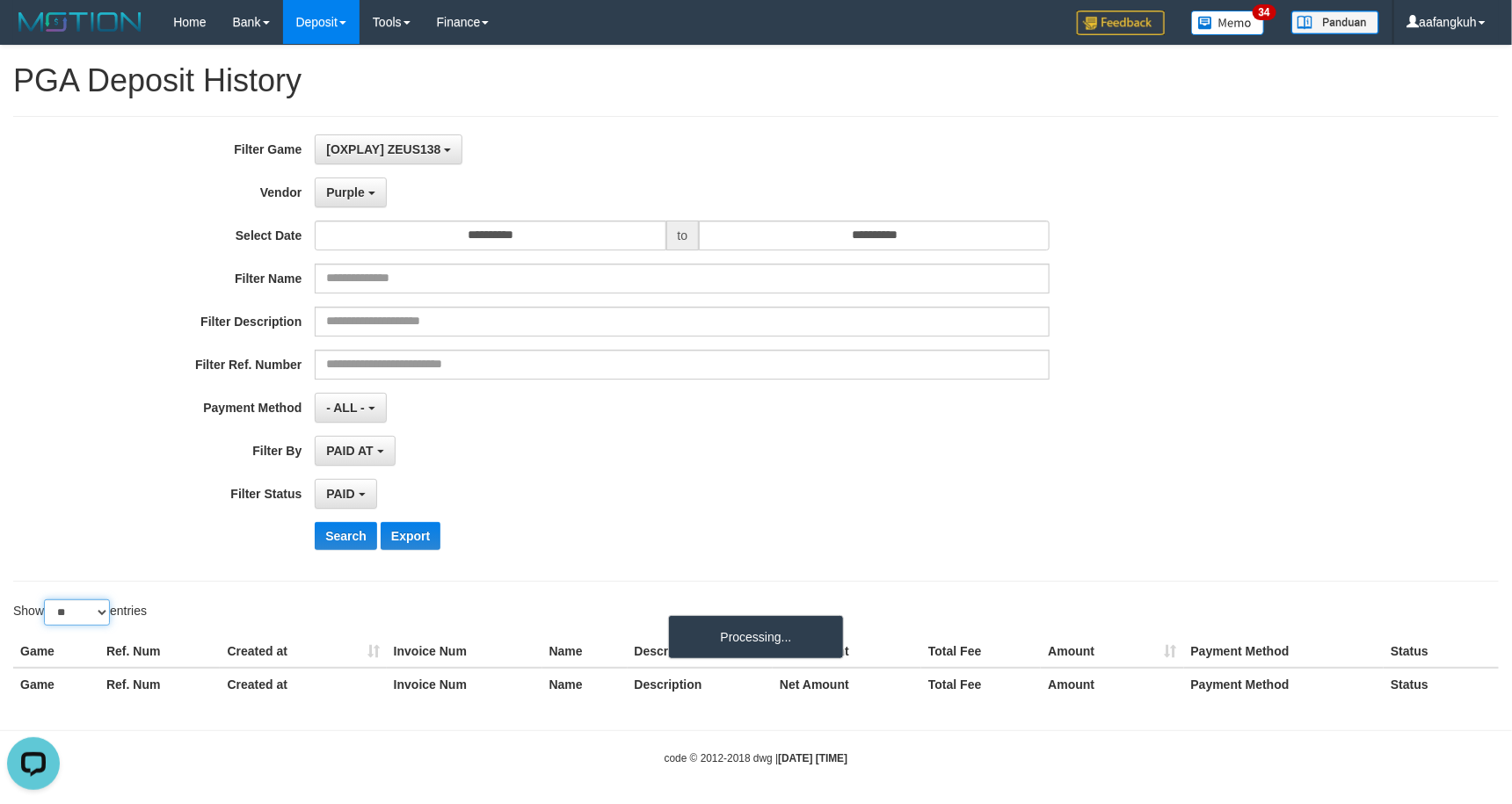 scroll, scrollTop: 16, scrollLeft: 0, axis: vertical 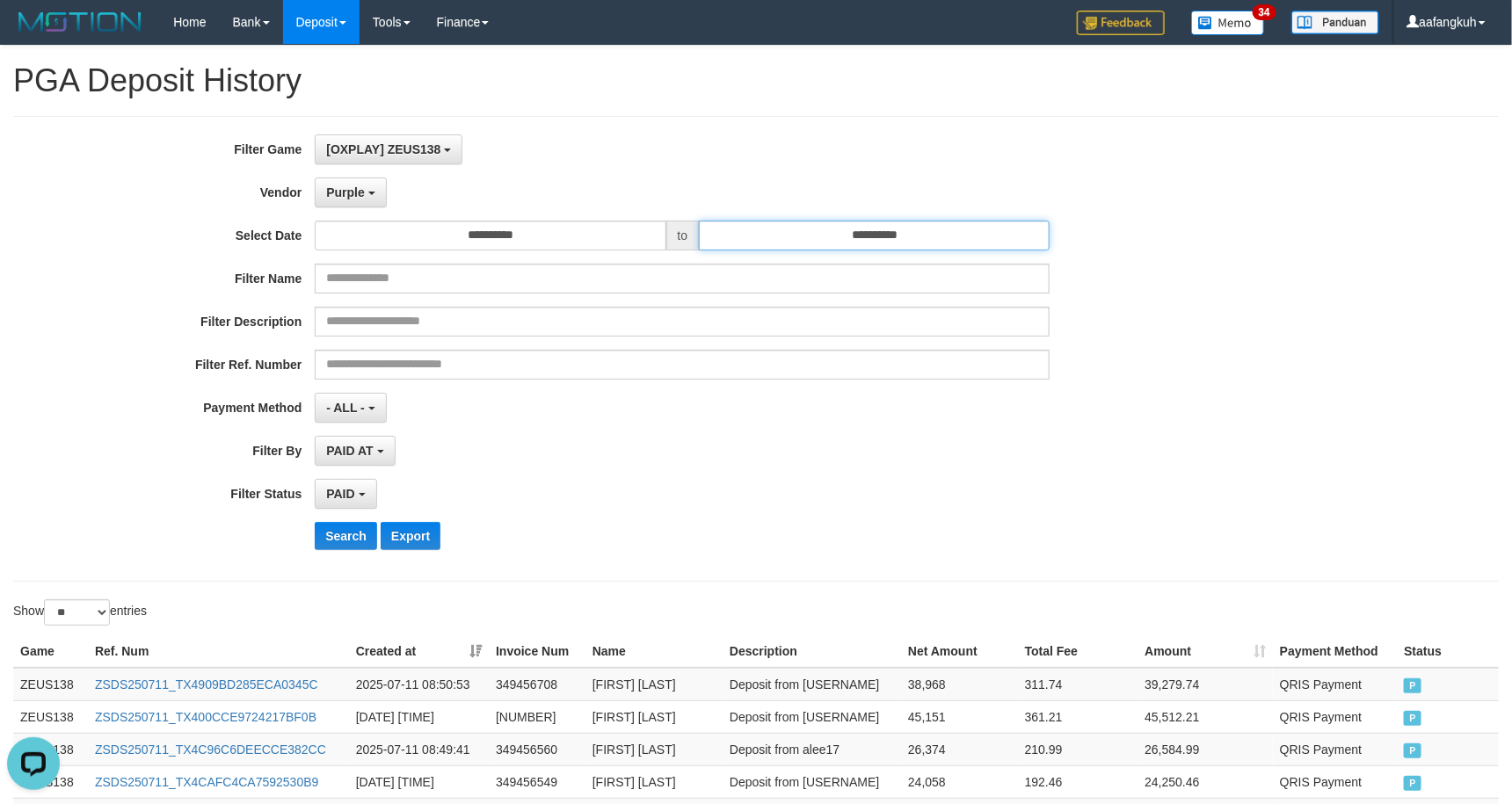 click on "**********" at bounding box center [874, 235] 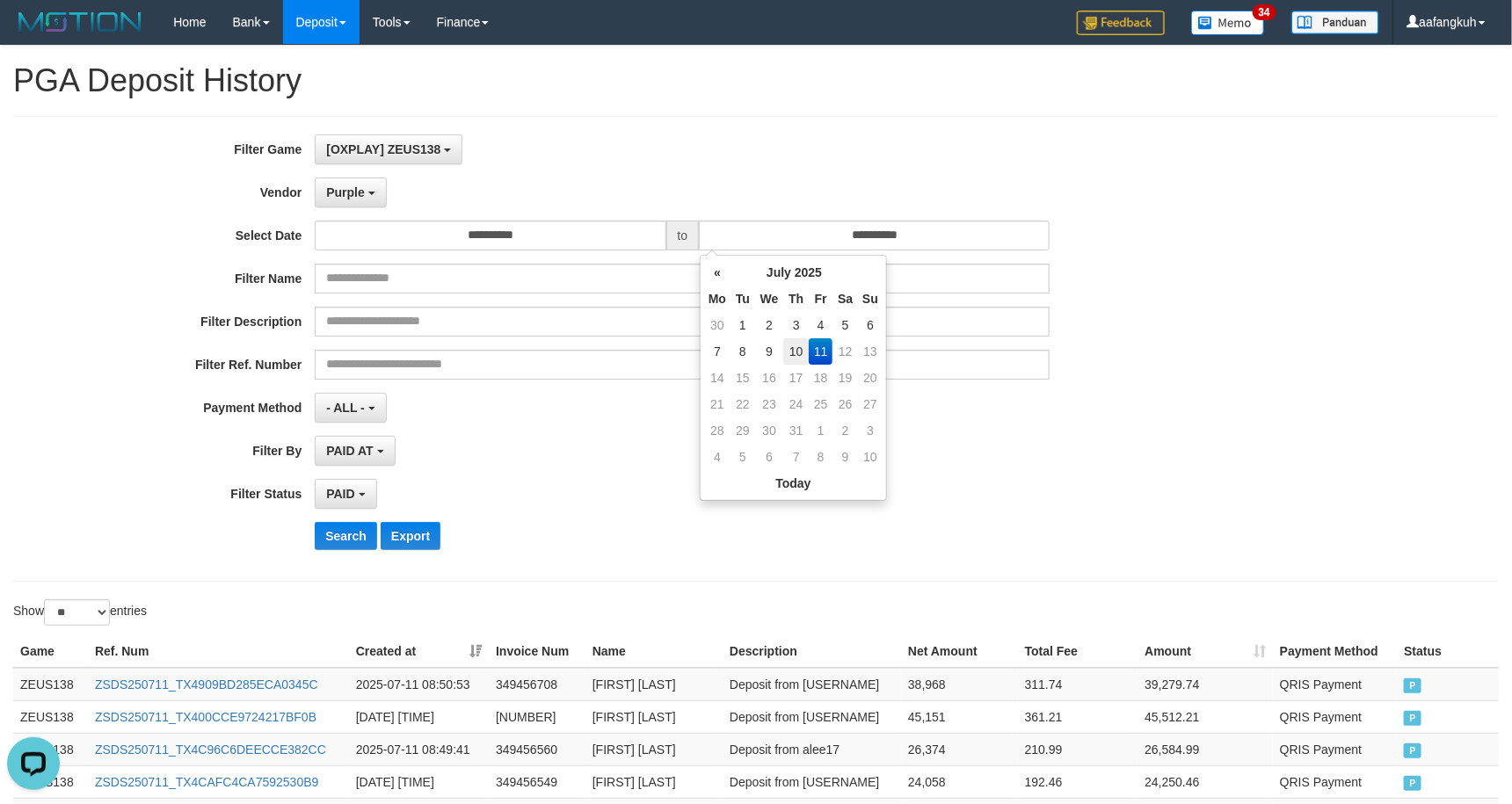 click on "10" at bounding box center (796, 351) 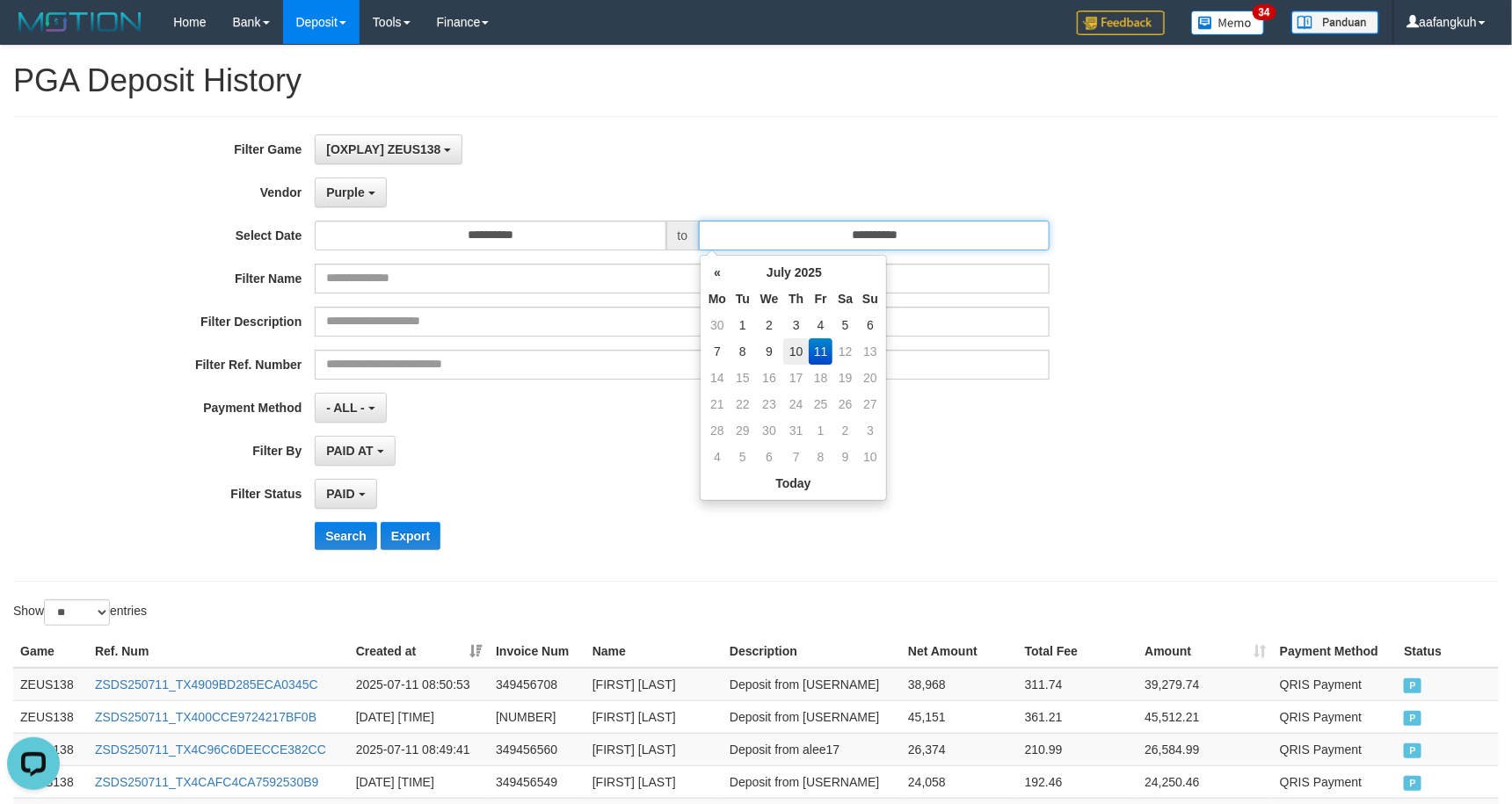 type on "**********" 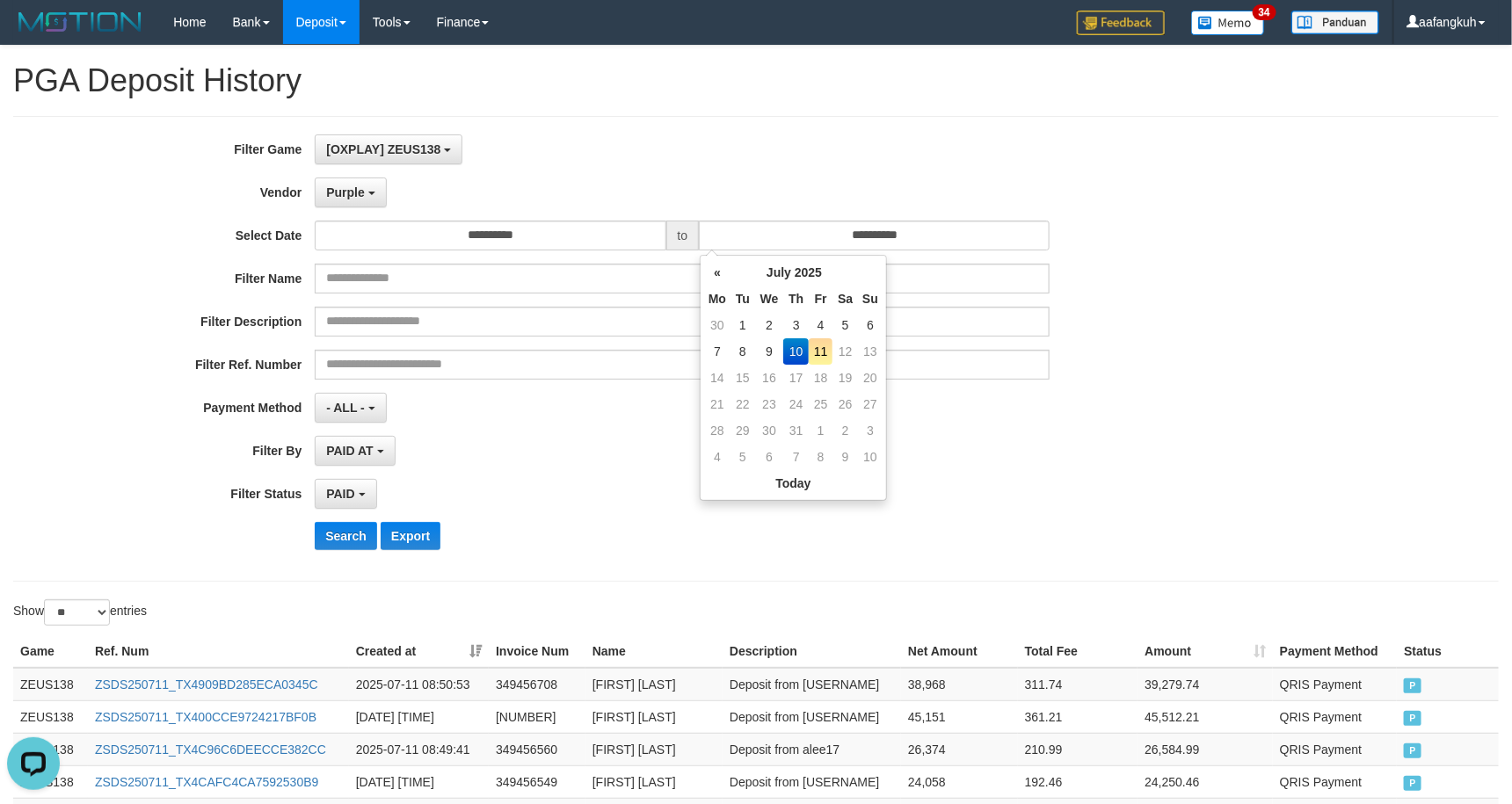 click on "**********" at bounding box center (629, 349) 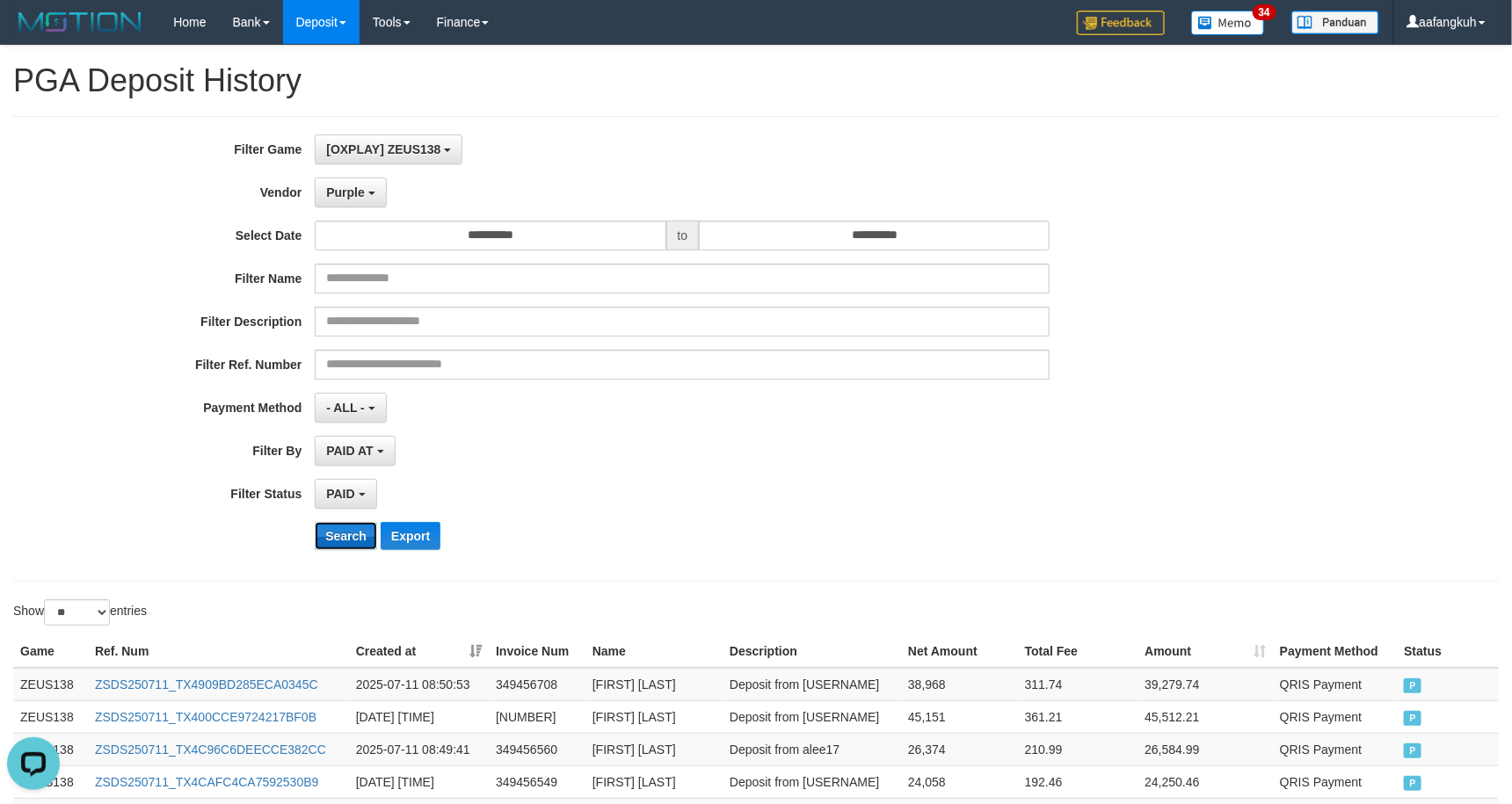 click on "Search" at bounding box center [345, 536] 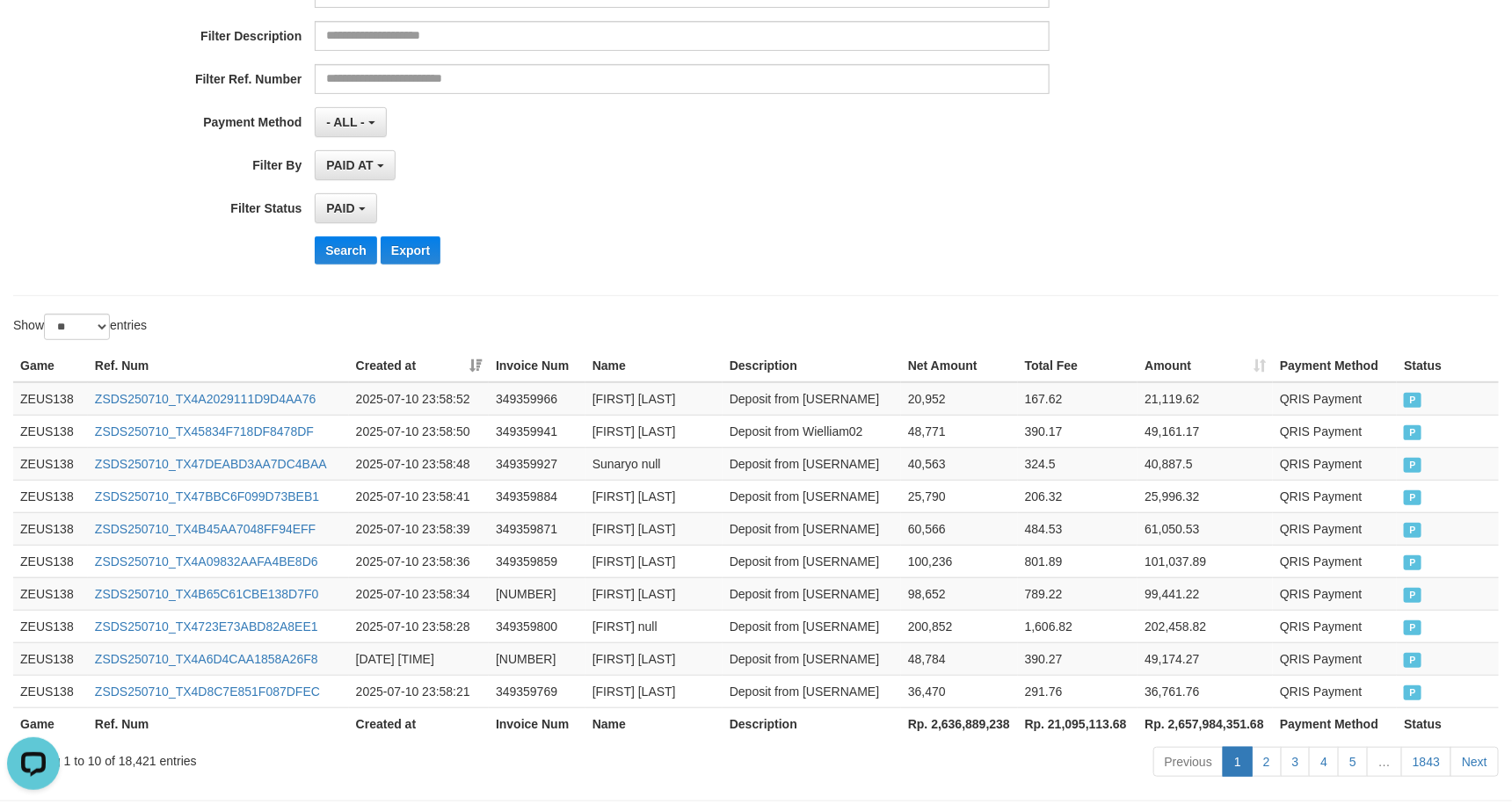 scroll, scrollTop: 109, scrollLeft: 0, axis: vertical 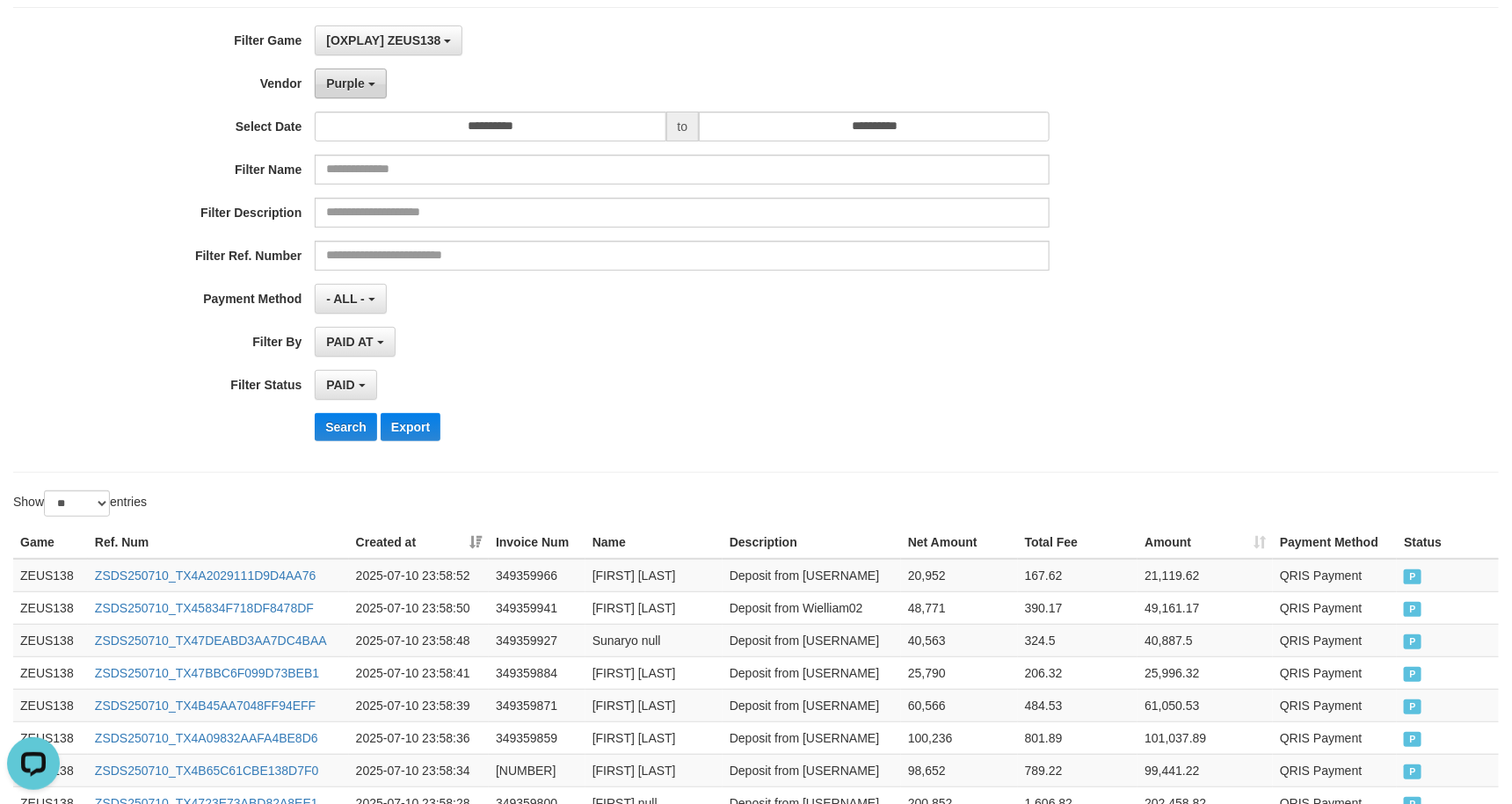 click on "Purple" at bounding box center [345, 83] 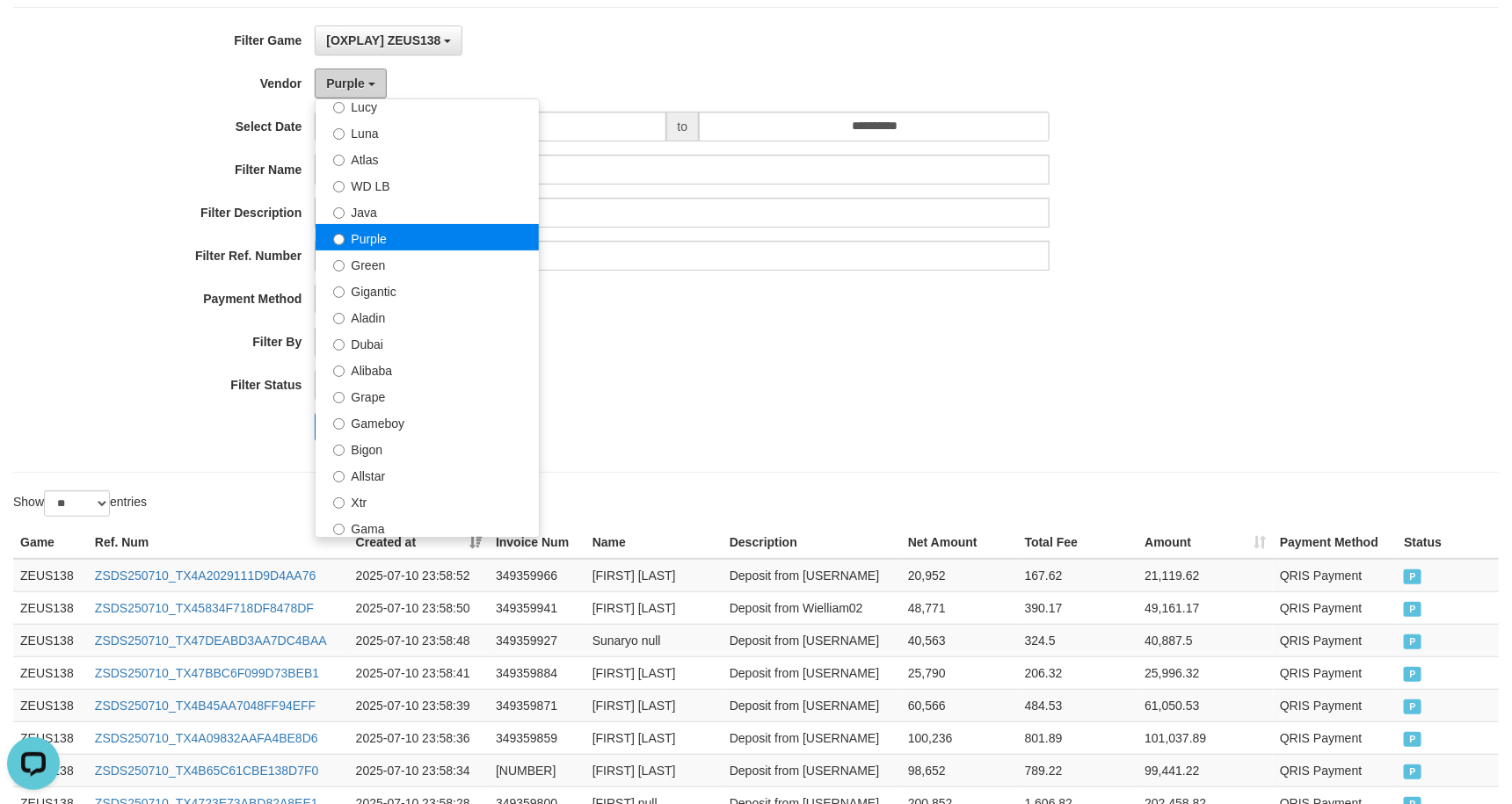 scroll, scrollTop: 132, scrollLeft: 0, axis: vertical 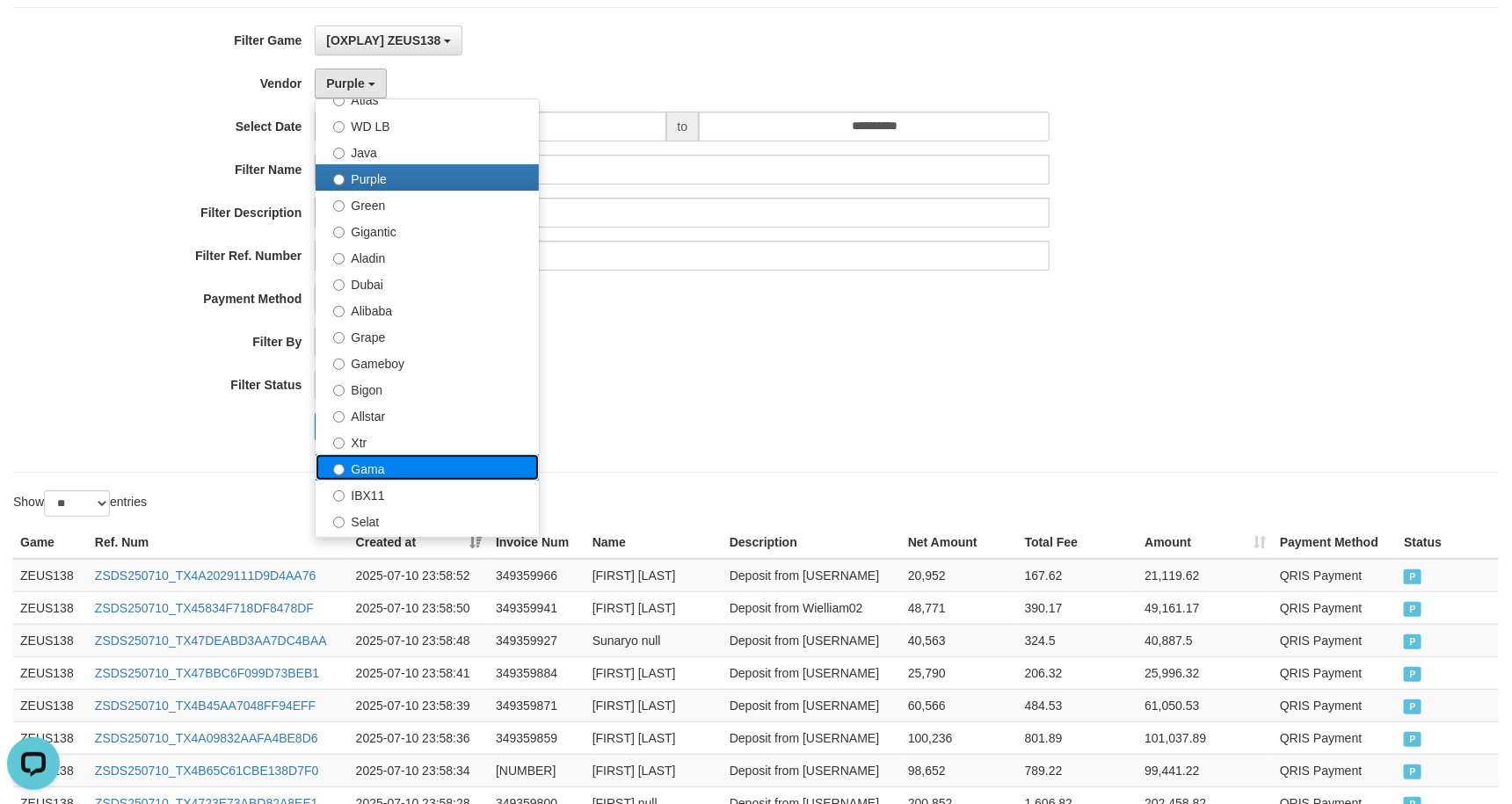 click on "Gama" at bounding box center (427, 467) 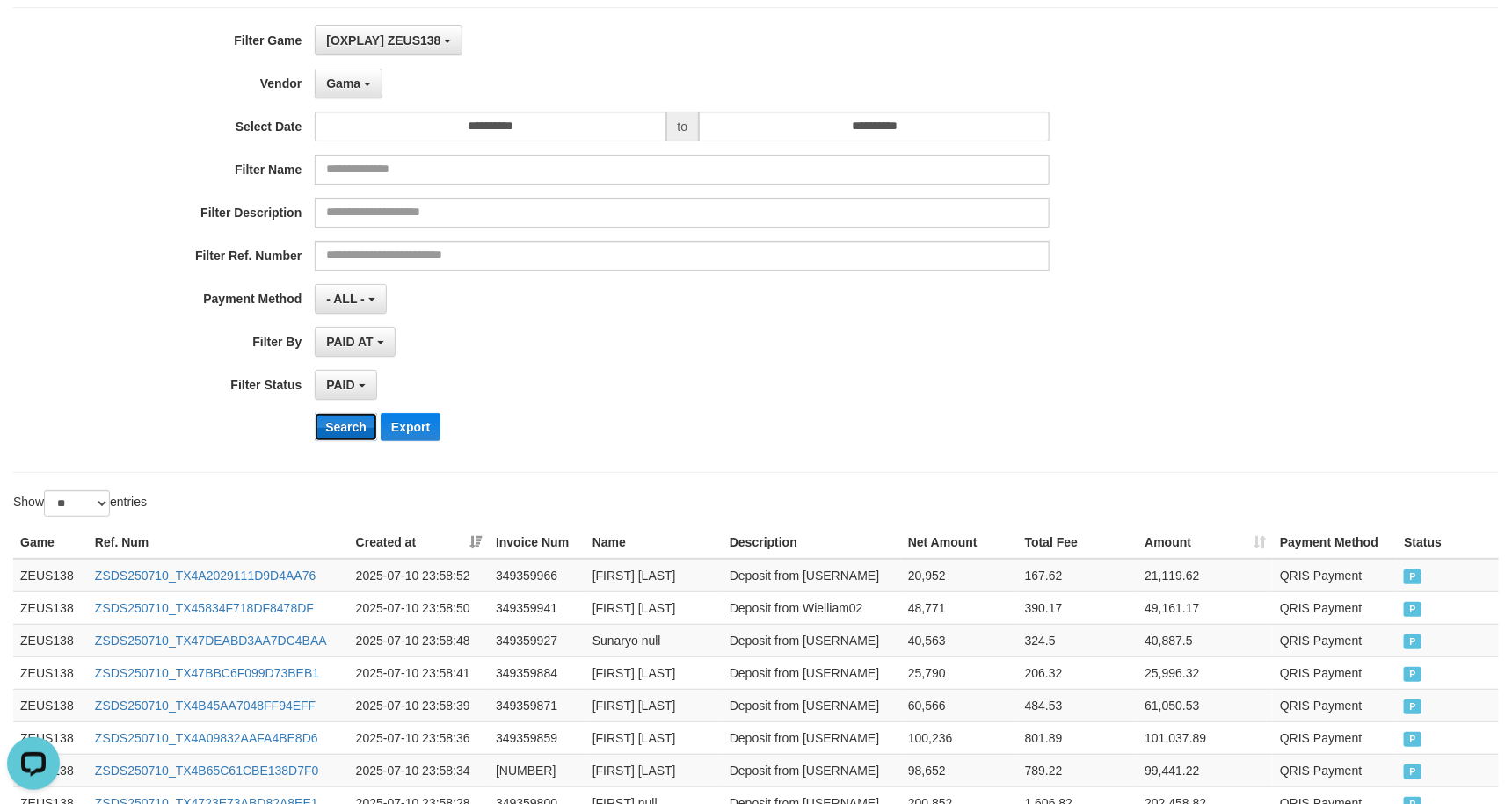 click on "Search" at bounding box center [345, 427] 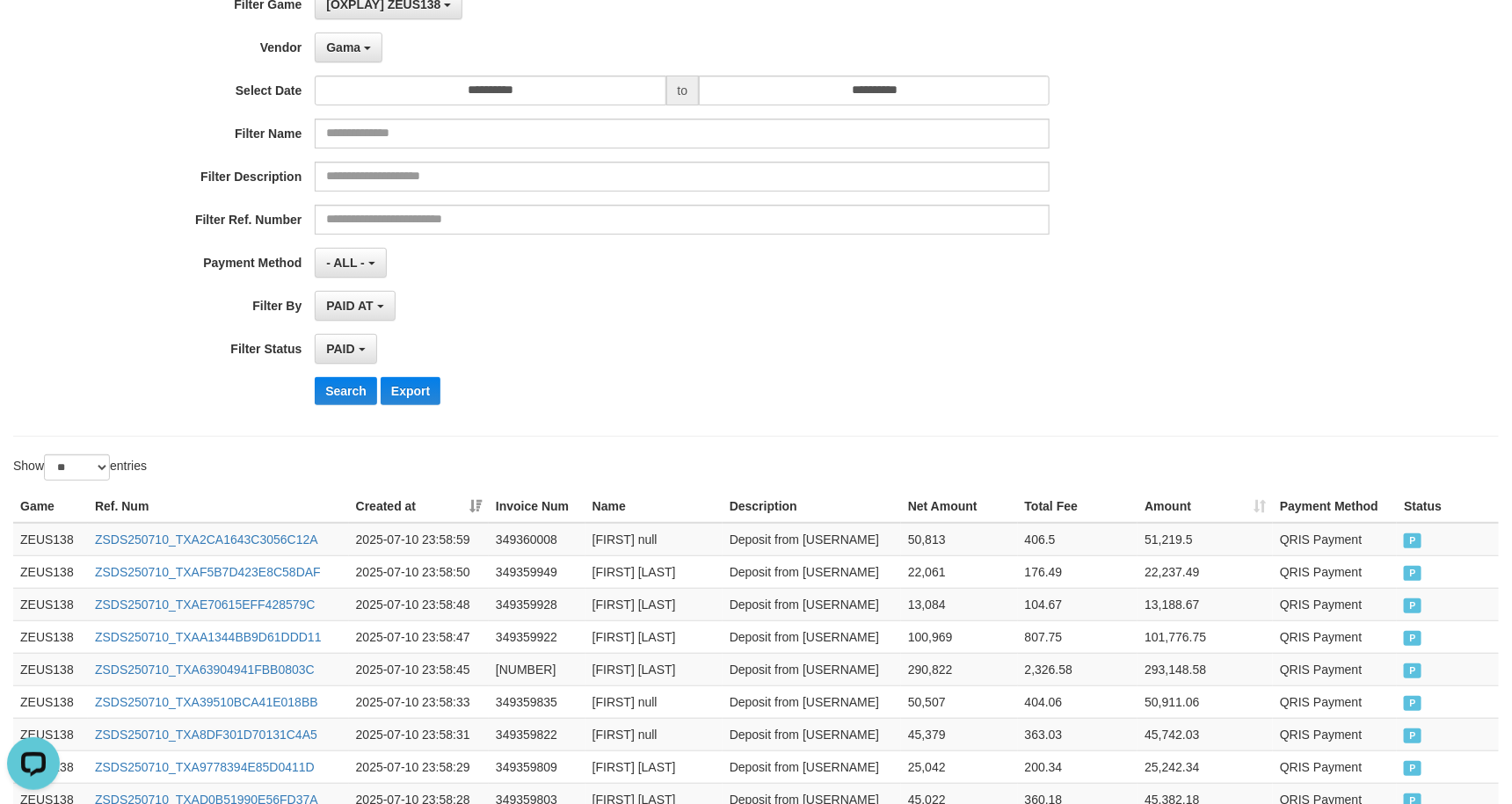 scroll, scrollTop: 0, scrollLeft: 0, axis: both 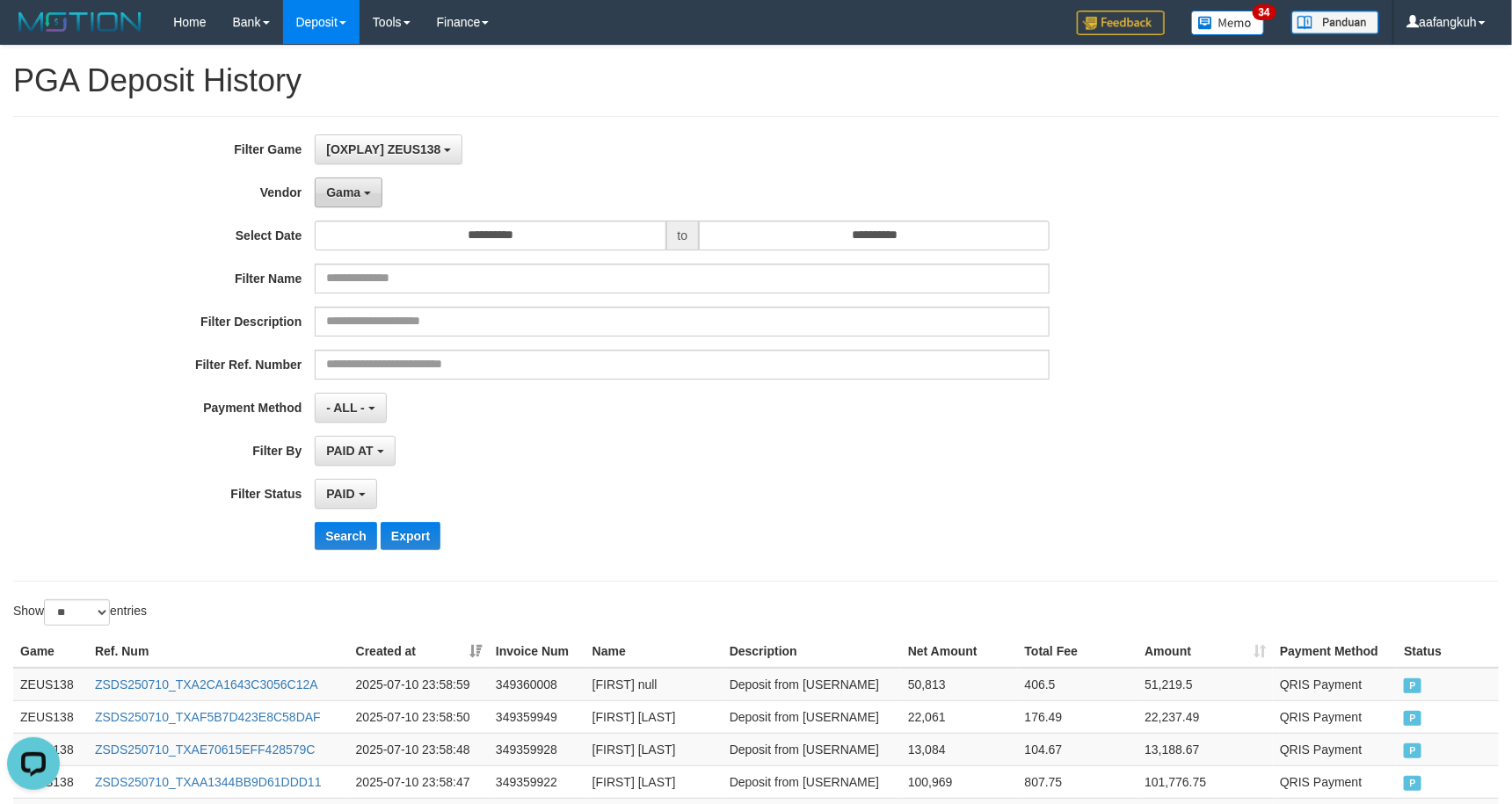 click on "Gama" at bounding box center (343, 192) 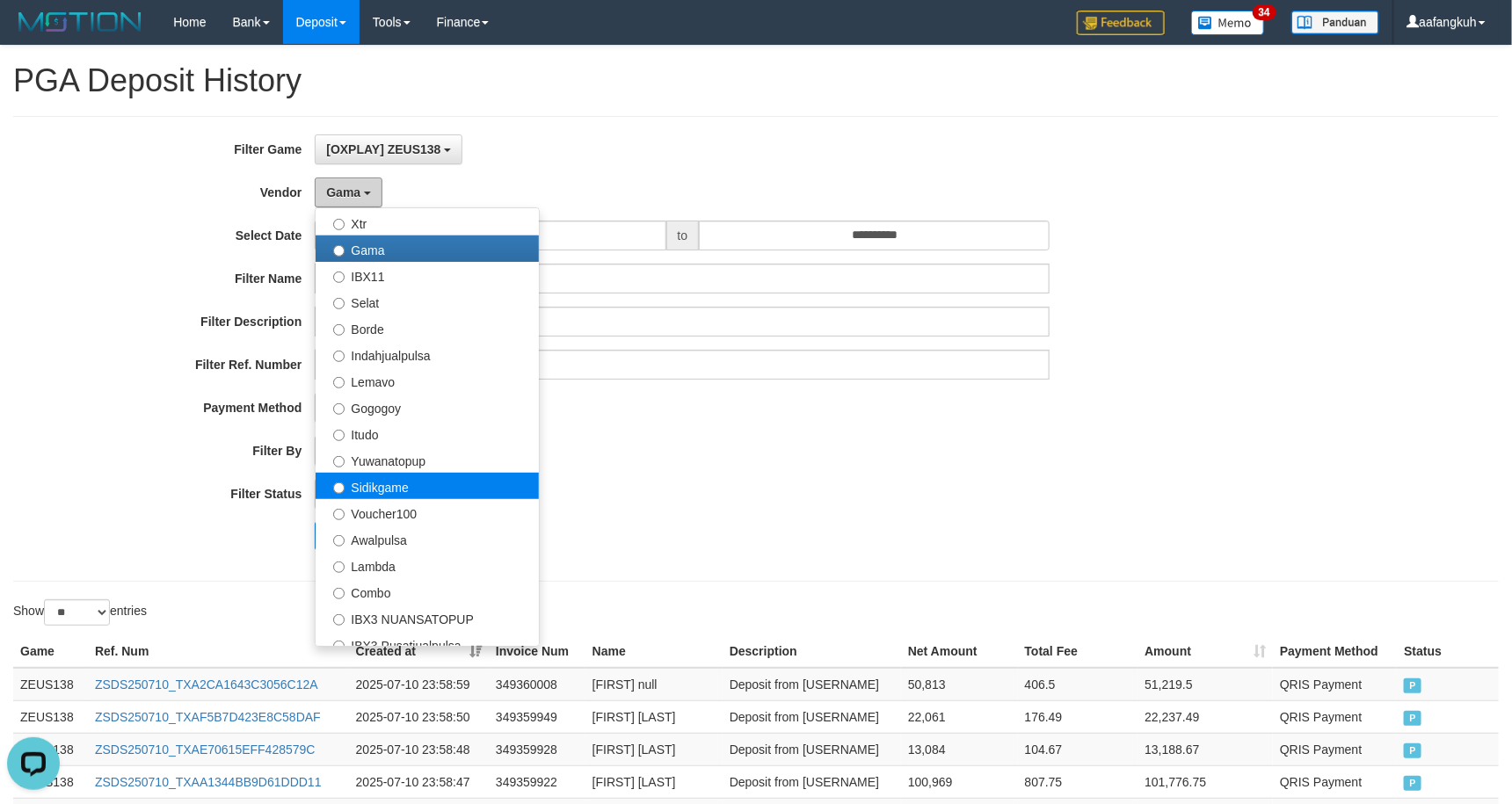 scroll, scrollTop: 395, scrollLeft: 0, axis: vertical 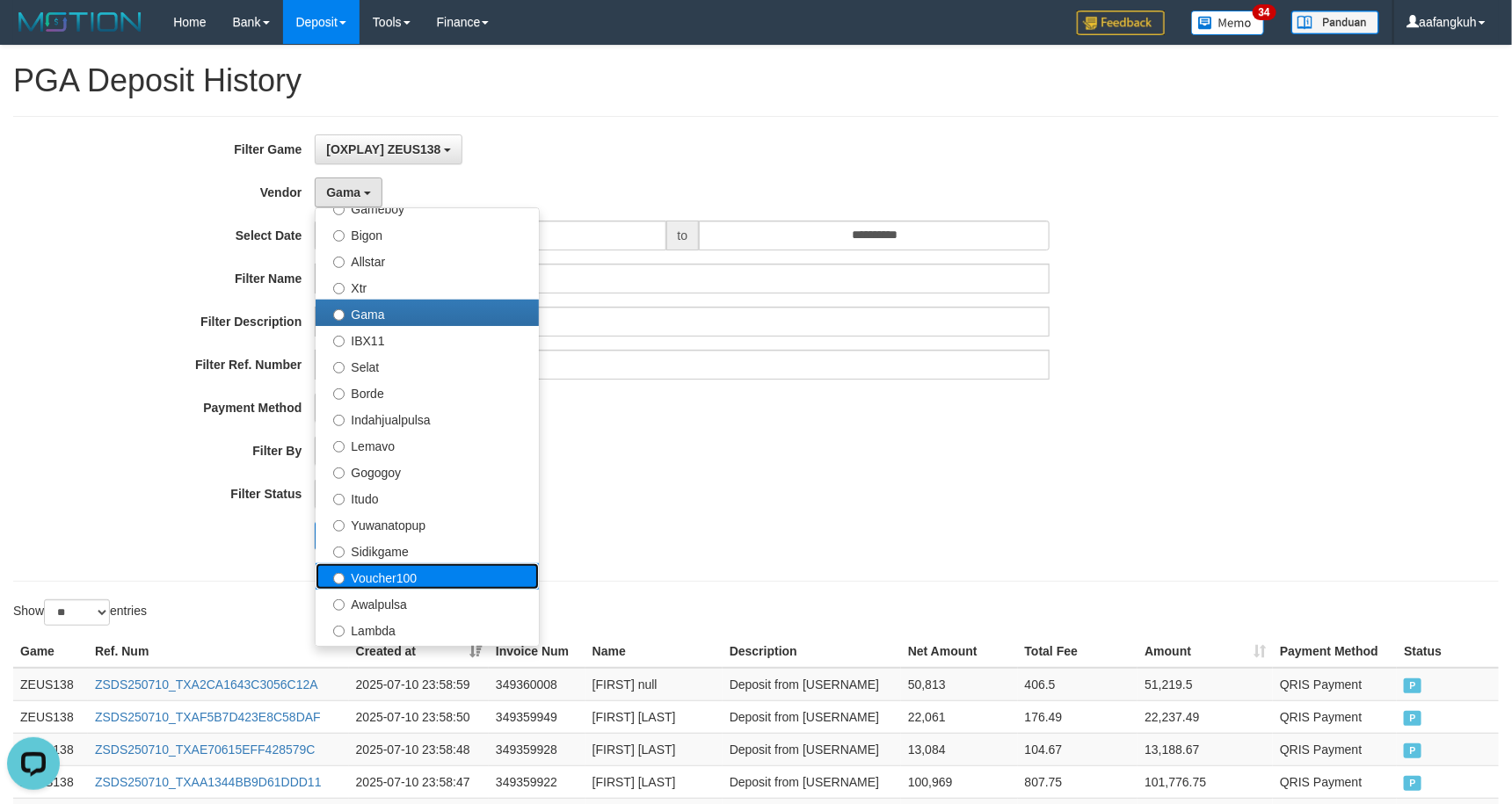 click on "Voucher100" at bounding box center (427, 576) 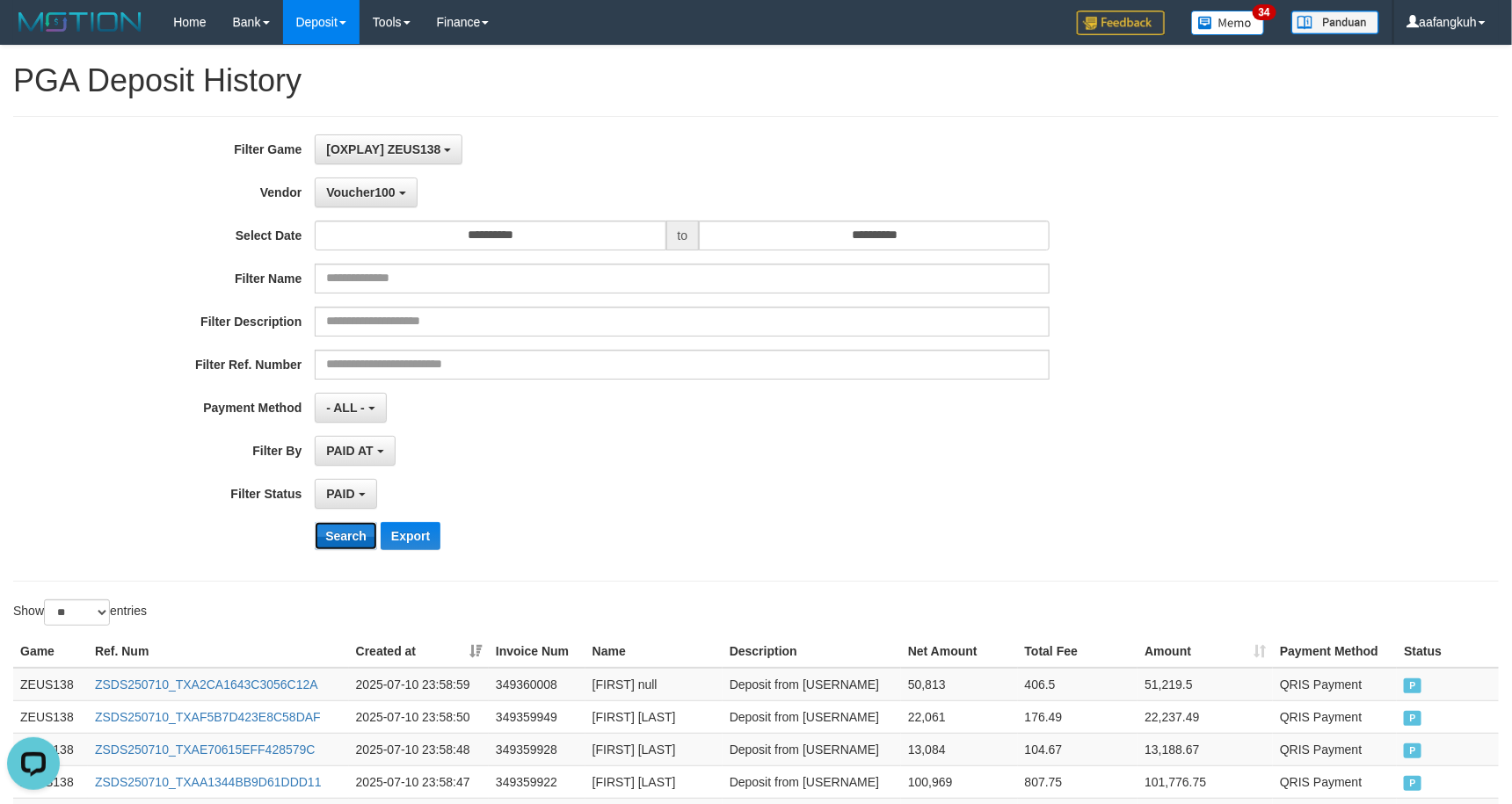 click on "Search" at bounding box center [345, 536] 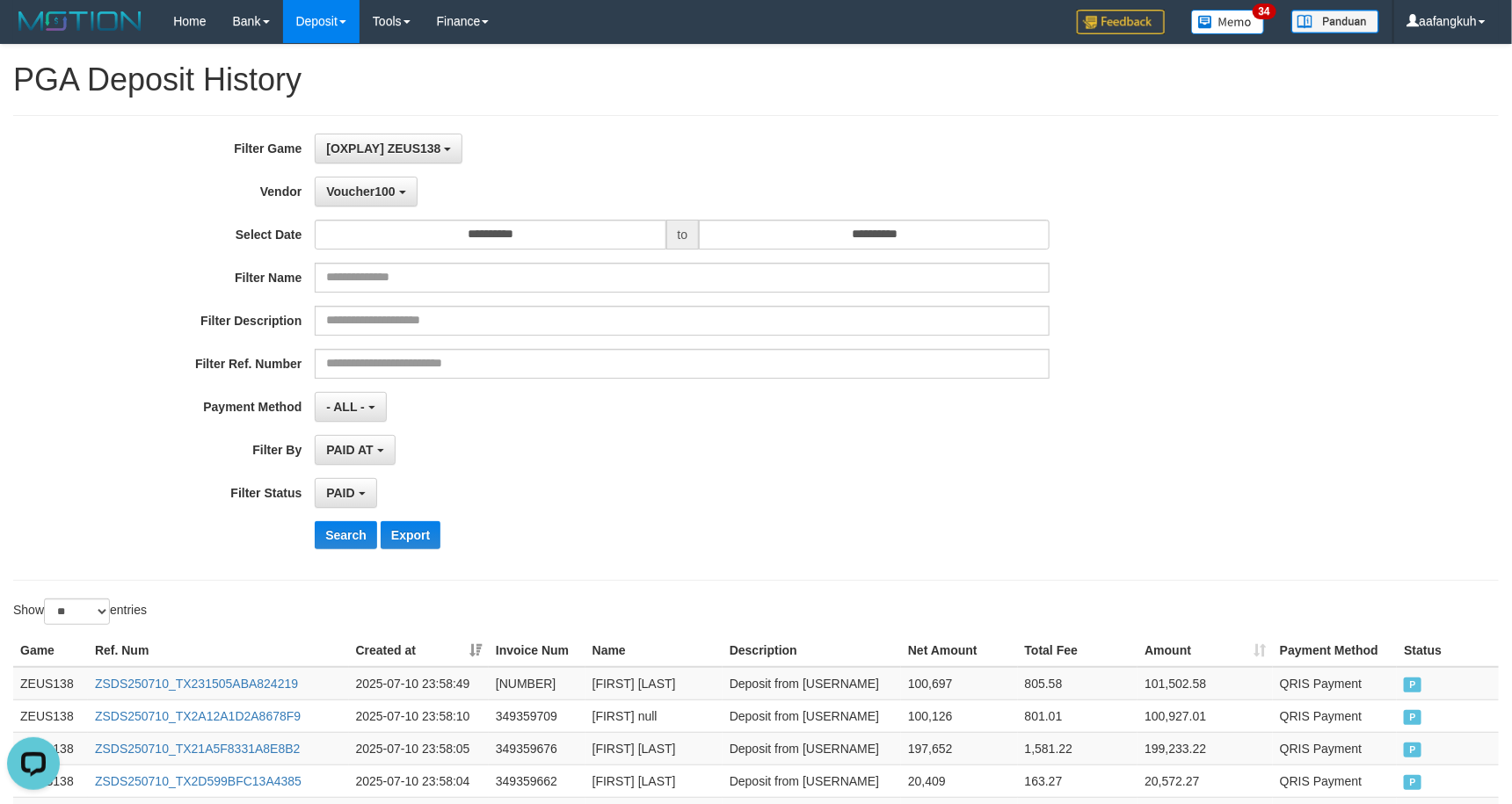 scroll, scrollTop: 0, scrollLeft: 0, axis: both 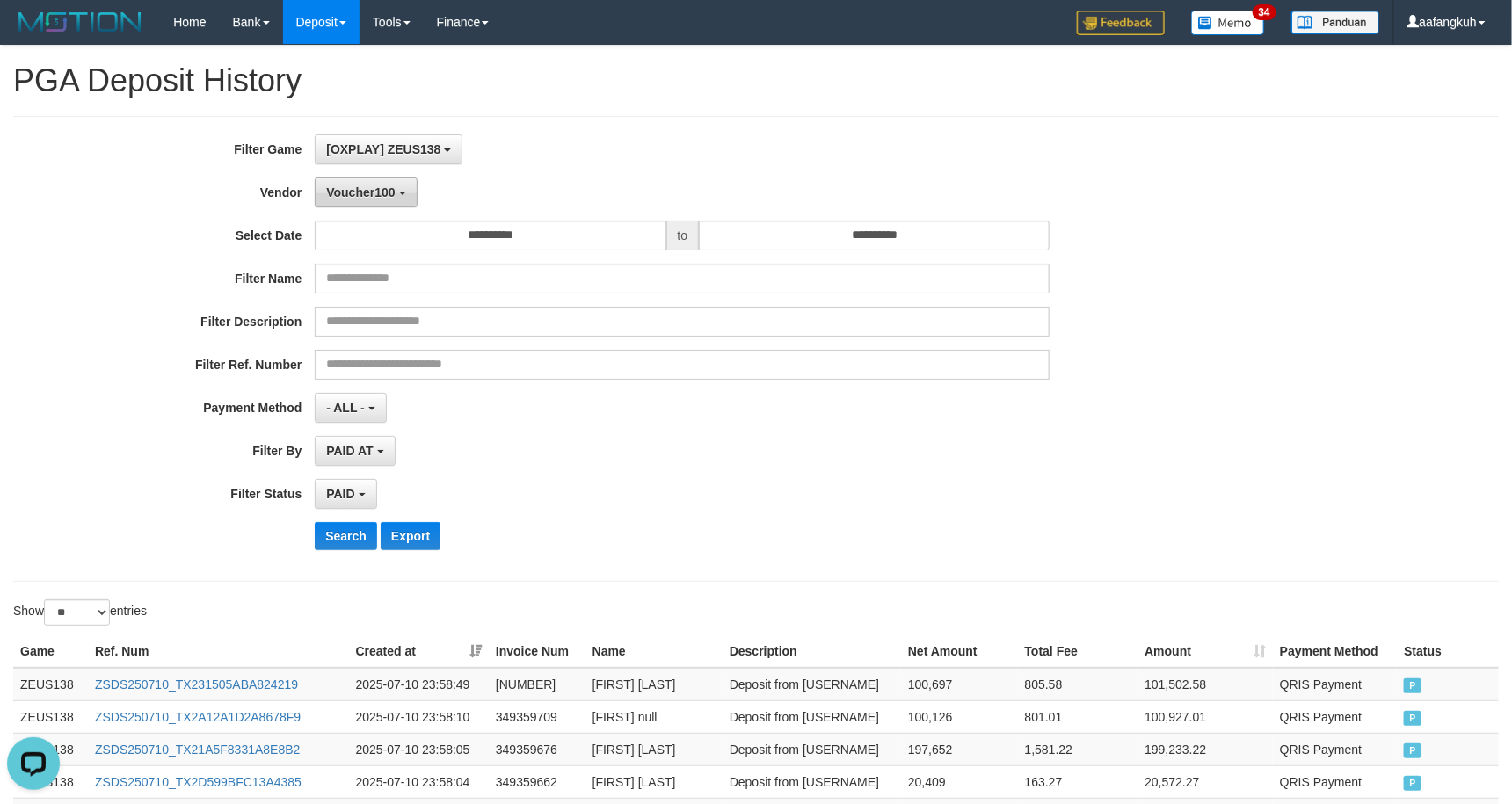 click on "Voucher100" at bounding box center (366, 192) 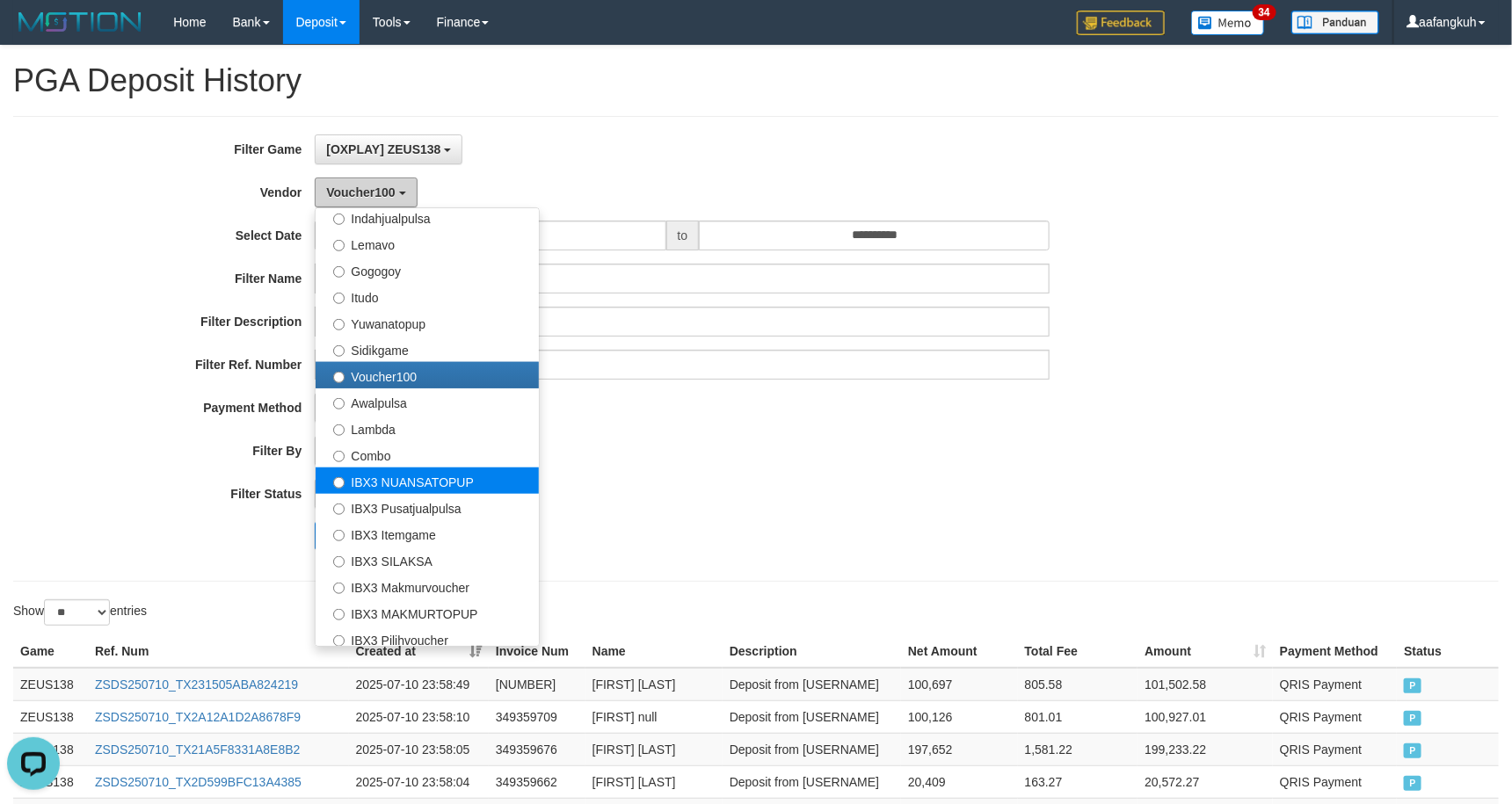 scroll, scrollTop: 602, scrollLeft: 0, axis: vertical 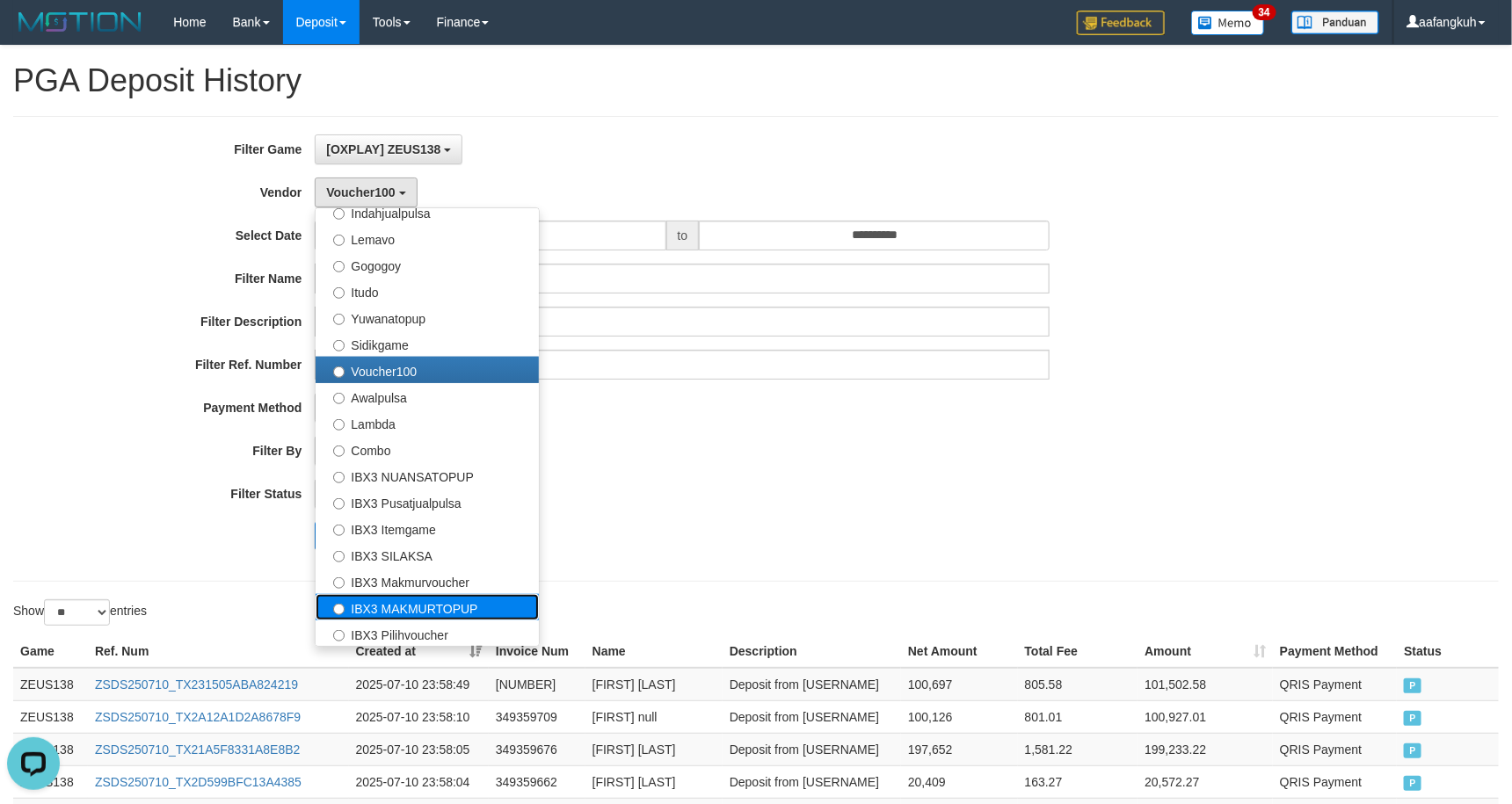 click on "IBX3 MAKMURTOPUP" at bounding box center [427, 607] 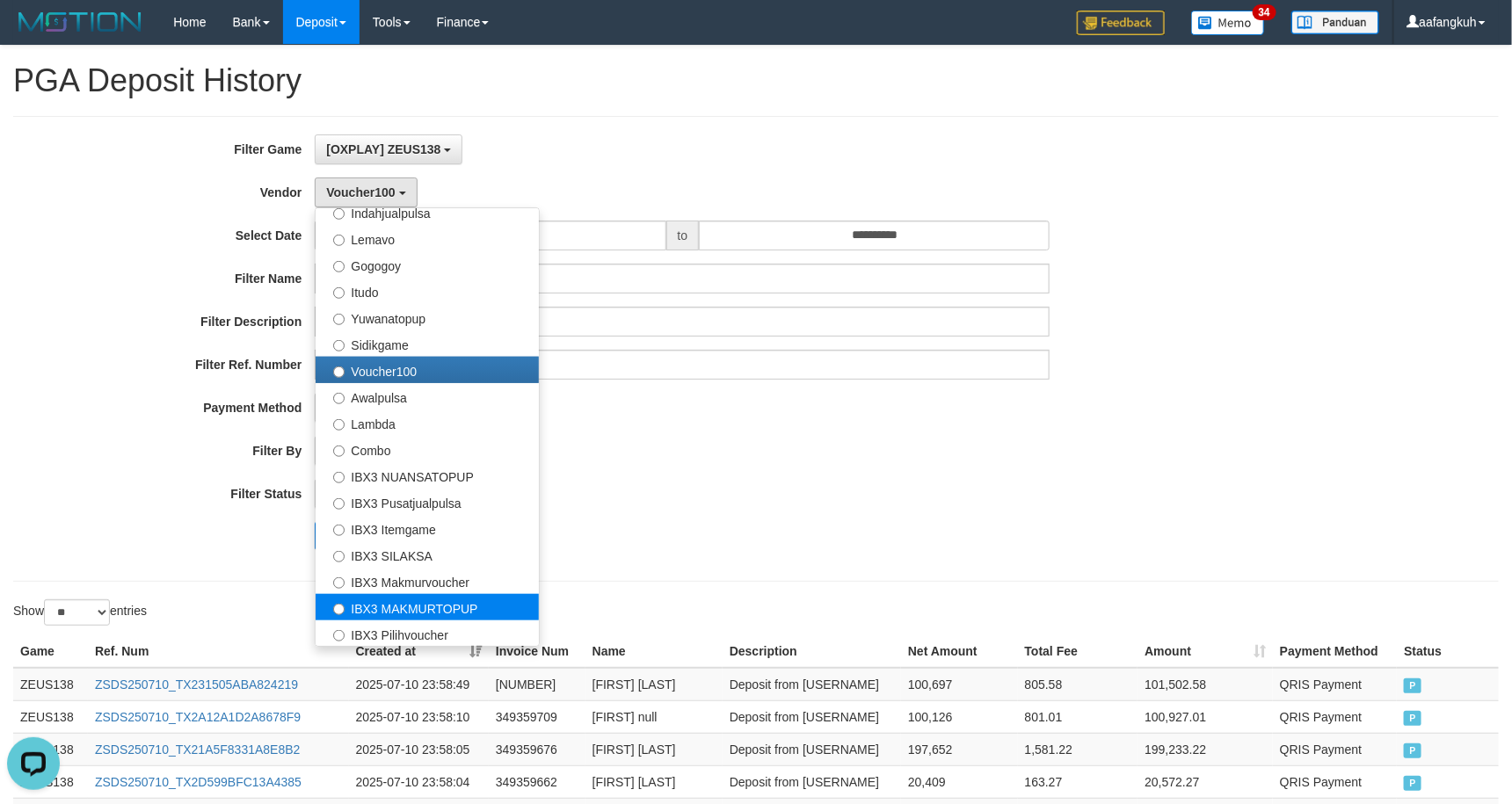 select on "**********" 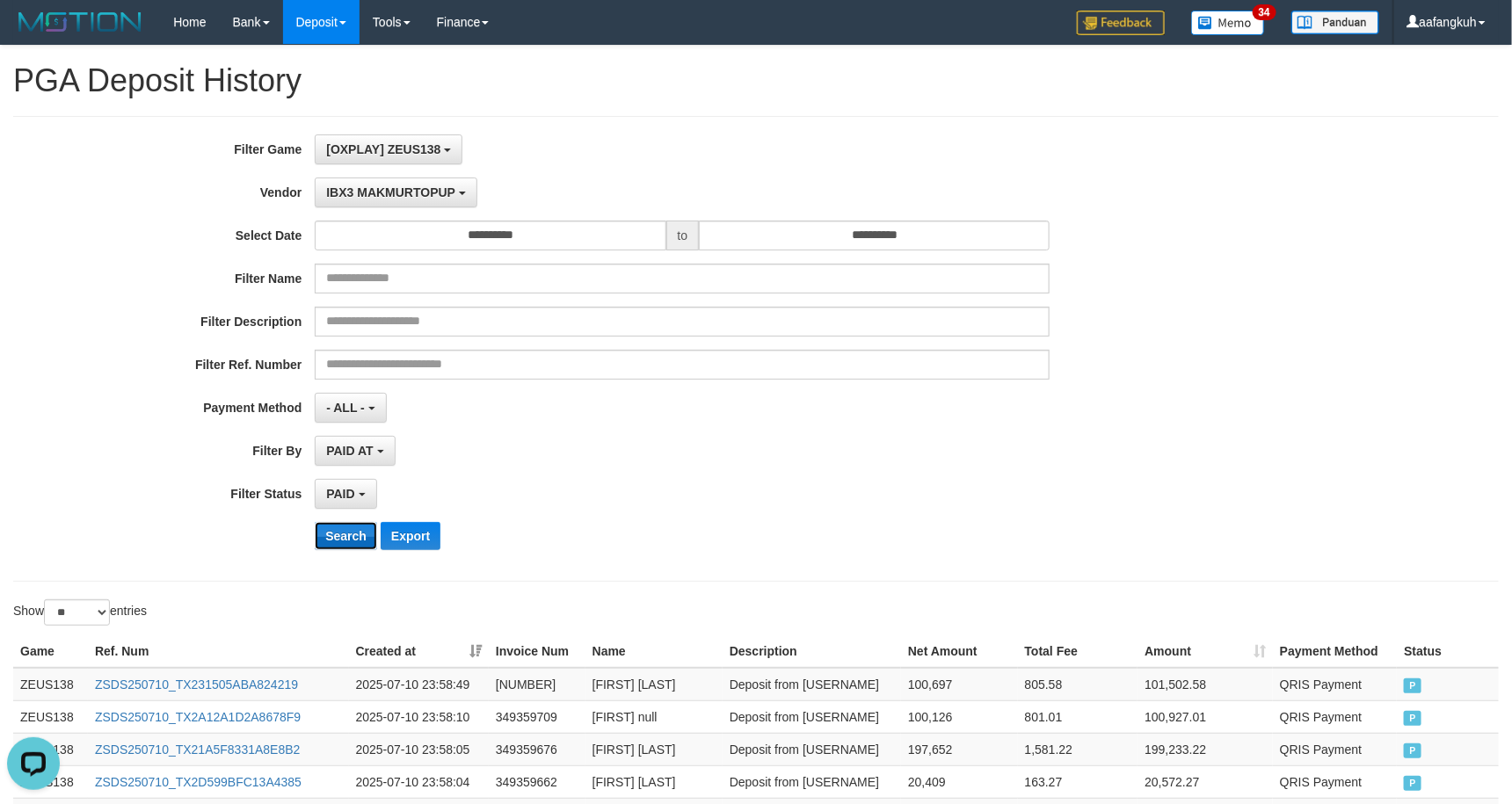 click on "Search" at bounding box center [345, 536] 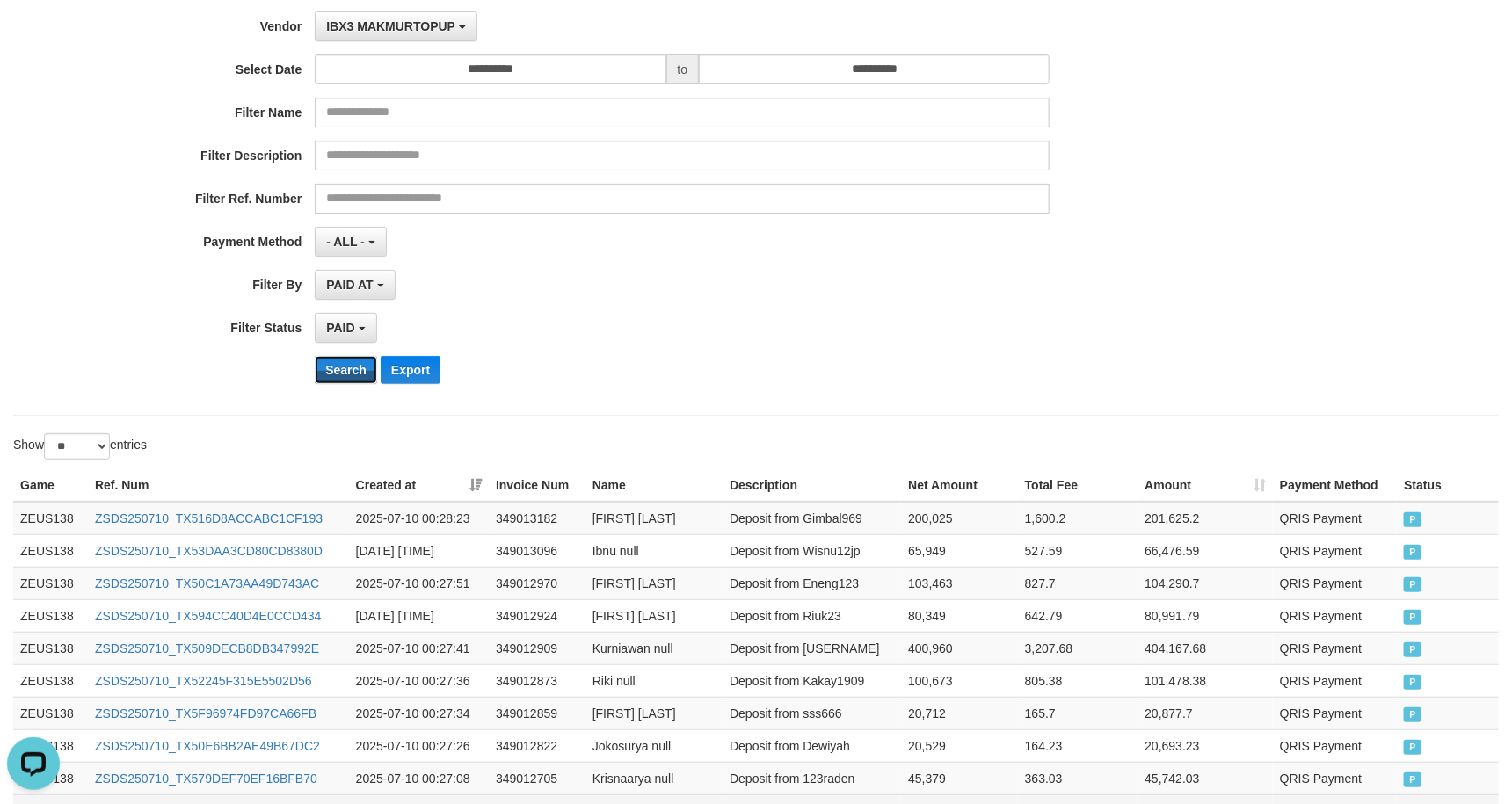 scroll, scrollTop: 373, scrollLeft: 0, axis: vertical 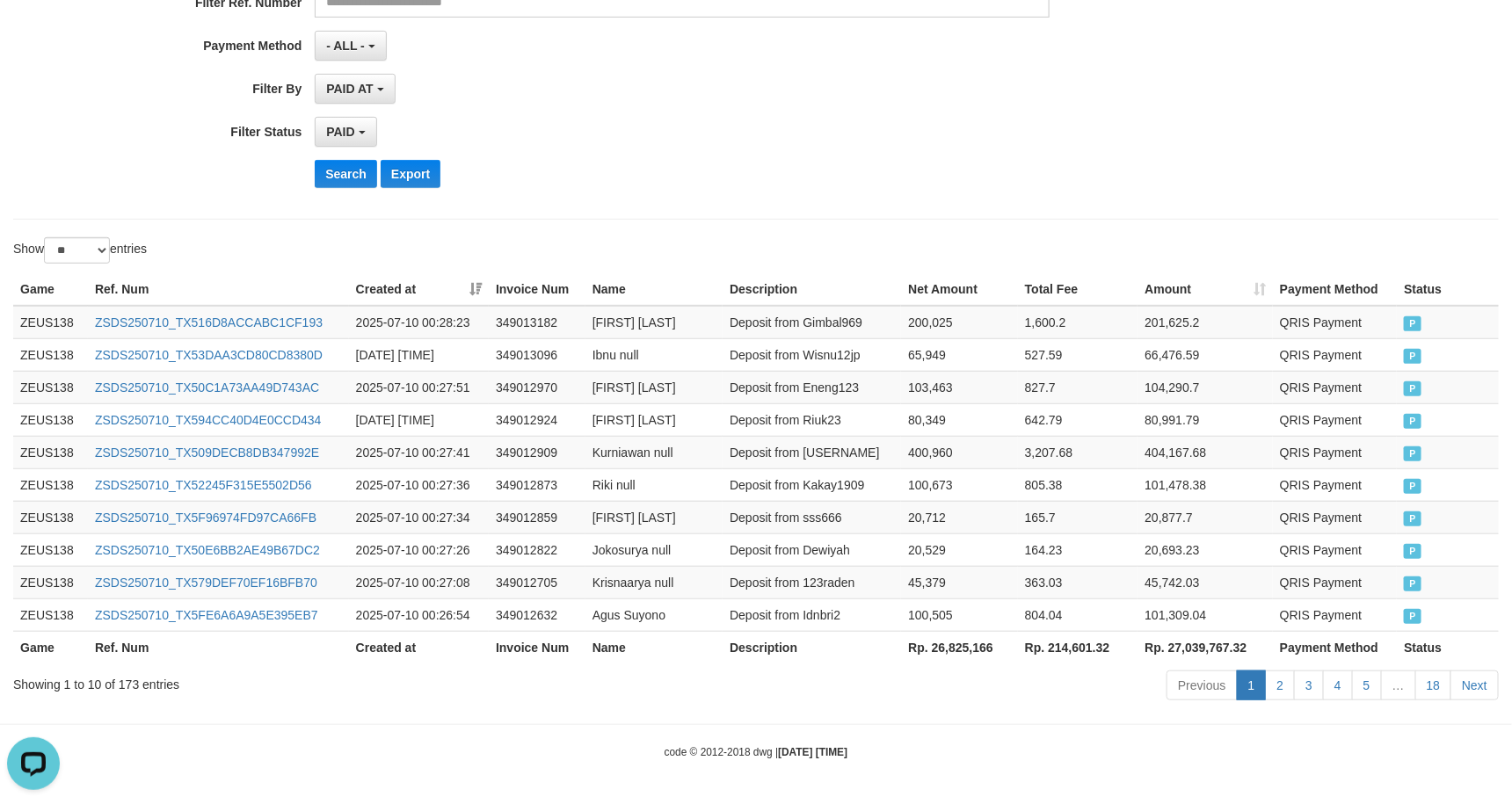click on "Toggle navigation
Home
Bank
Account List
Load
By Website
Group
[OXPLAY]													ZEUS138
By Load Group (DPS)" at bounding box center (756, 221) 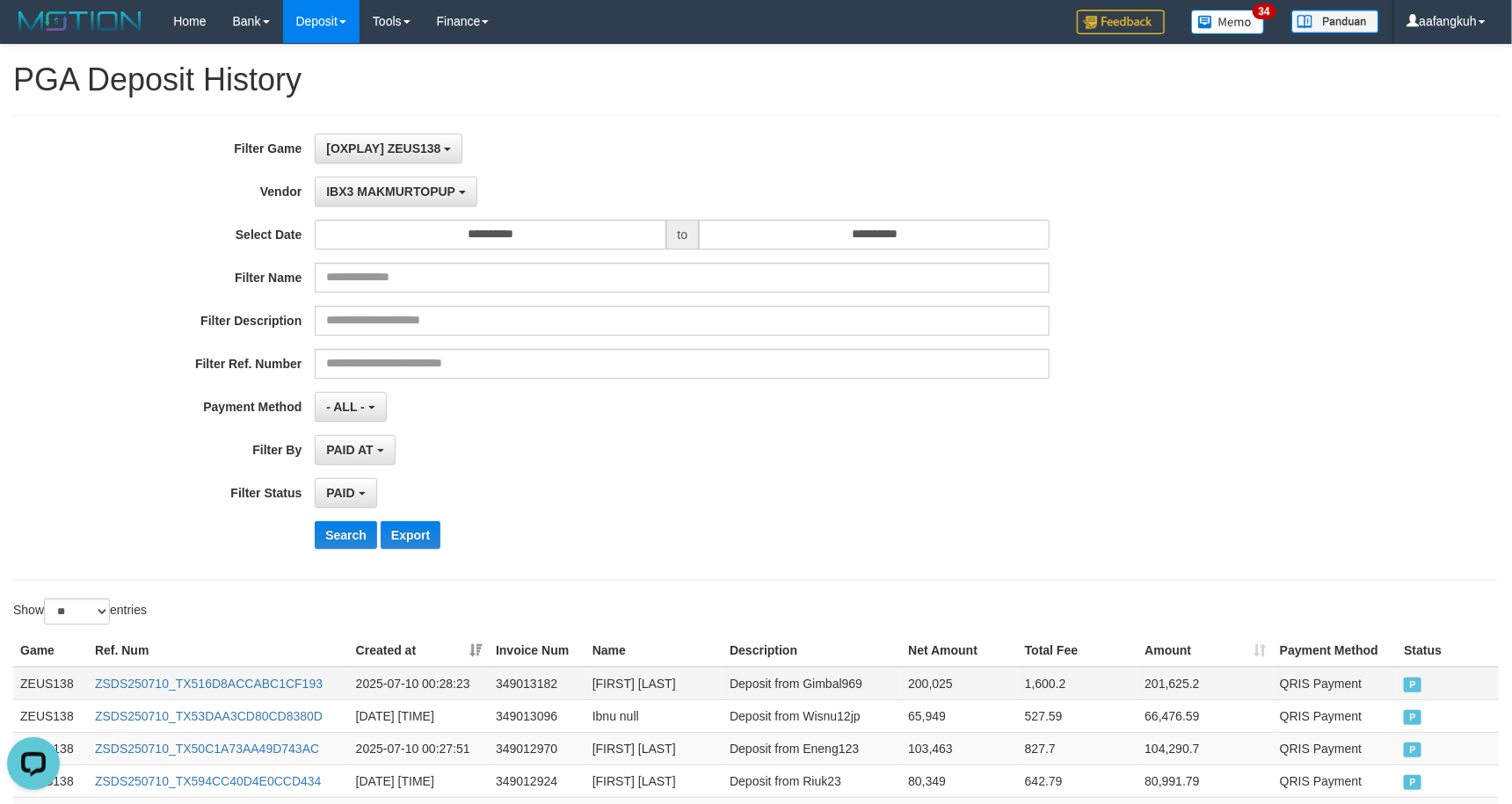 scroll, scrollTop: 373, scrollLeft: 0, axis: vertical 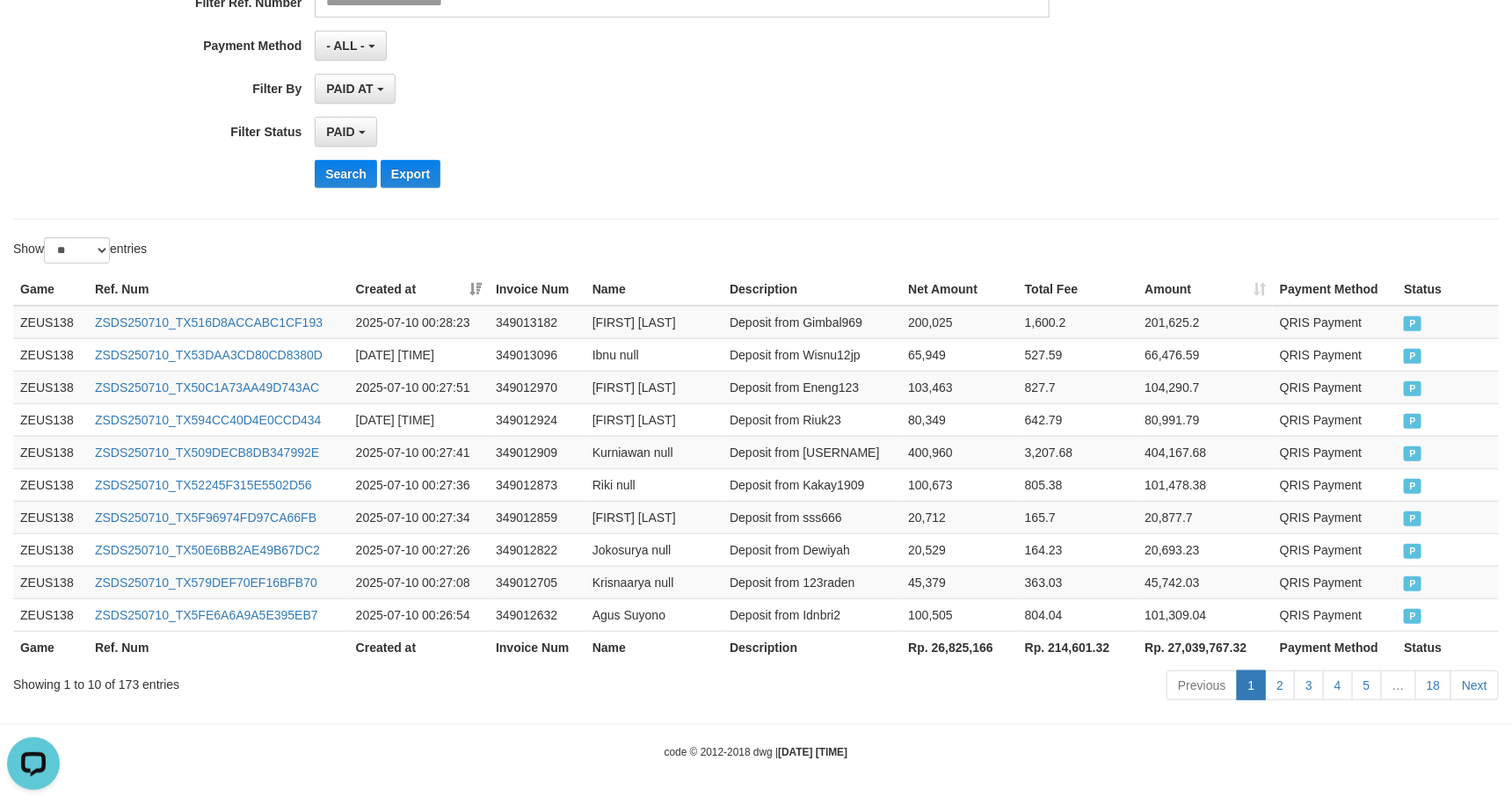 click on "Toggle navigation
Home
Bank
Account List
Load
By Website
Group
[OXPLAY]													ZEUS138
By Load Group (DPS)" at bounding box center (756, 221) 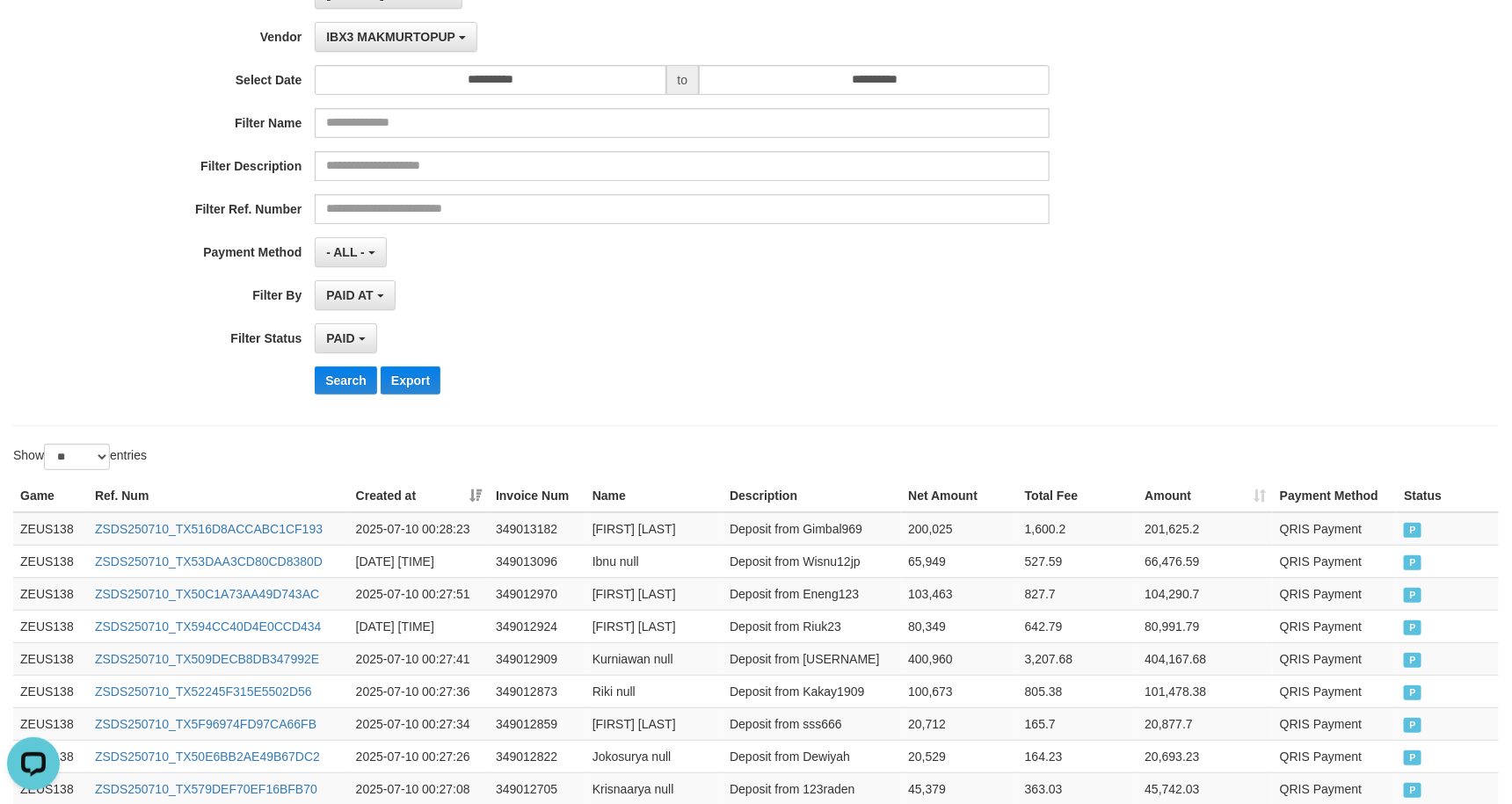 scroll, scrollTop: 0, scrollLeft: 0, axis: both 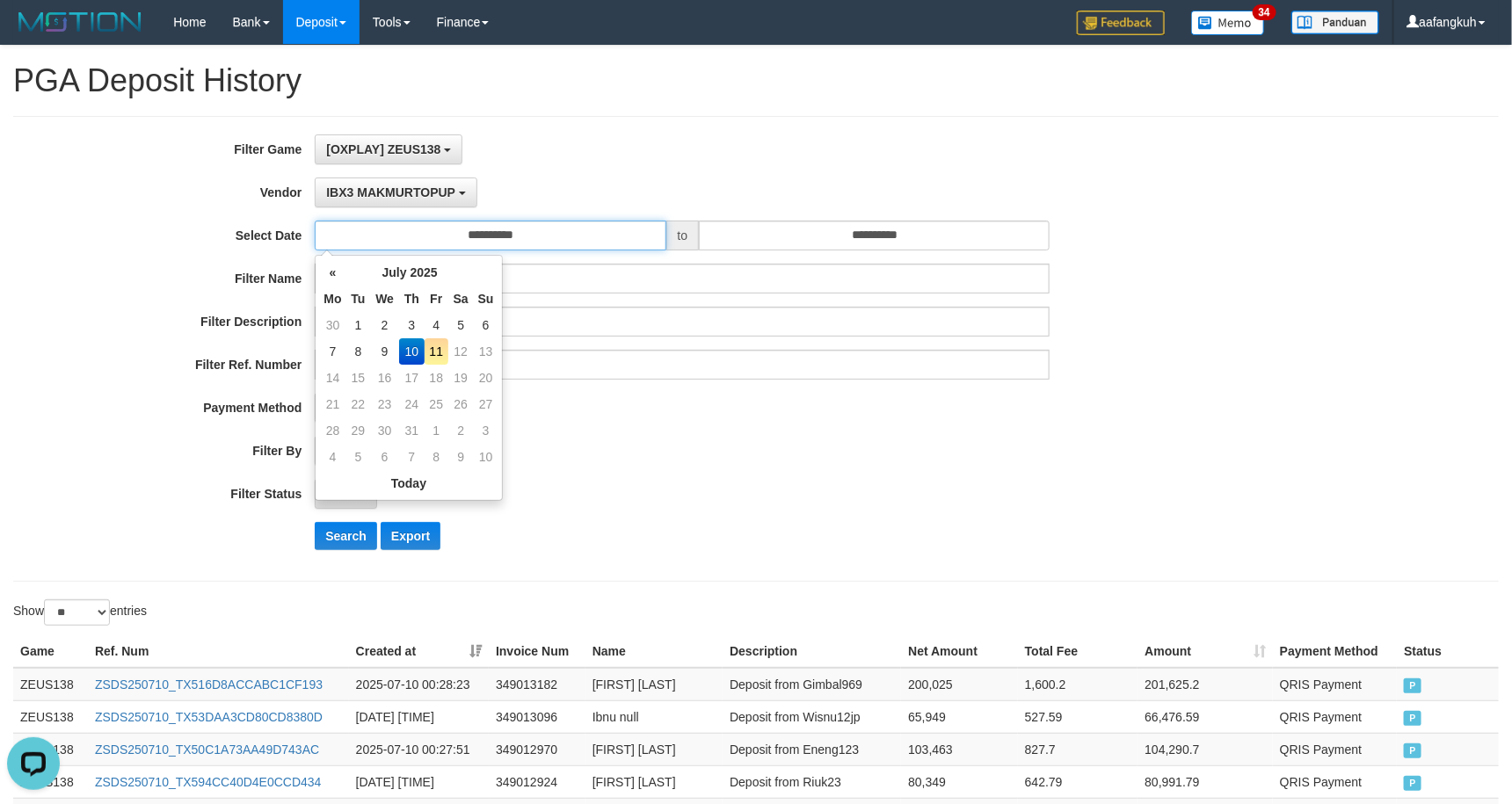 drag, startPoint x: 523, startPoint y: 232, endPoint x: 518, endPoint y: 243, distance: 12.083046 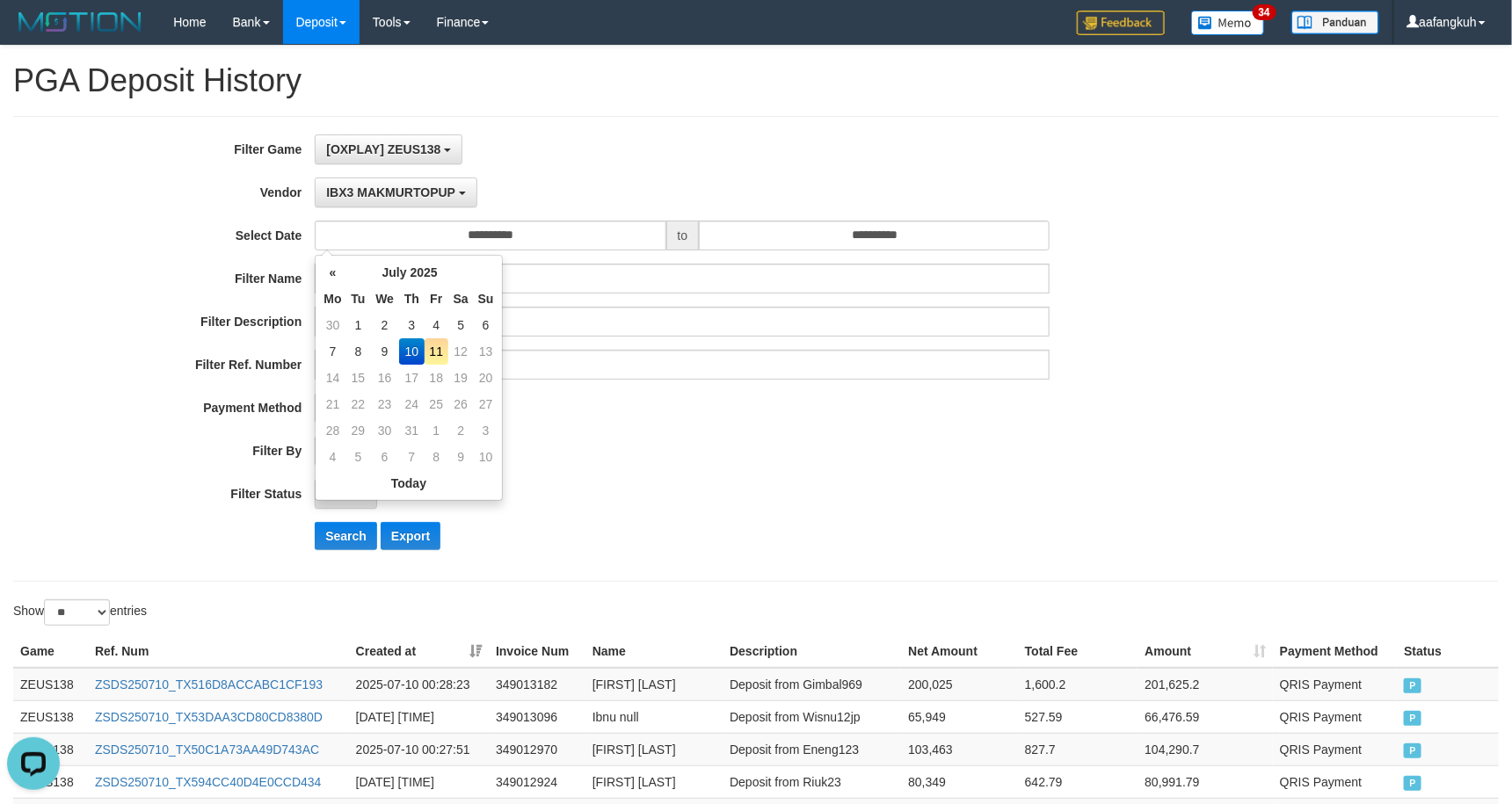 click on "11" at bounding box center [436, 351] 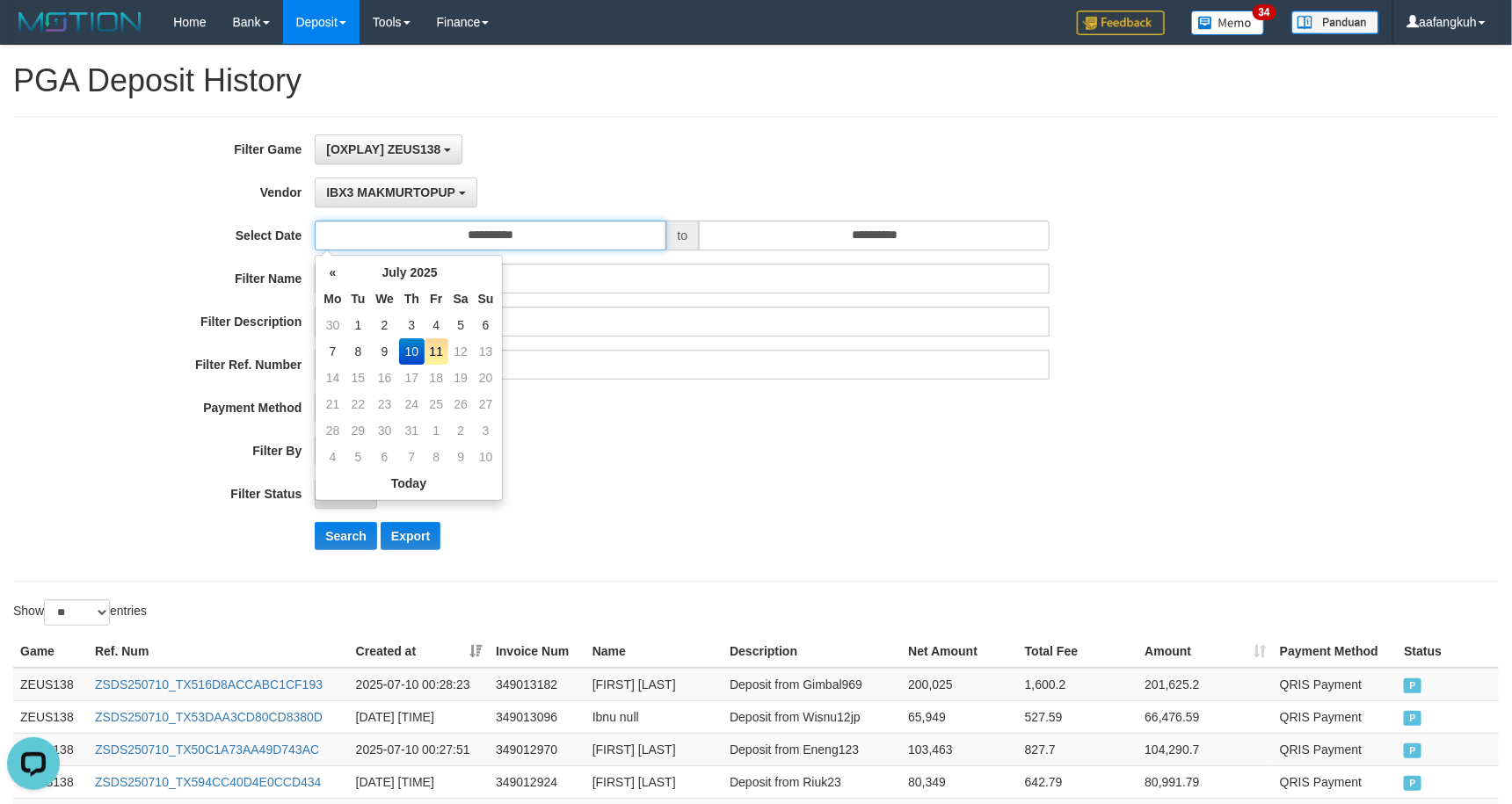 type on "**********" 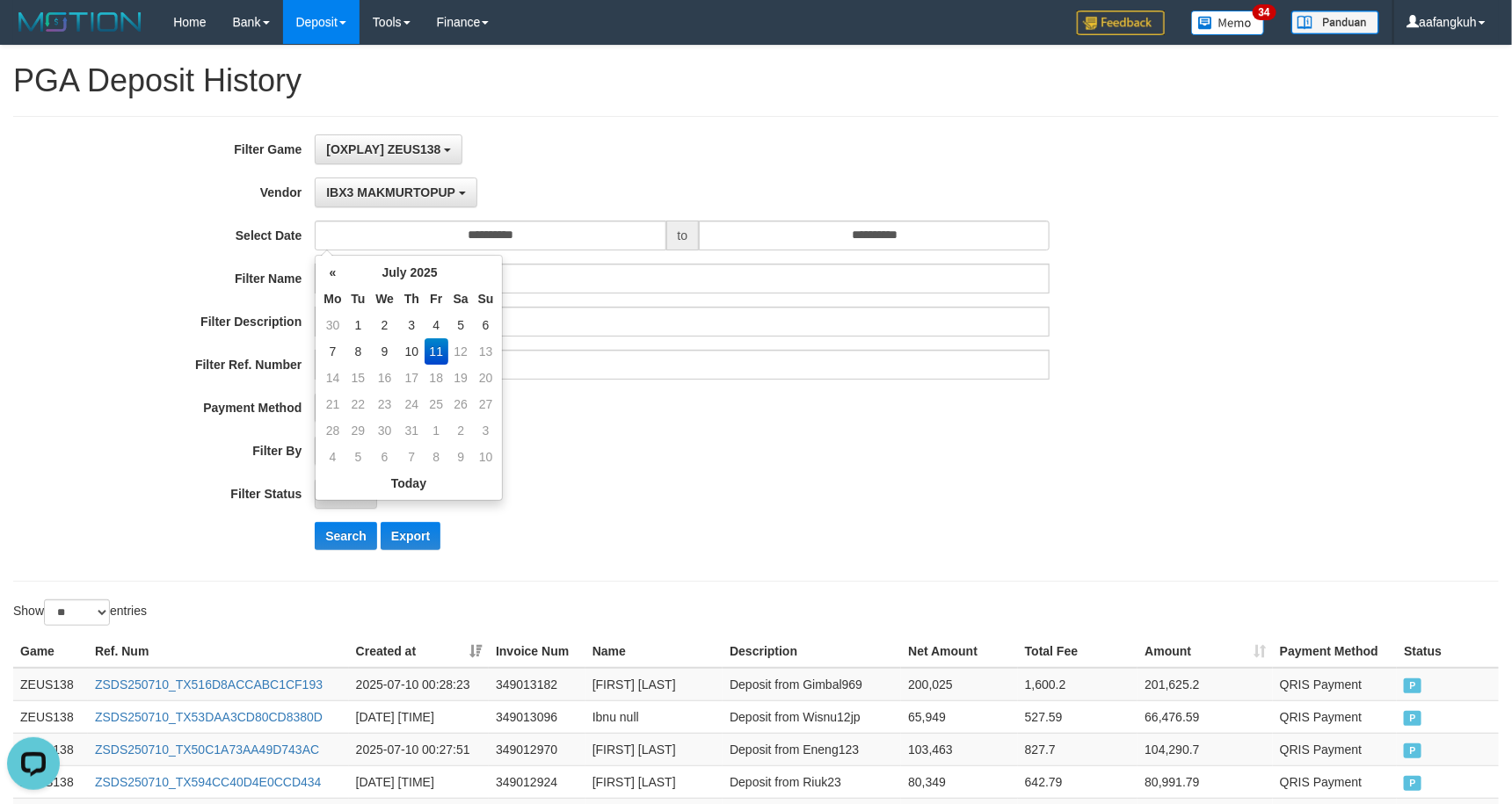 click on "- ALL -    SELECT ALL  - ALL -  SELECT PAYMENT METHOD
Mandiri
BNI
OVO
CIMB
BRI
MAYBANK
PERMATA
DANAMON
INDOMARET
ALFAMART
GOPAY
CC
BCA
QRIS
SINARMAS
LINKAJA
SHOPEEPAY
ATMBERSAMA
DANA
ARTHAGRAHA
SAMPOERNA
OCBCNISP" at bounding box center [682, 408] 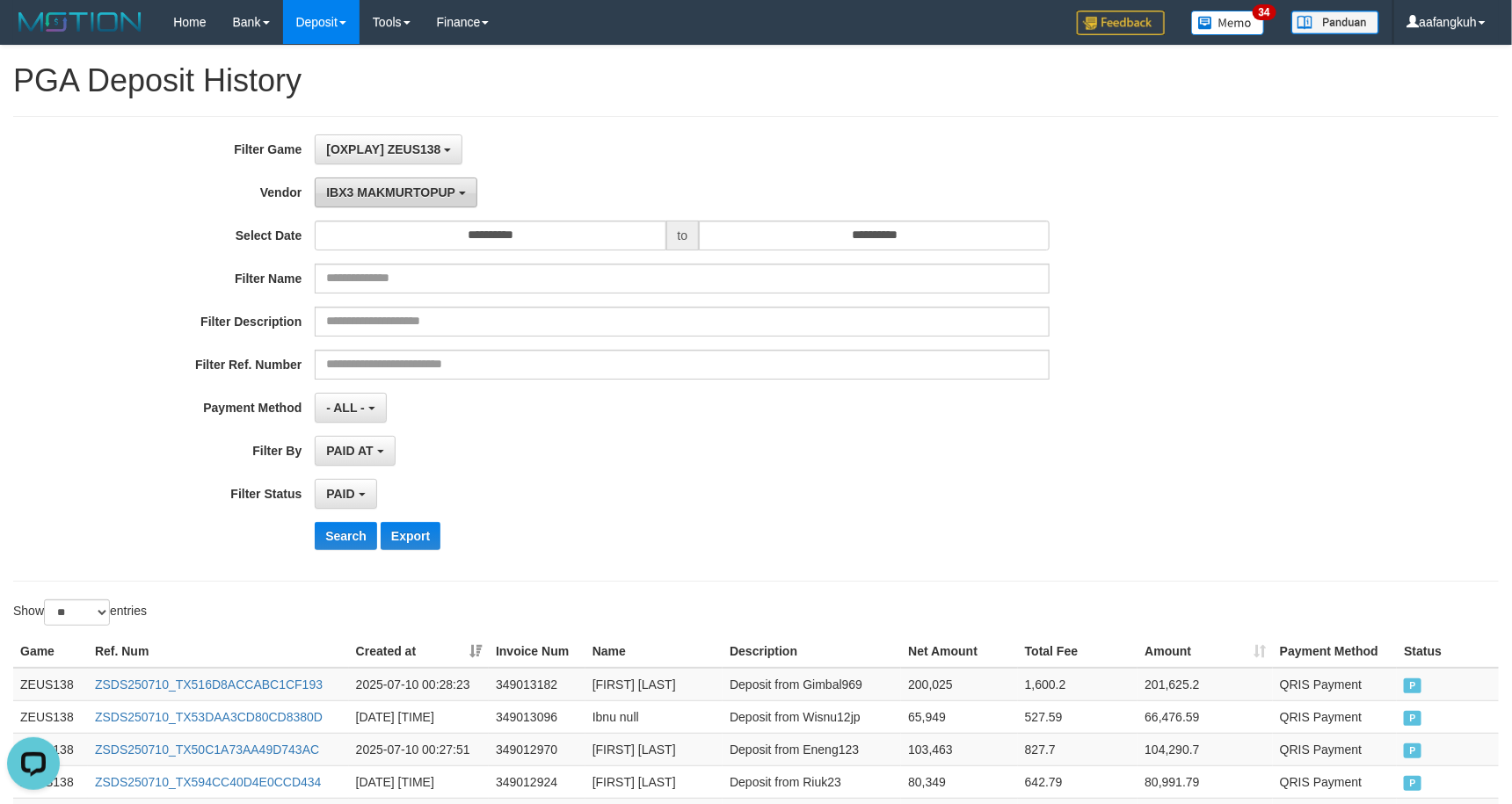 click on "IBX3 MAKMURTOPUP" at bounding box center (396, 192) 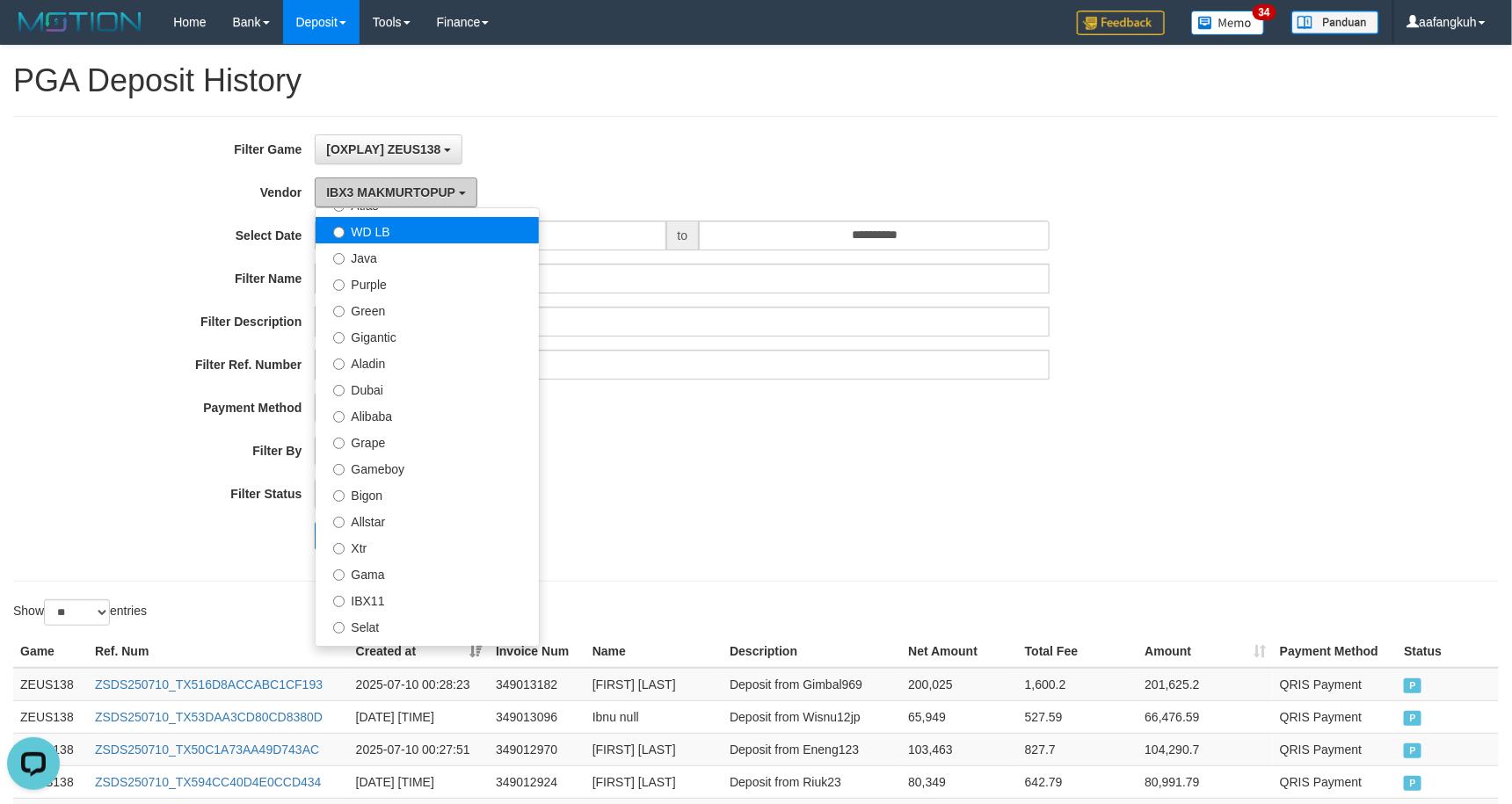 scroll, scrollTop: 0, scrollLeft: 0, axis: both 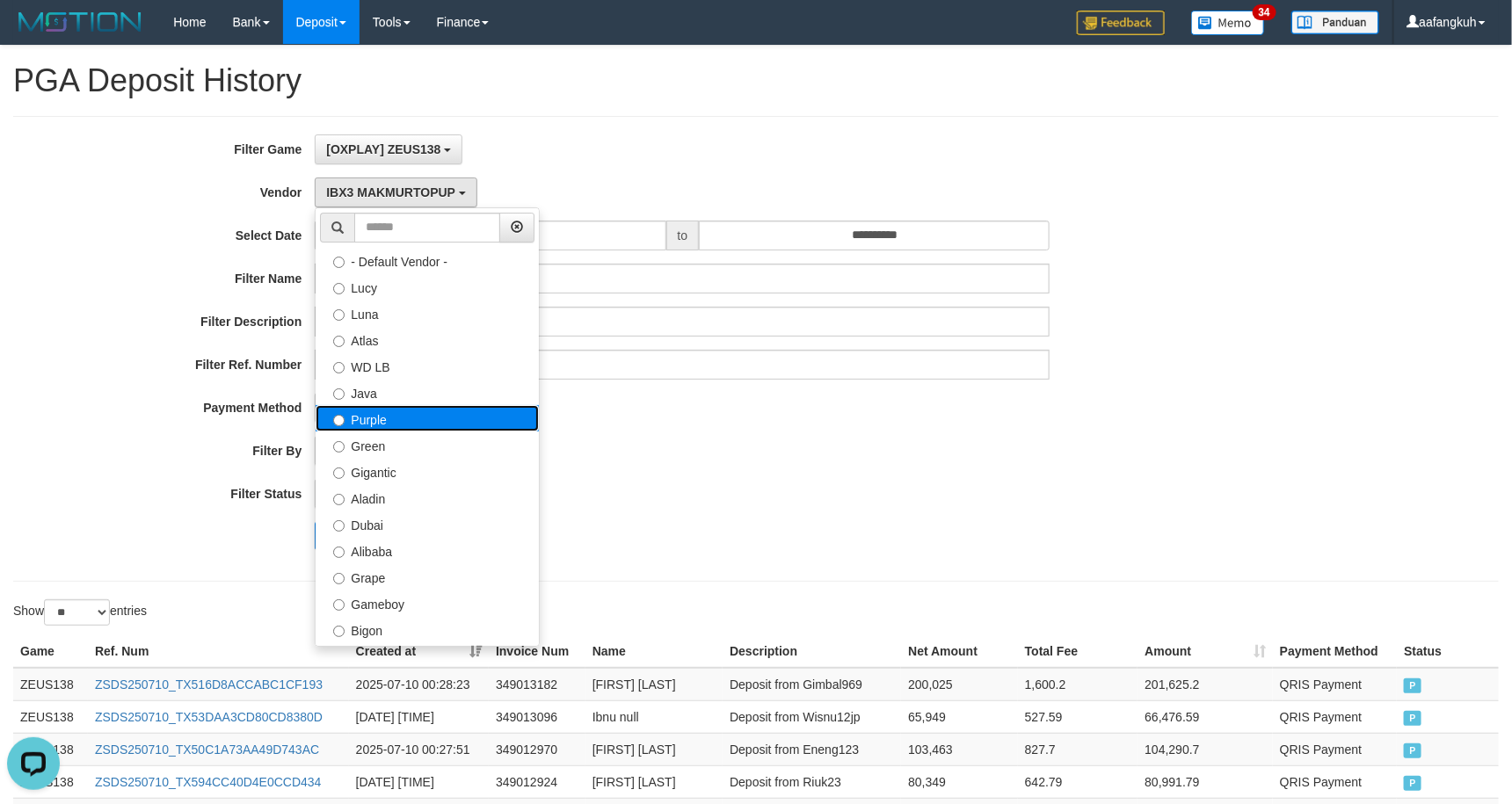 click on "Purple" at bounding box center (427, 418) 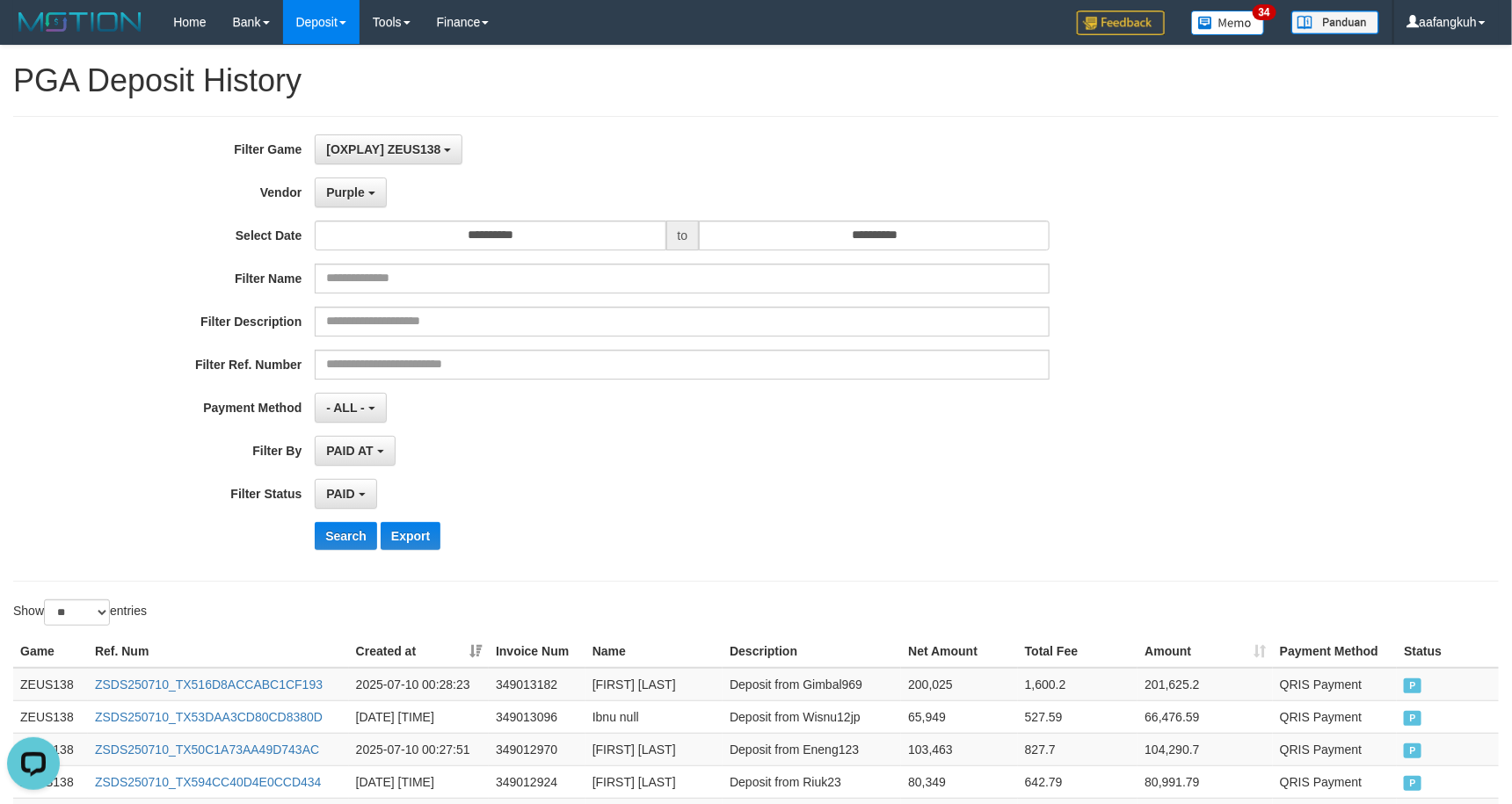drag, startPoint x: 796, startPoint y: 483, endPoint x: 812, endPoint y: 485, distance: 16.124515 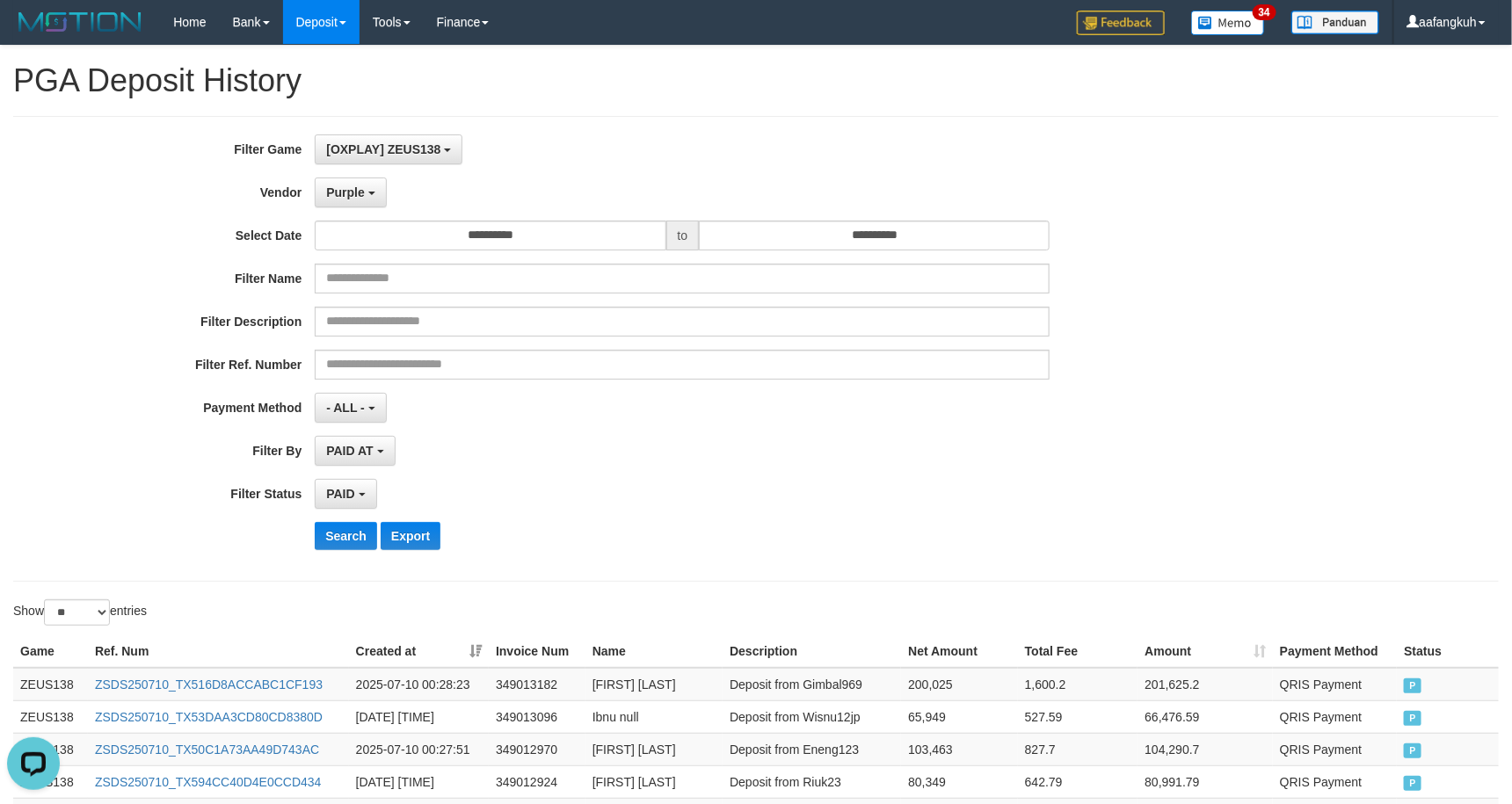 drag, startPoint x: 849, startPoint y: 644, endPoint x: 802, endPoint y: 614, distance: 55.758407 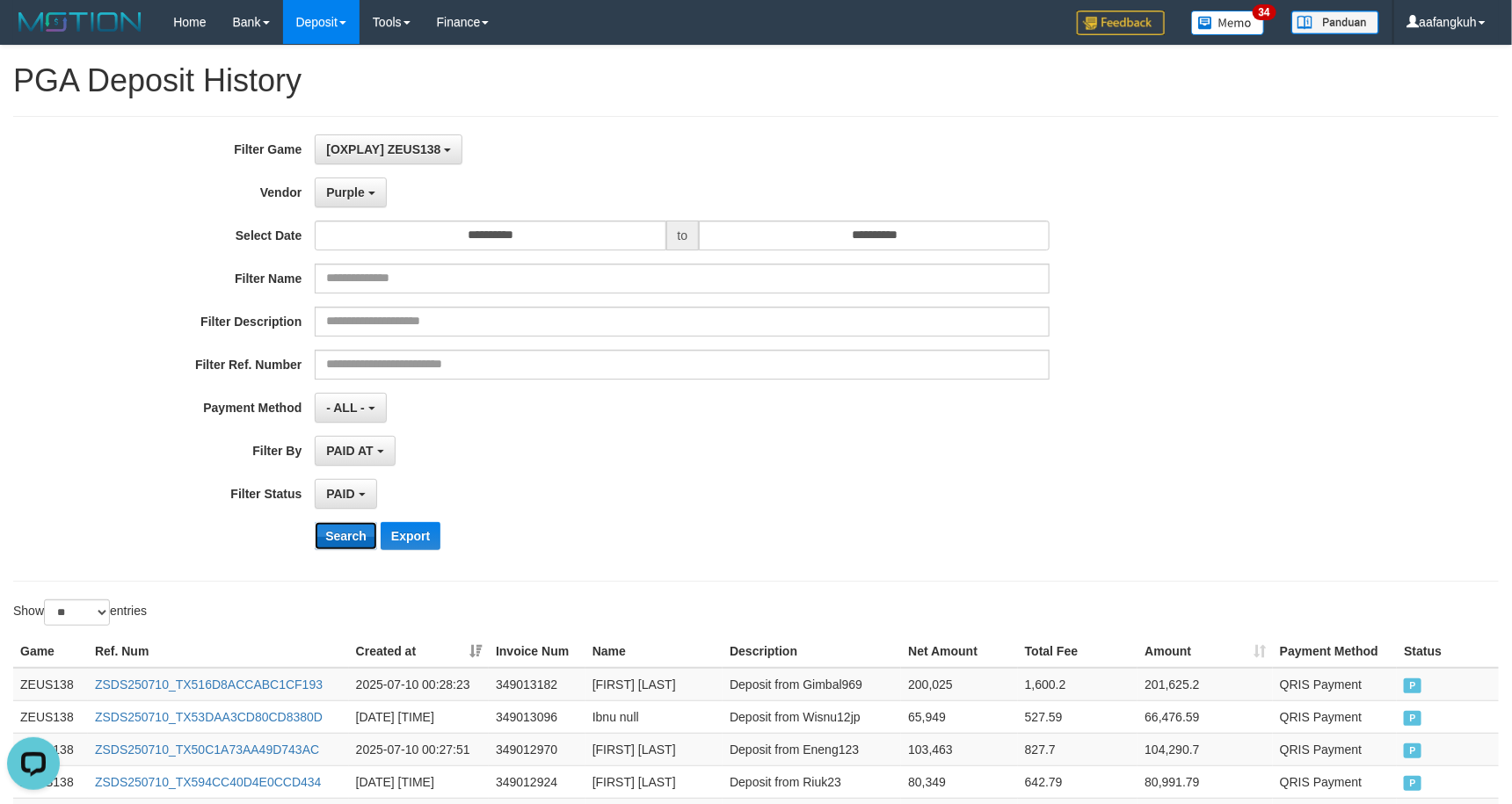 click on "Search" at bounding box center [345, 536] 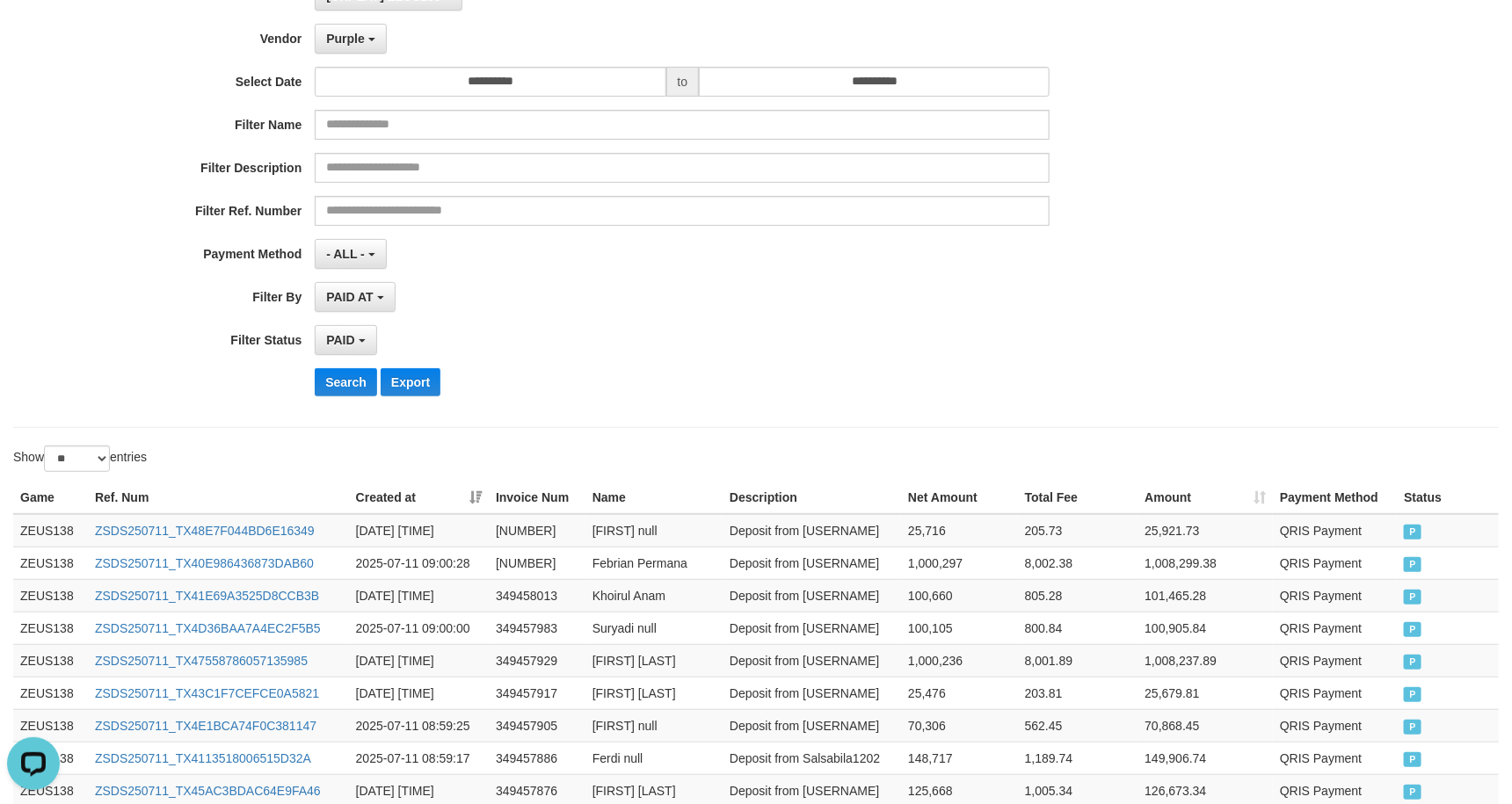 scroll, scrollTop: 0, scrollLeft: 0, axis: both 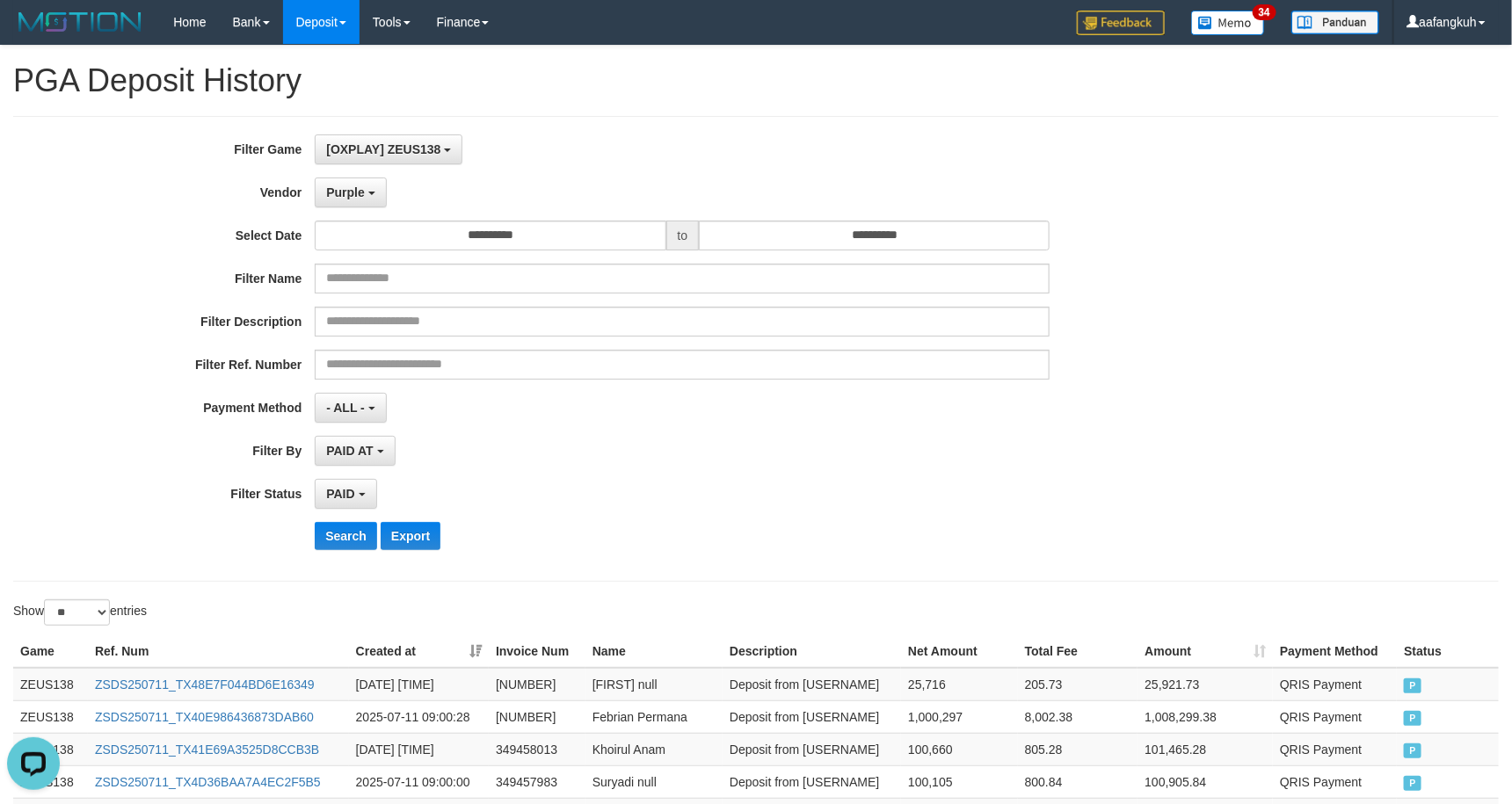 click on "**********" at bounding box center [629, 349] 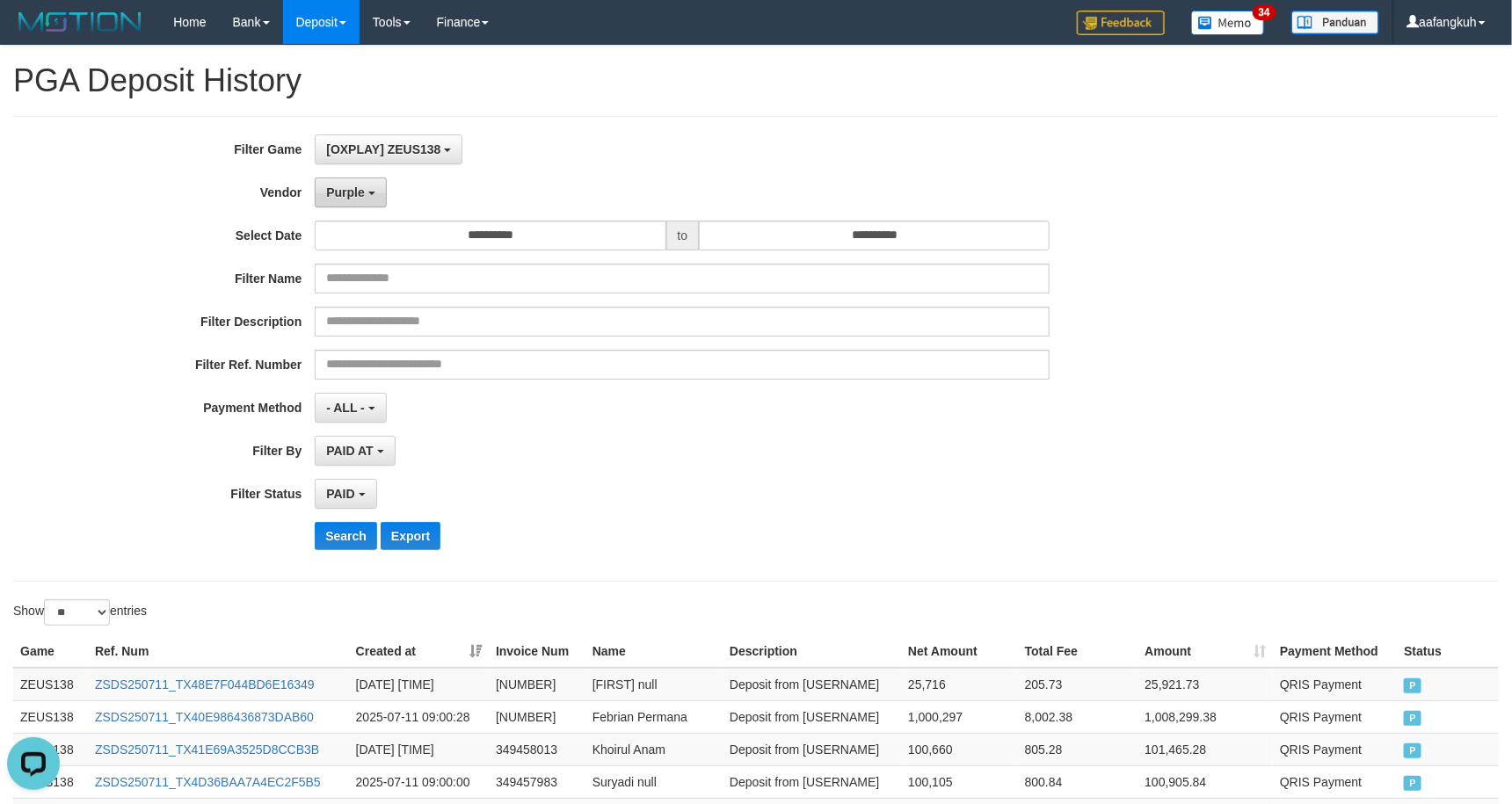 click on "Purple" at bounding box center (350, 192) 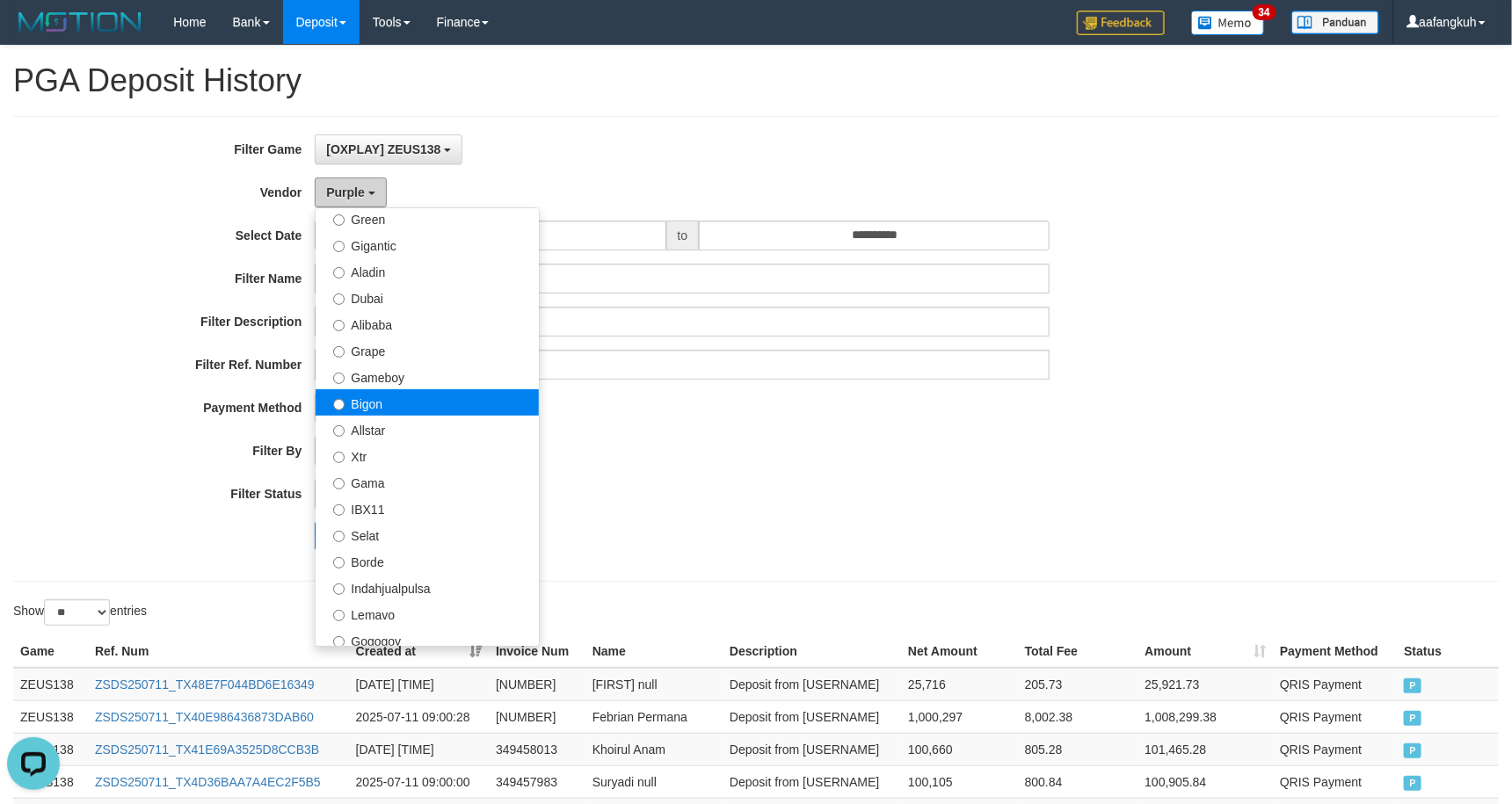 scroll, scrollTop: 264, scrollLeft: 0, axis: vertical 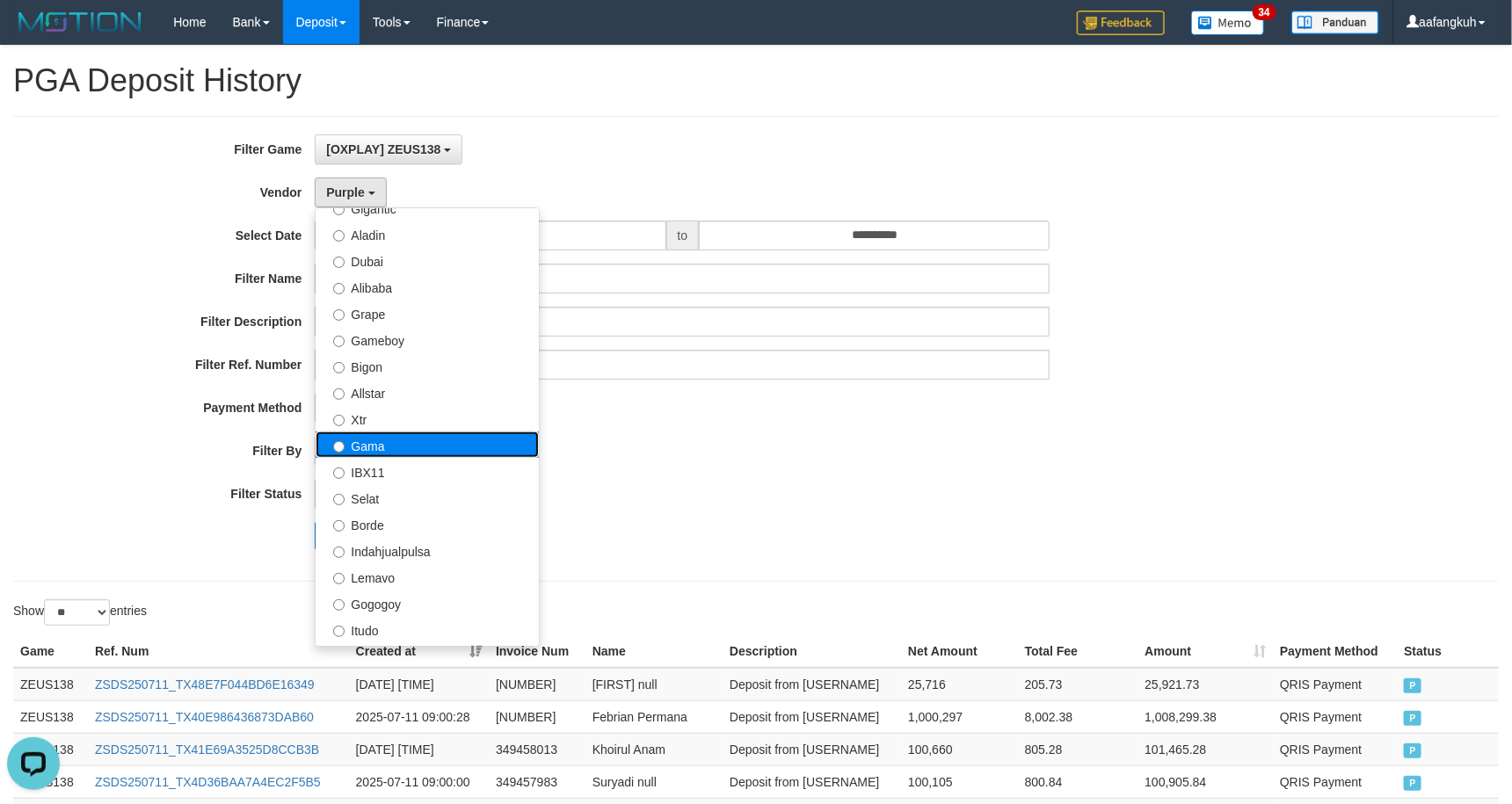 click on "Gama" at bounding box center (427, 445) 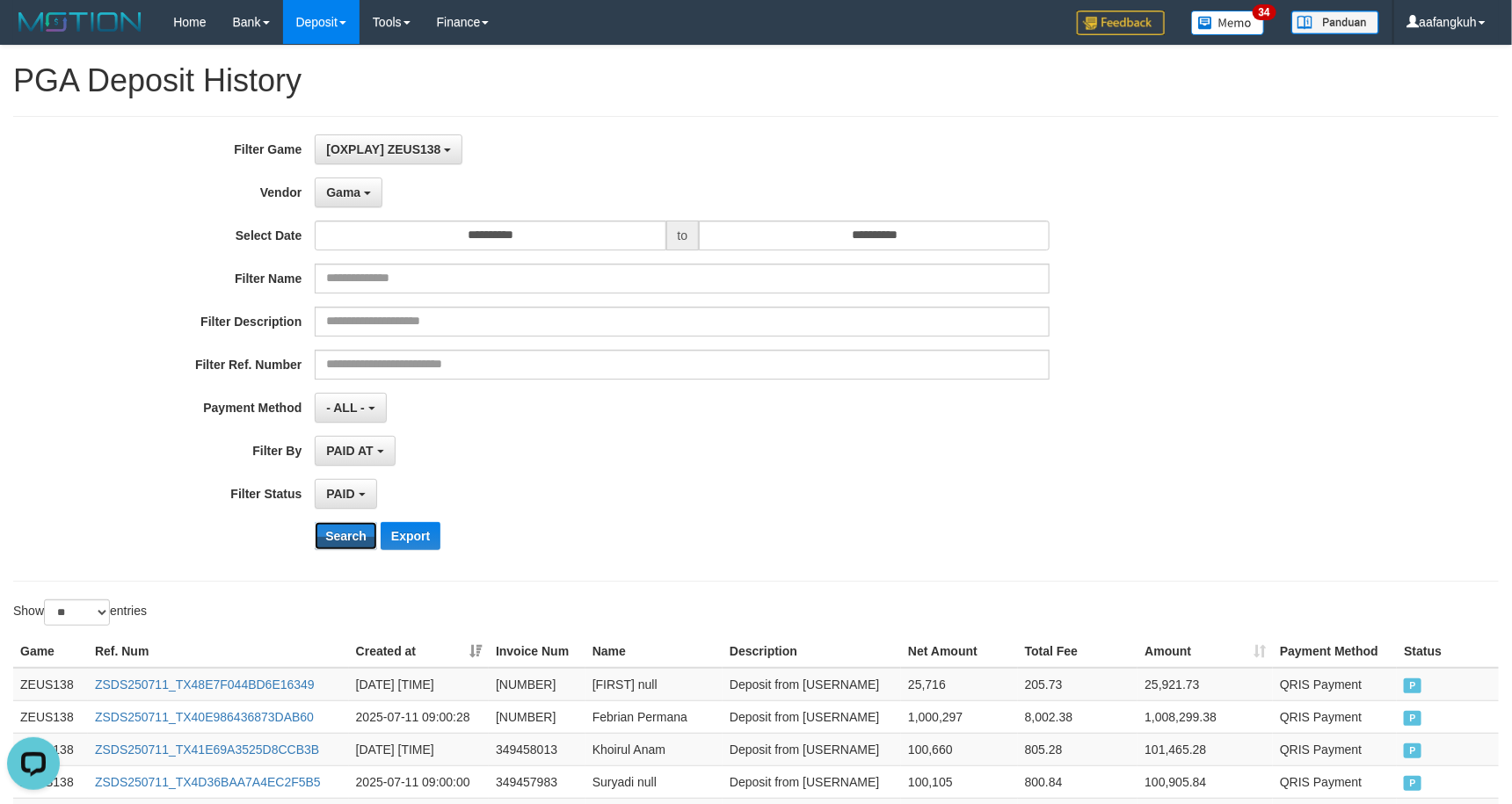 drag, startPoint x: 335, startPoint y: 531, endPoint x: 391, endPoint y: 502, distance: 63.06346 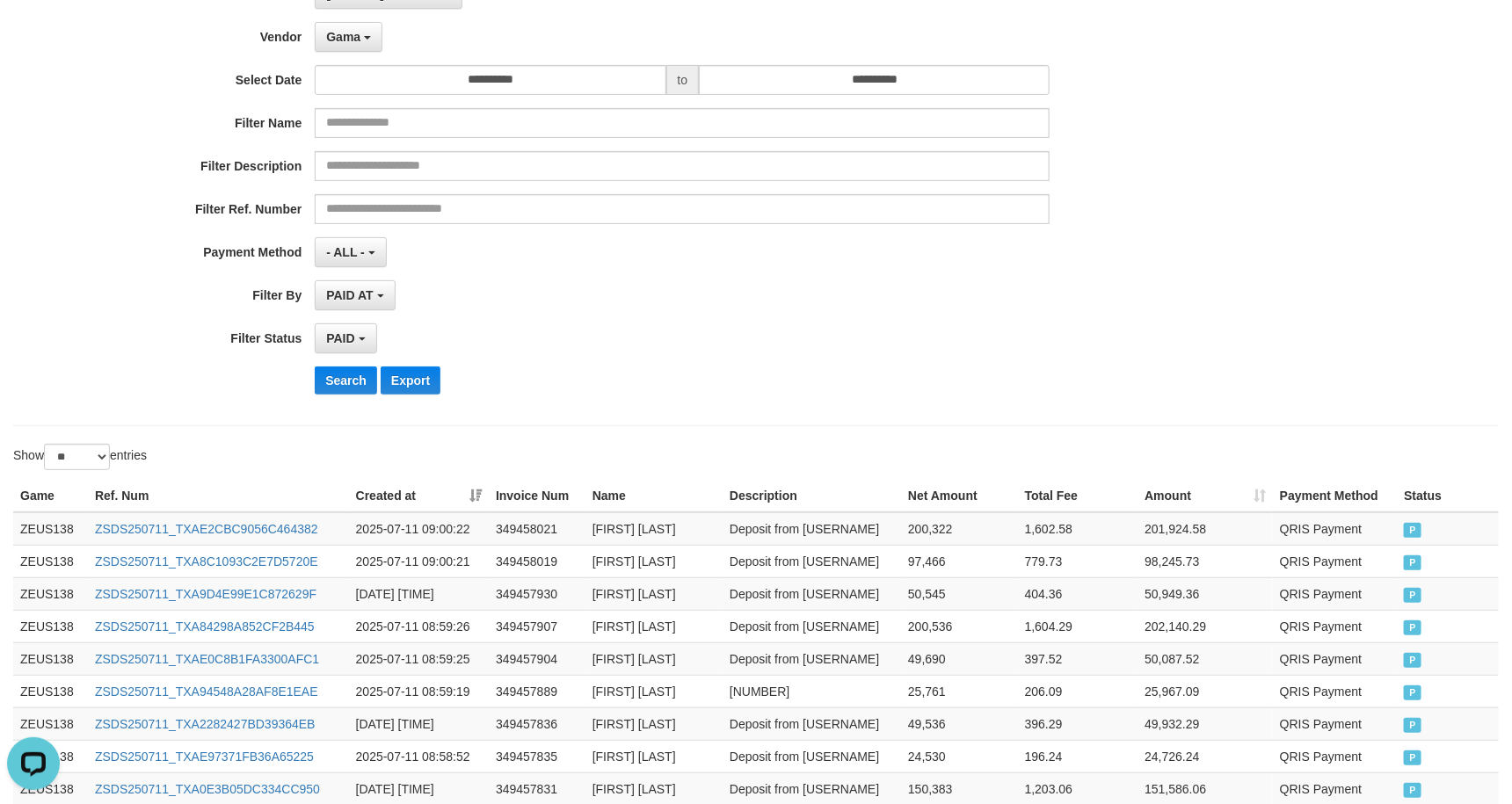 scroll, scrollTop: 0, scrollLeft: 0, axis: both 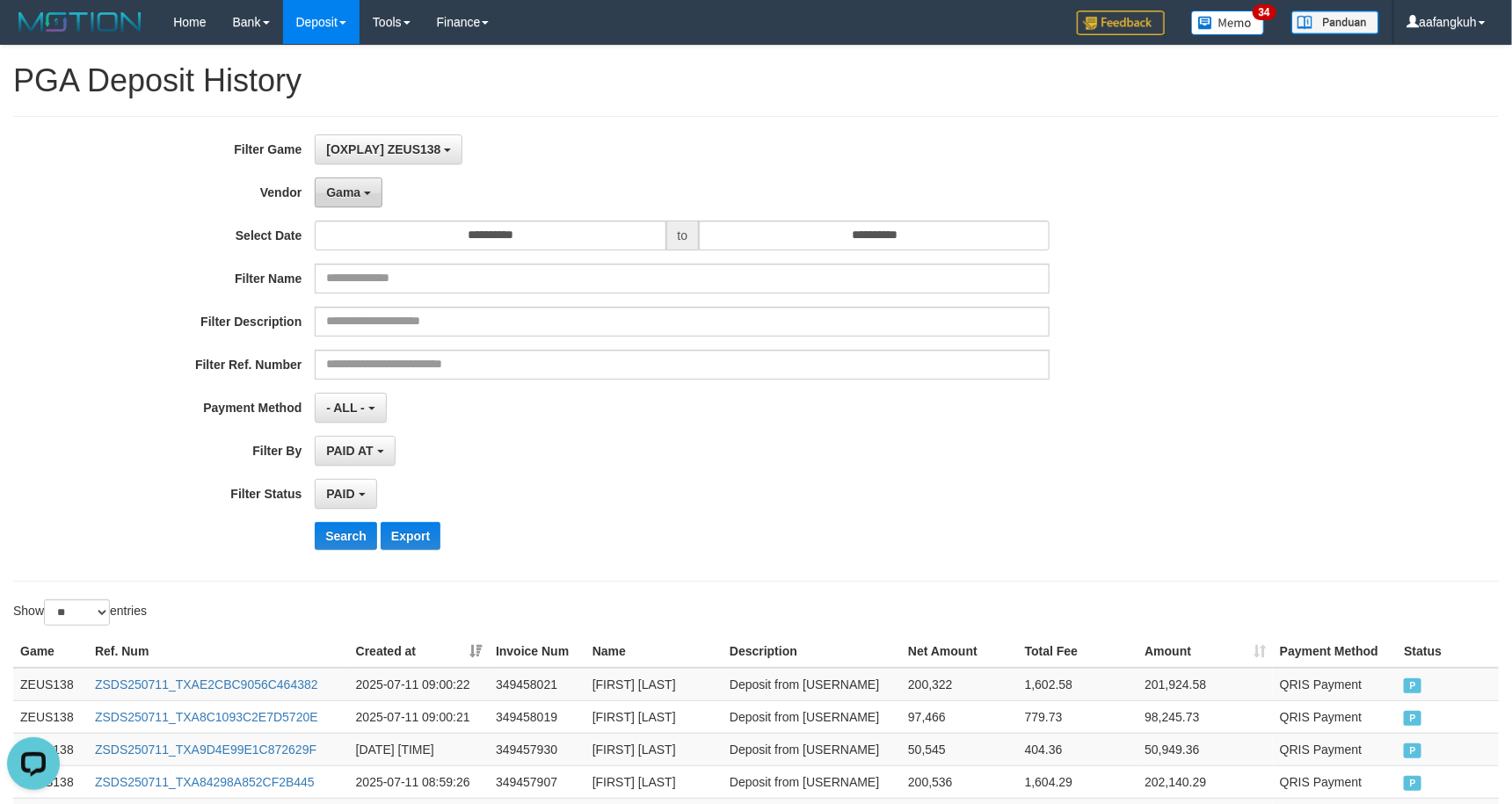 click on "Gama" at bounding box center [343, 192] 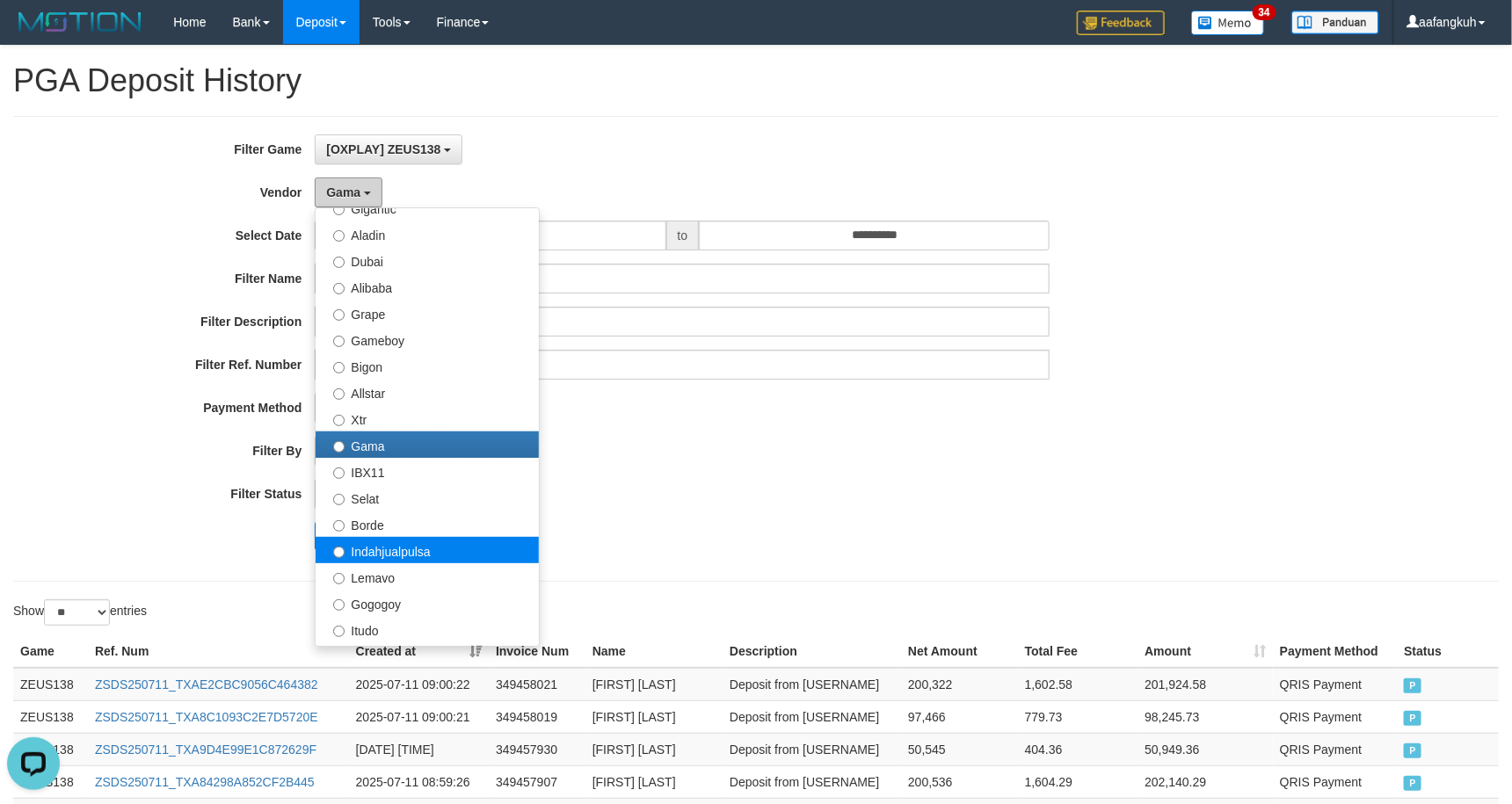 scroll, scrollTop: 395, scrollLeft: 0, axis: vertical 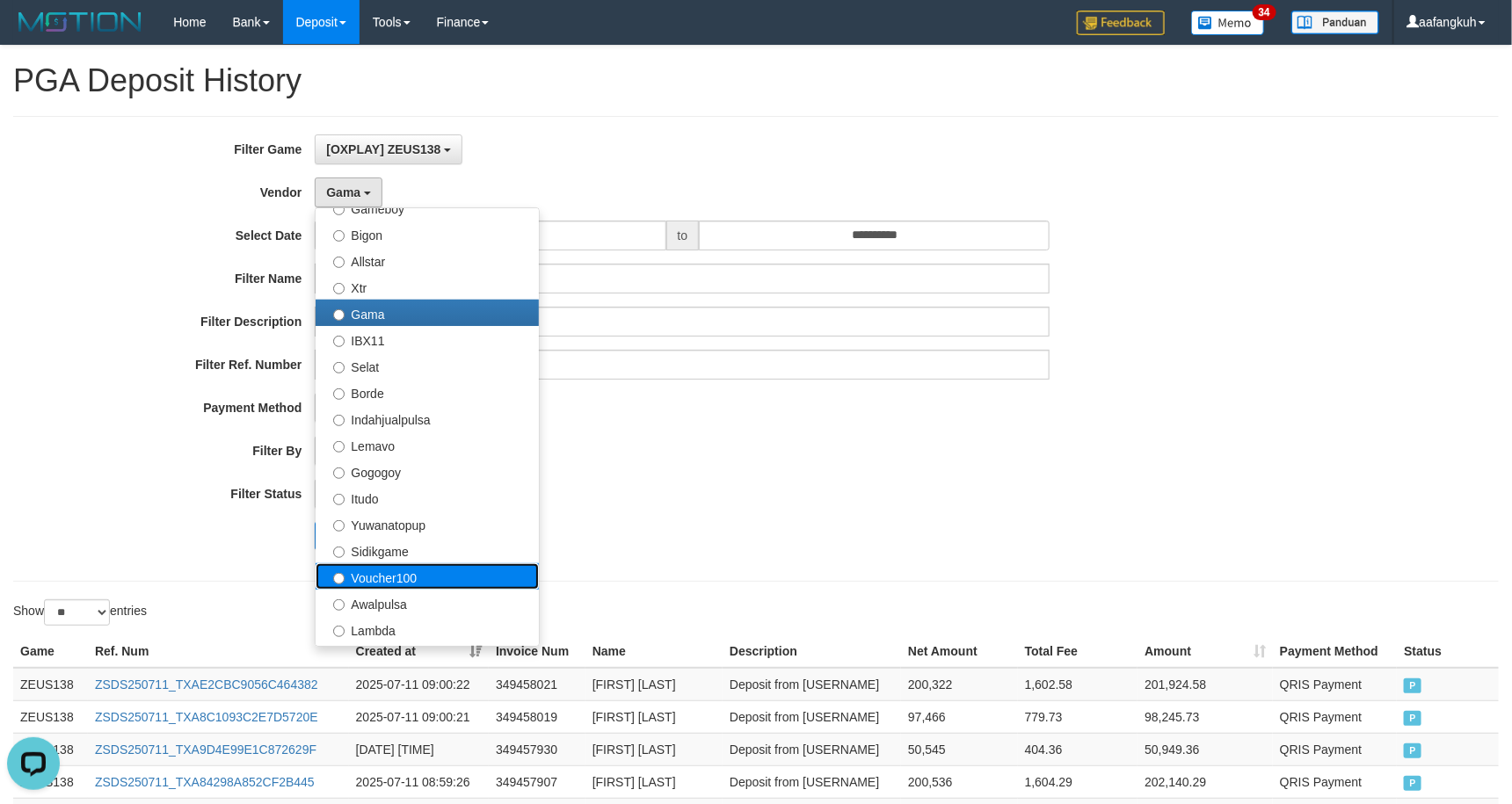 click on "Voucher100" at bounding box center [427, 576] 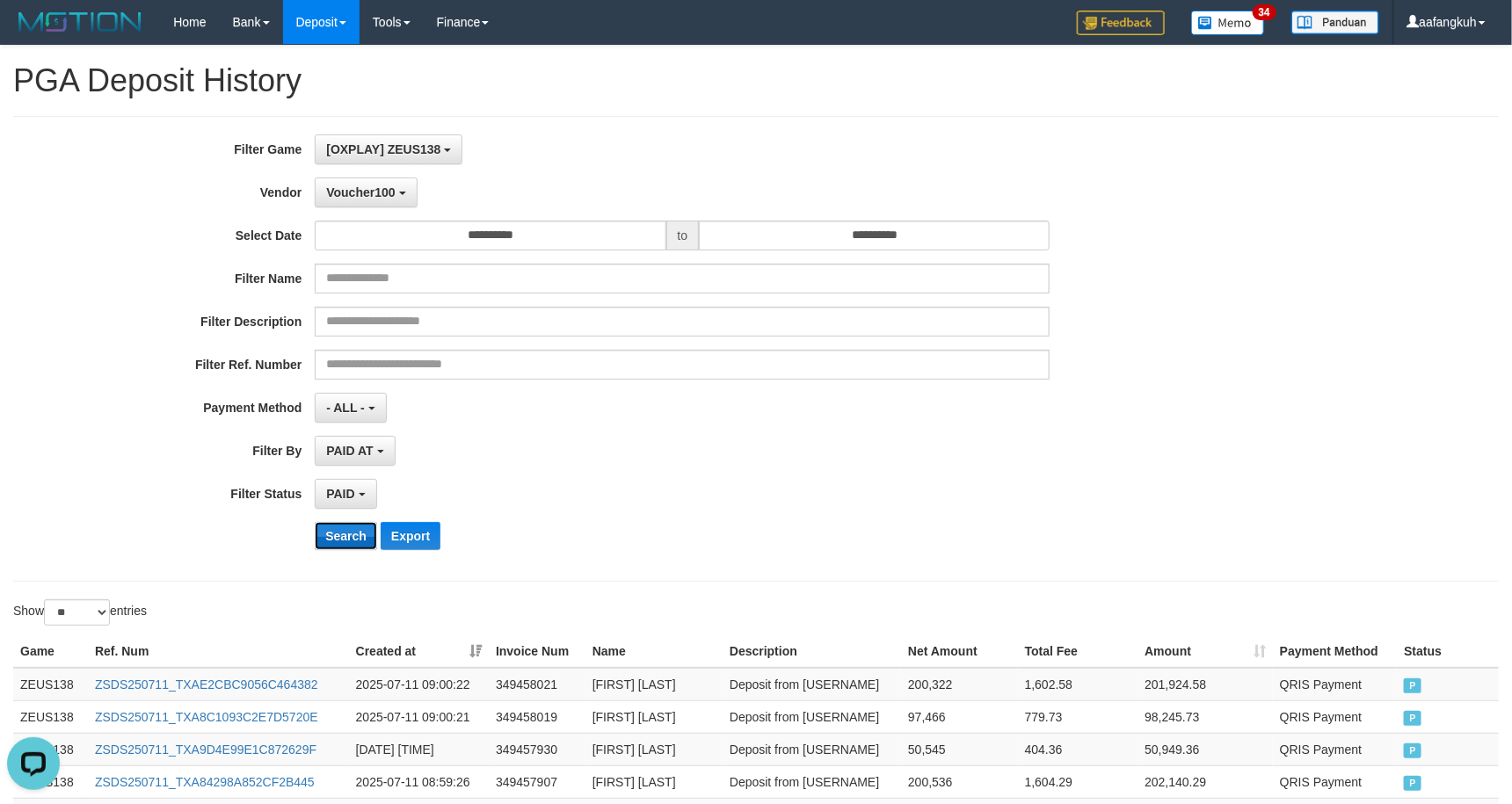 click on "Search" at bounding box center [345, 536] 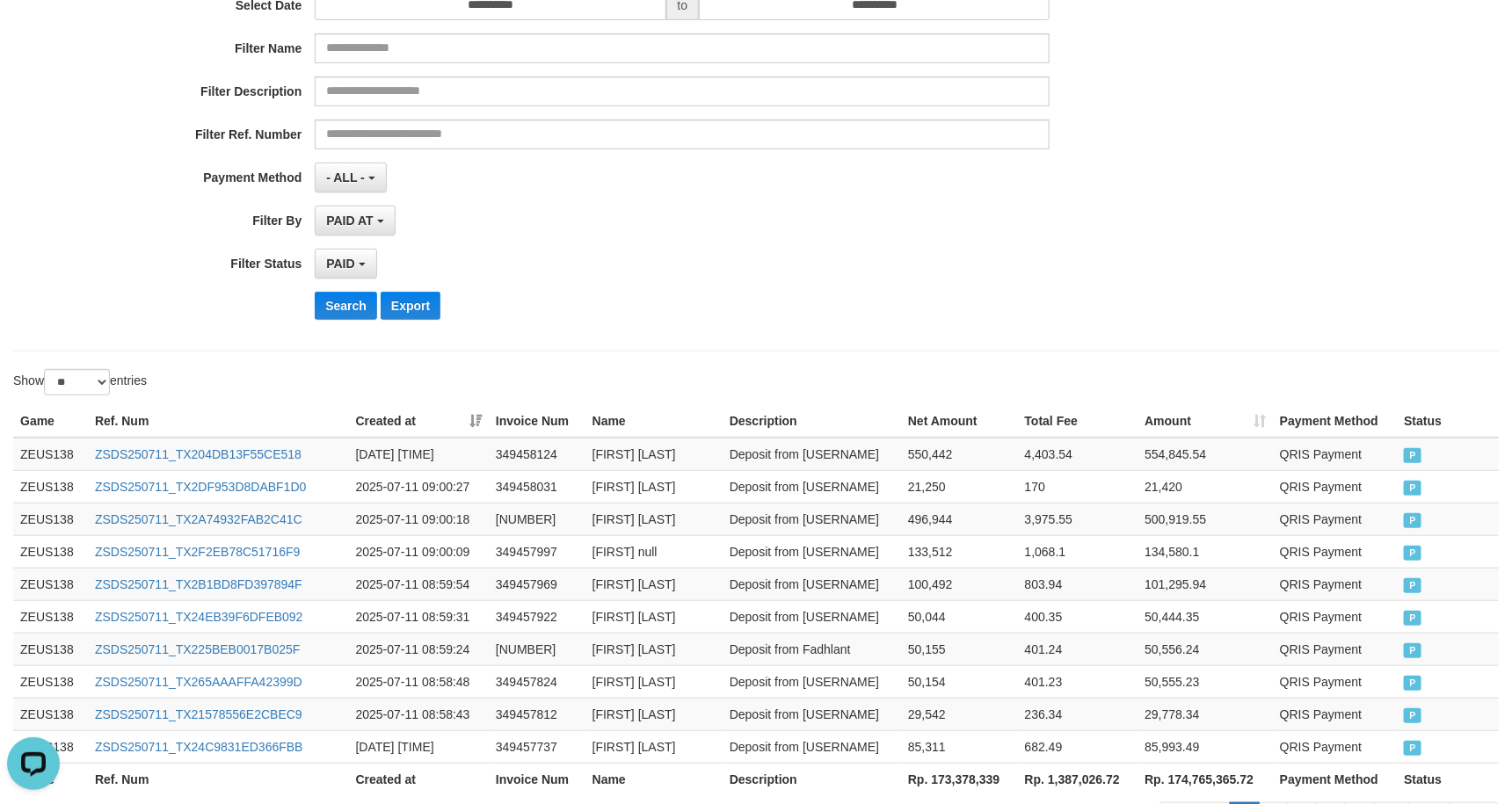 scroll, scrollTop: 0, scrollLeft: 0, axis: both 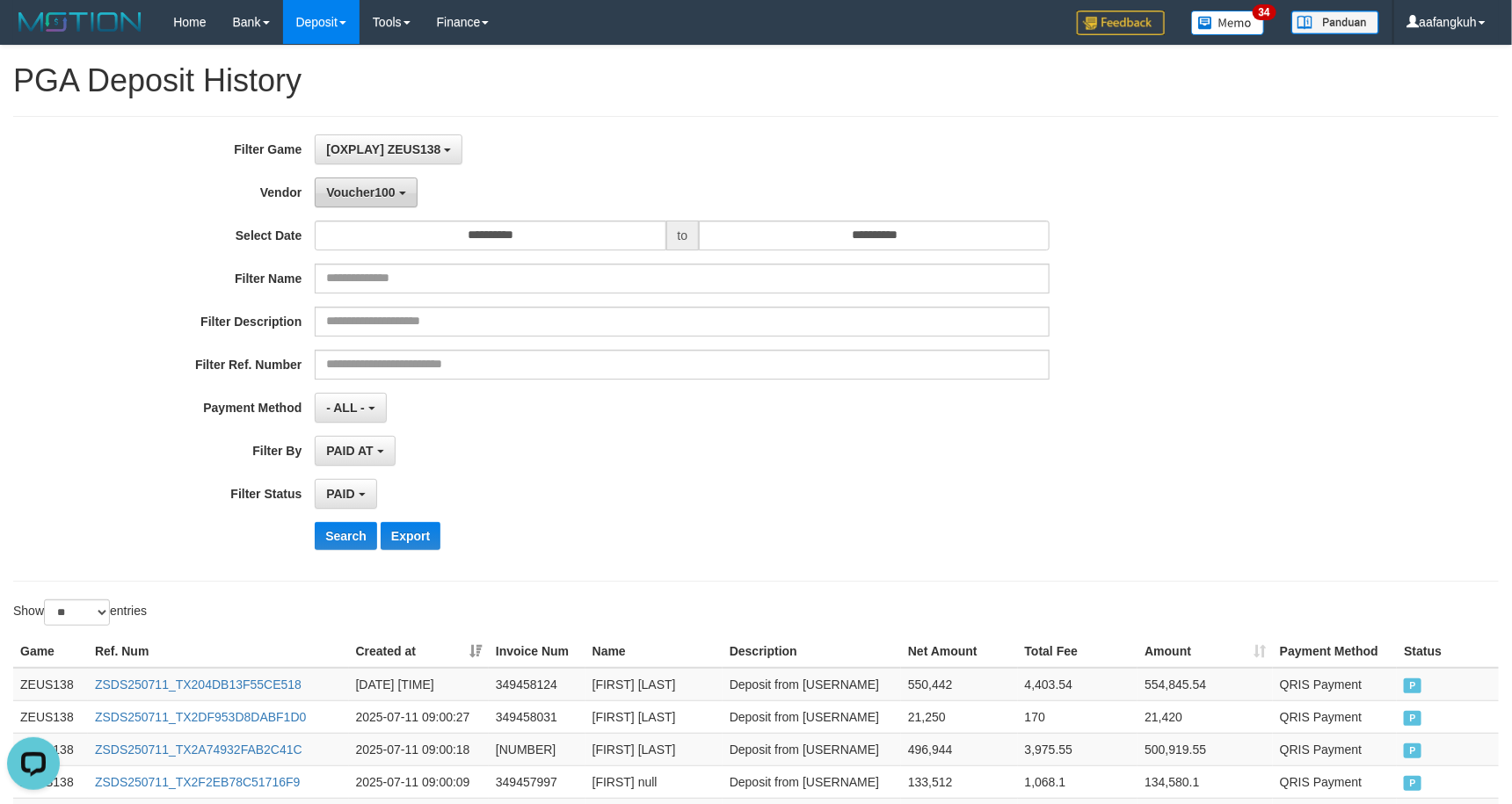 click on "Voucher100" at bounding box center [366, 192] 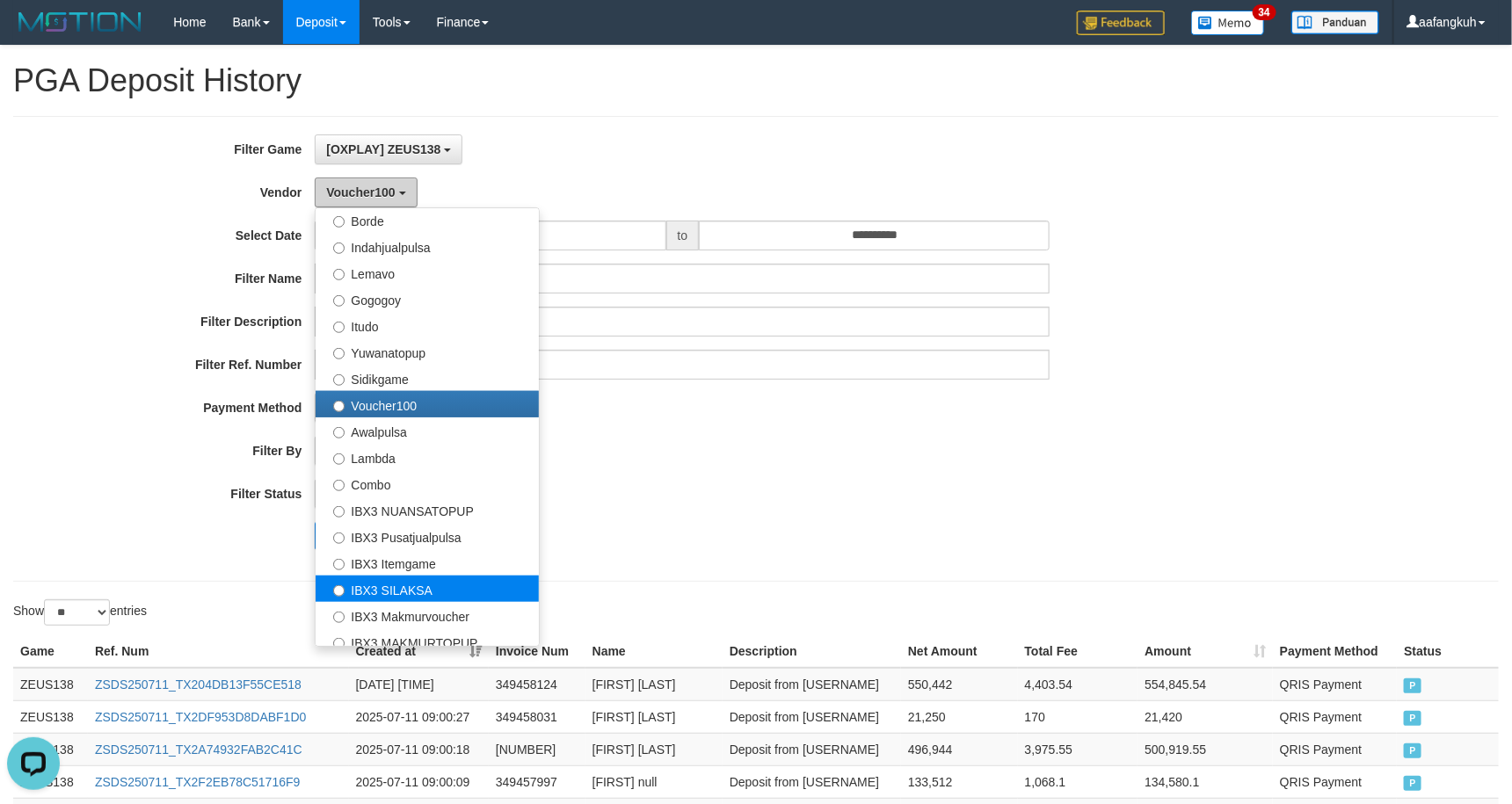 scroll, scrollTop: 602, scrollLeft: 0, axis: vertical 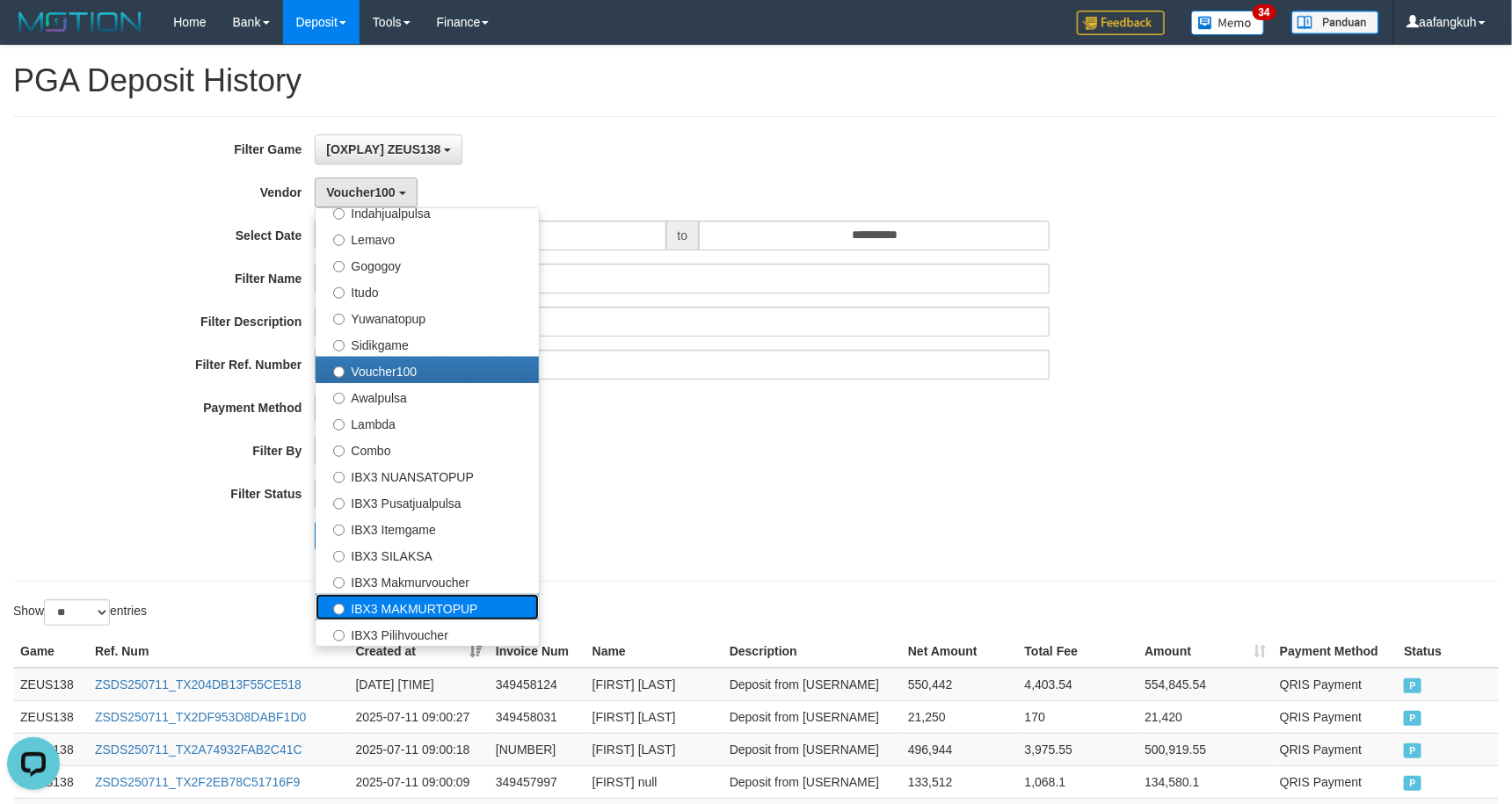 click on "IBX3 MAKMURTOPUP" at bounding box center [427, 607] 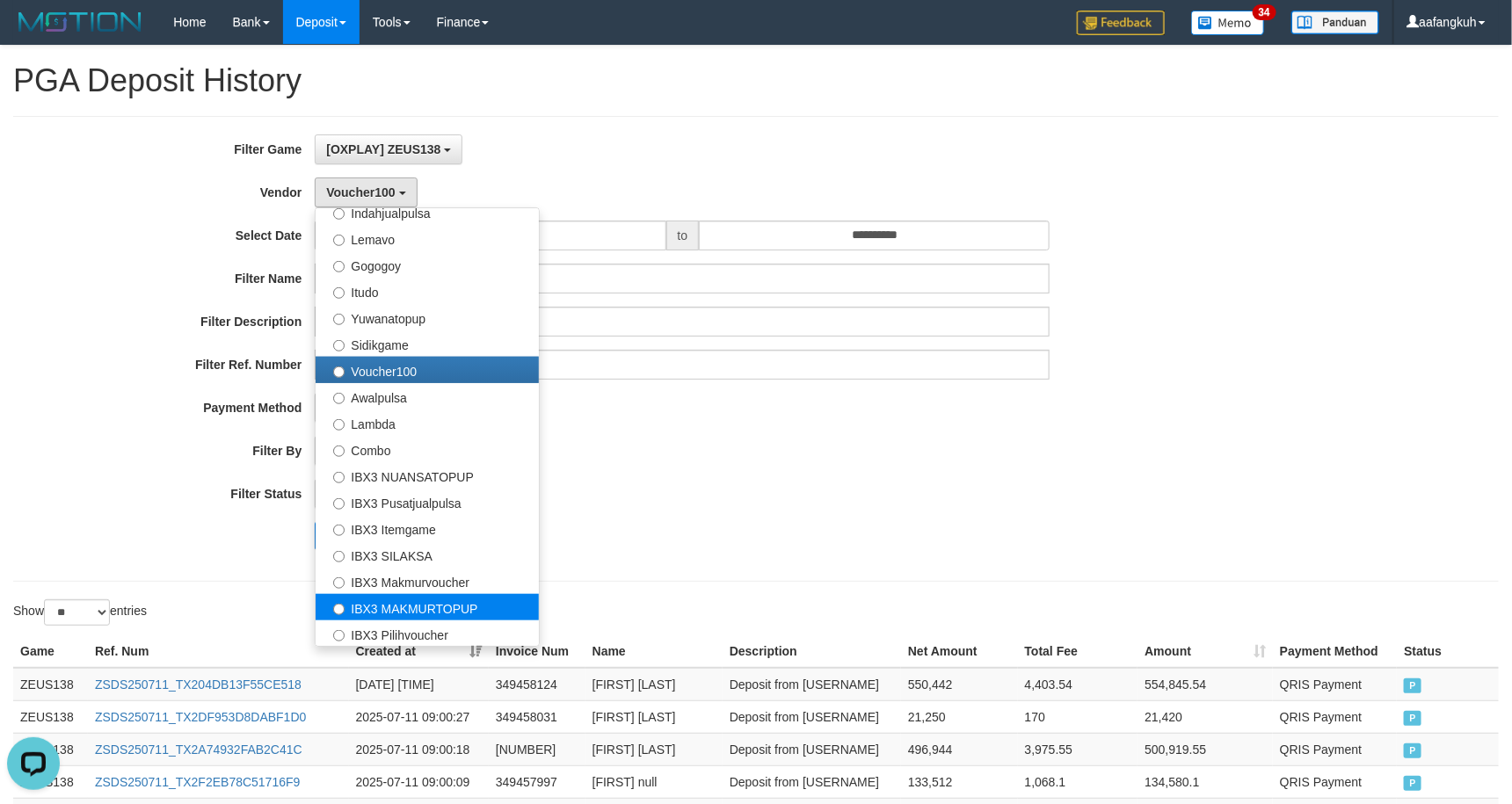 select on "**********" 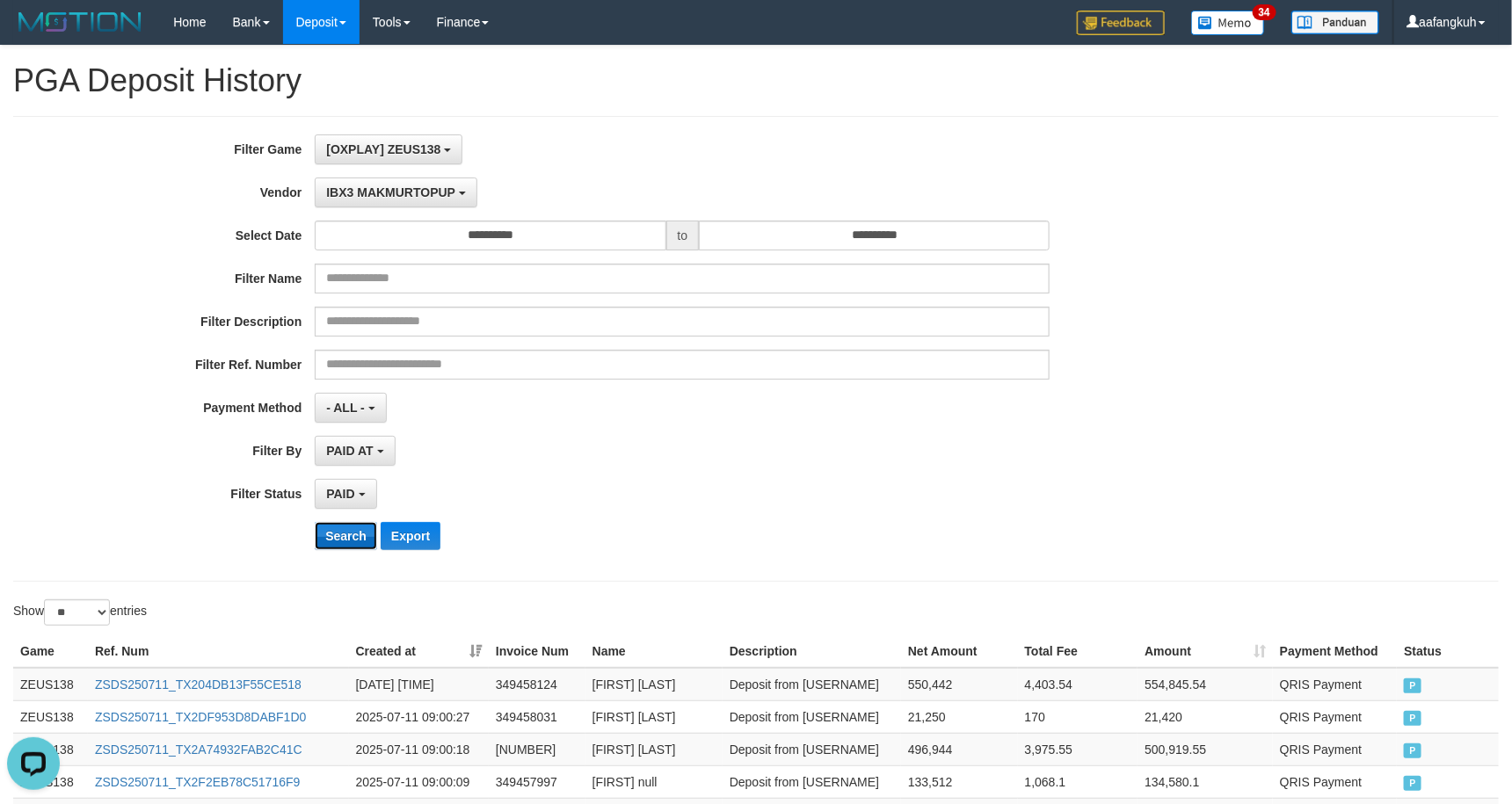 click on "Search" at bounding box center (345, 536) 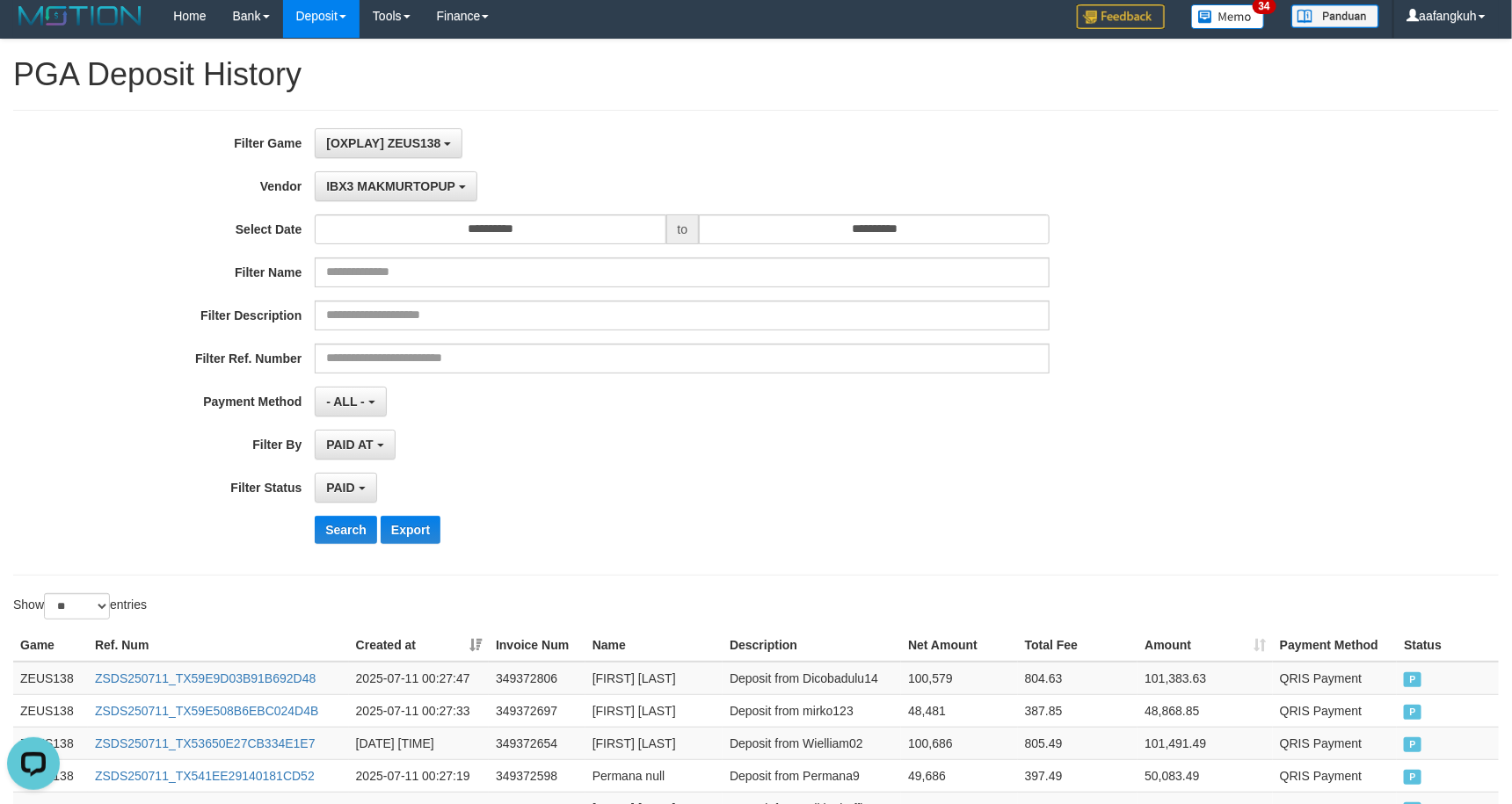 scroll, scrollTop: 0, scrollLeft: 0, axis: both 